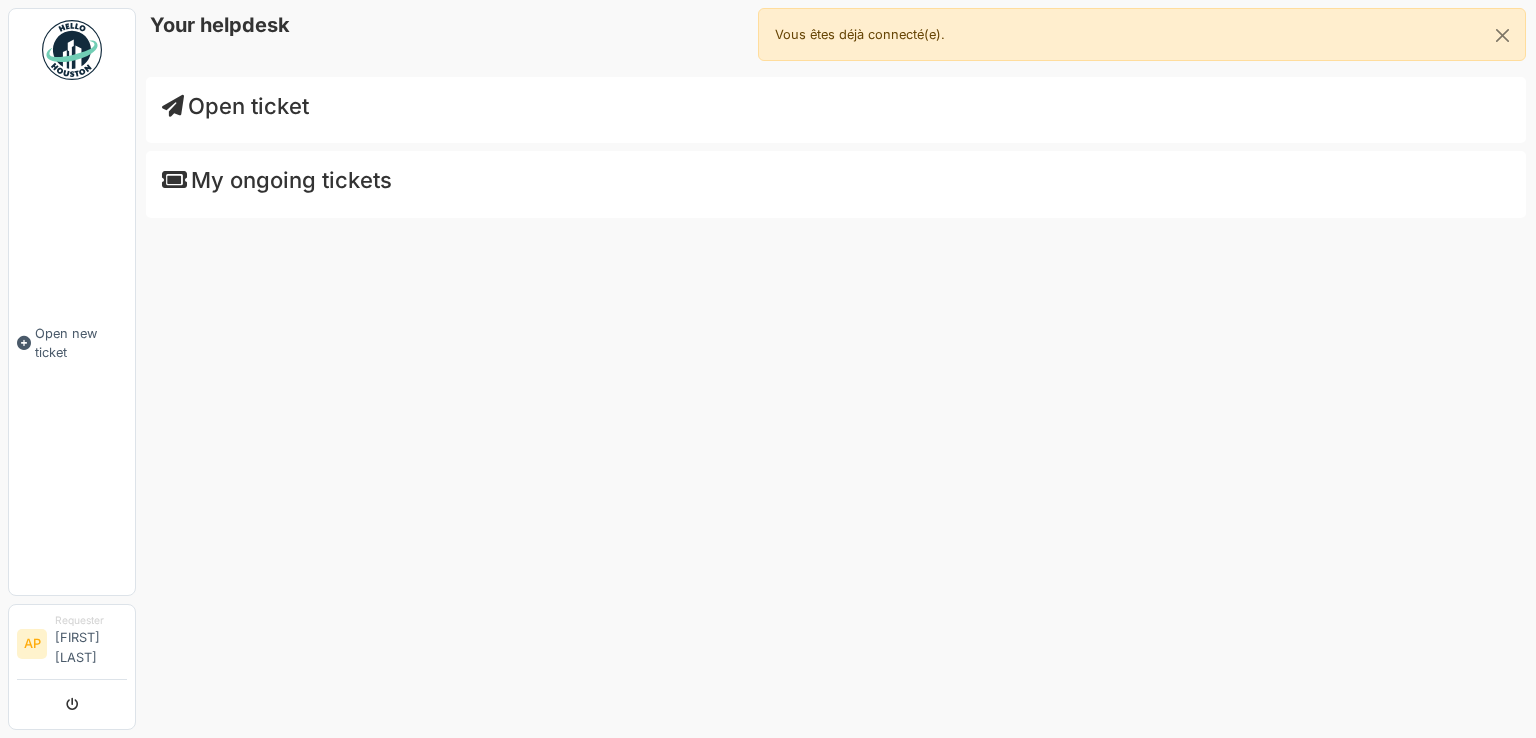 scroll, scrollTop: 0, scrollLeft: 0, axis: both 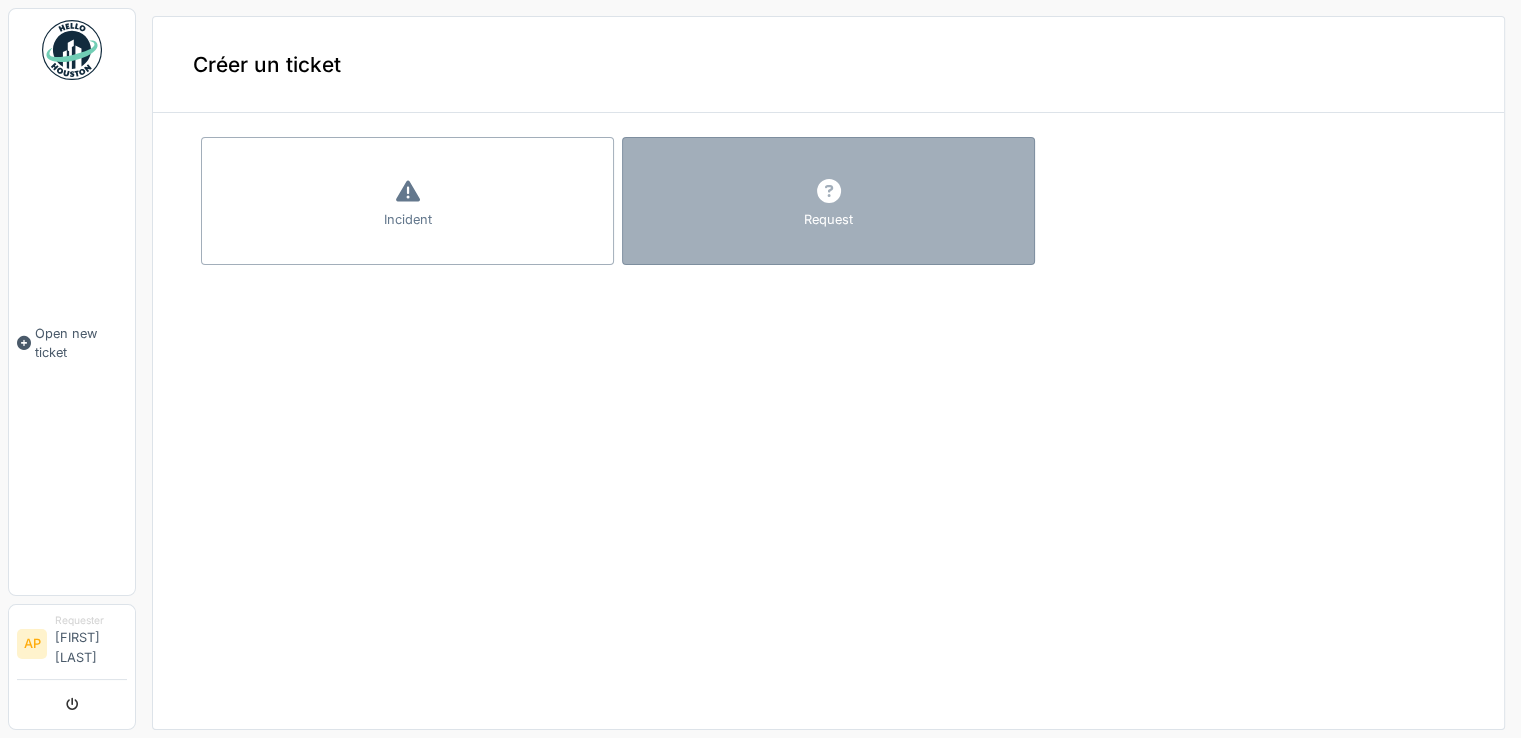 click at bounding box center [829, 192] 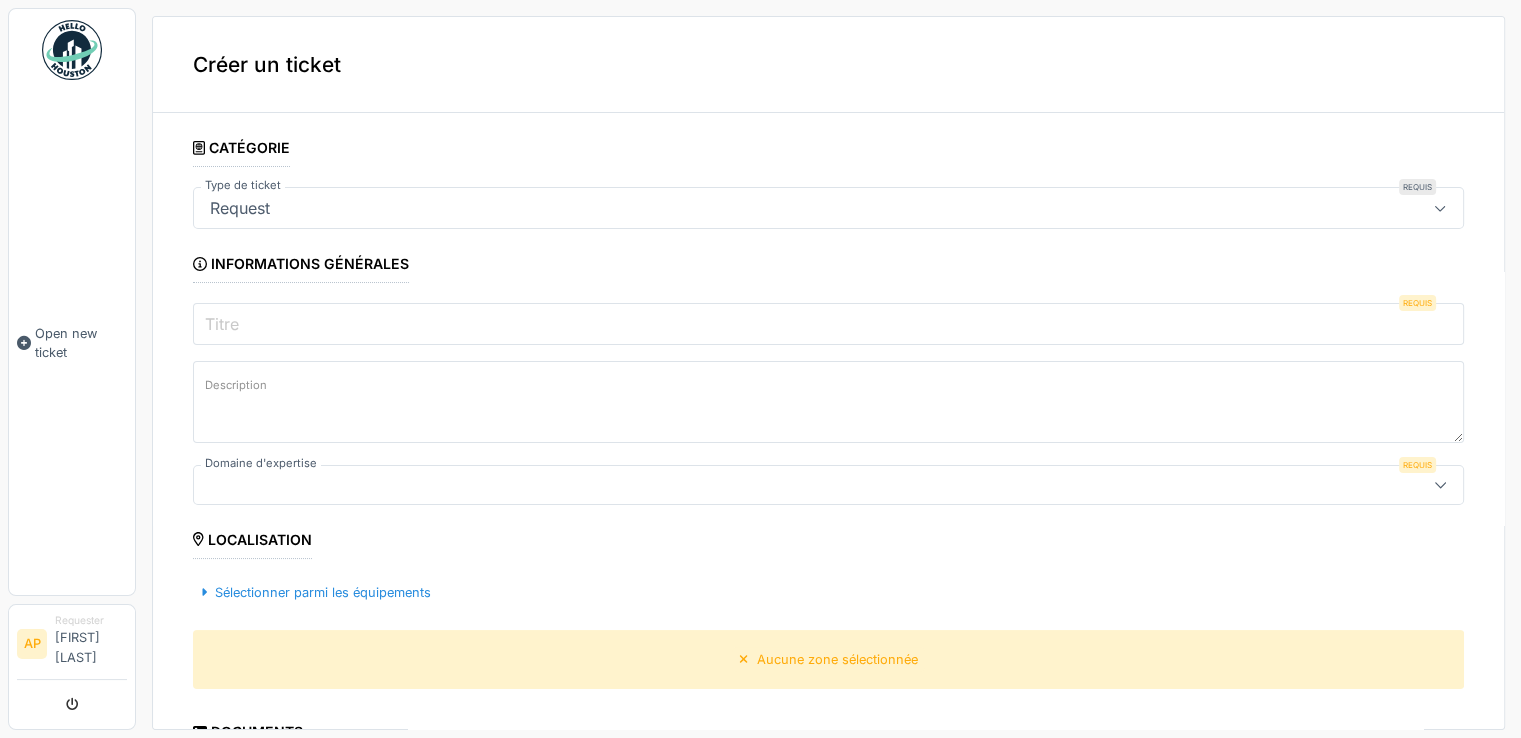 click on "Titre" at bounding box center (828, 324) 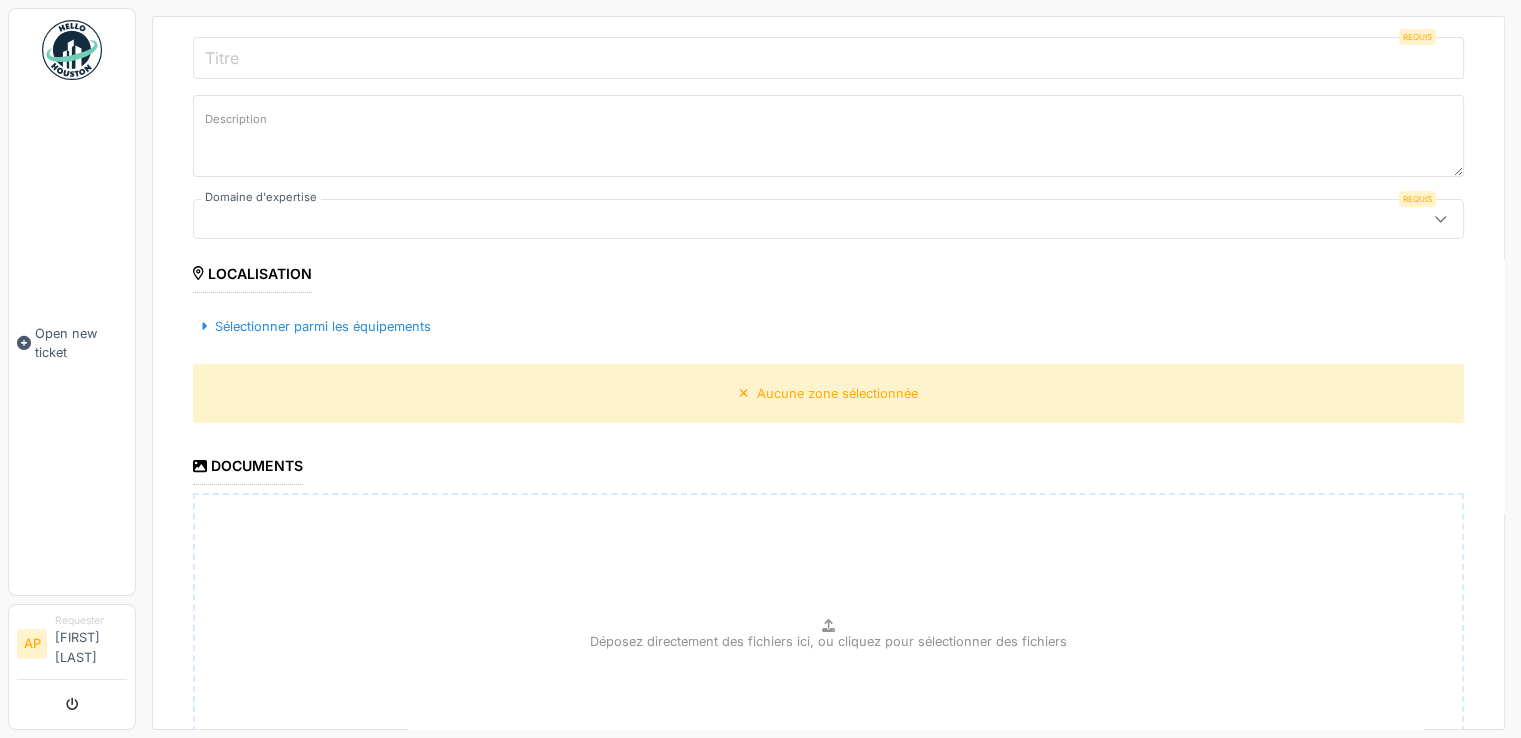 scroll, scrollTop: 300, scrollLeft: 0, axis: vertical 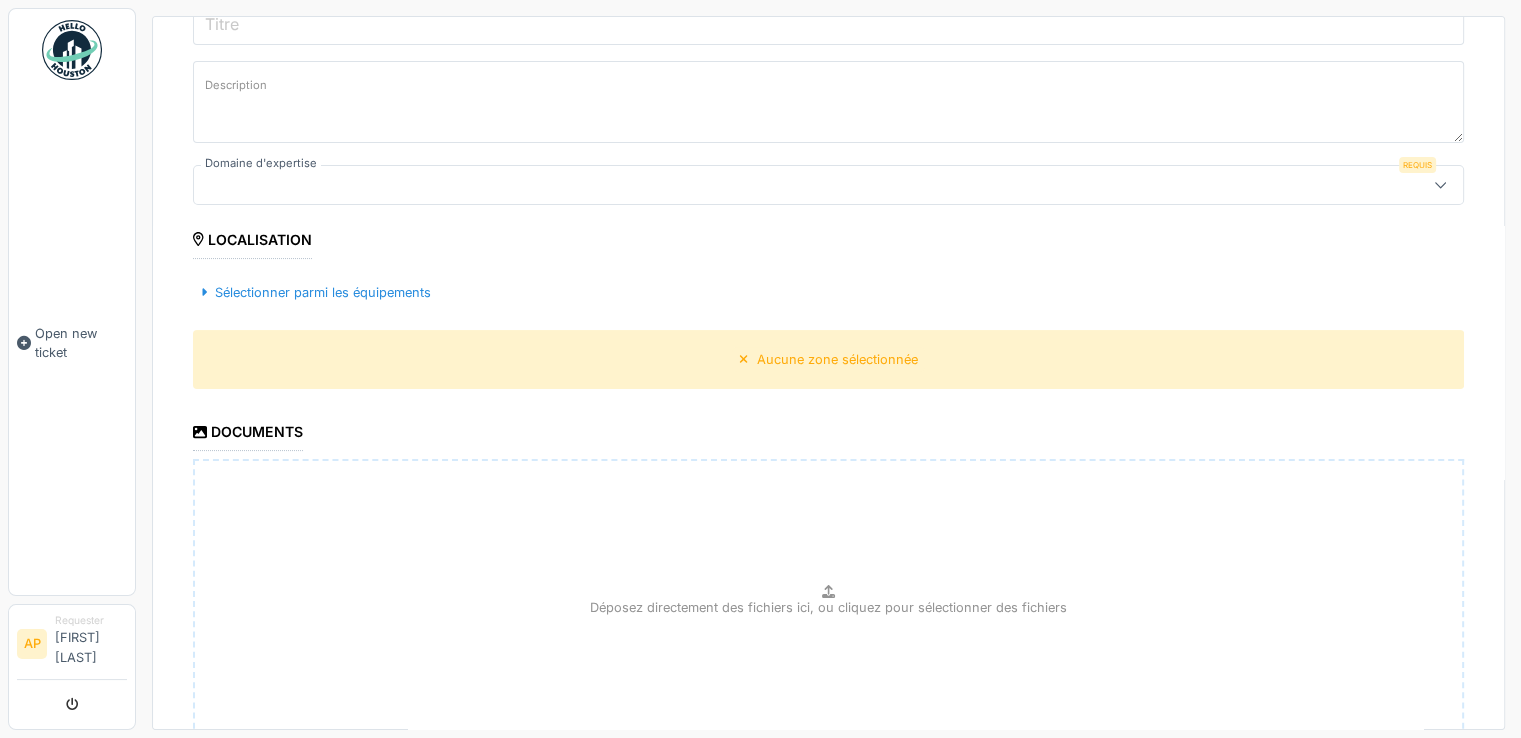 click at bounding box center (765, 185) 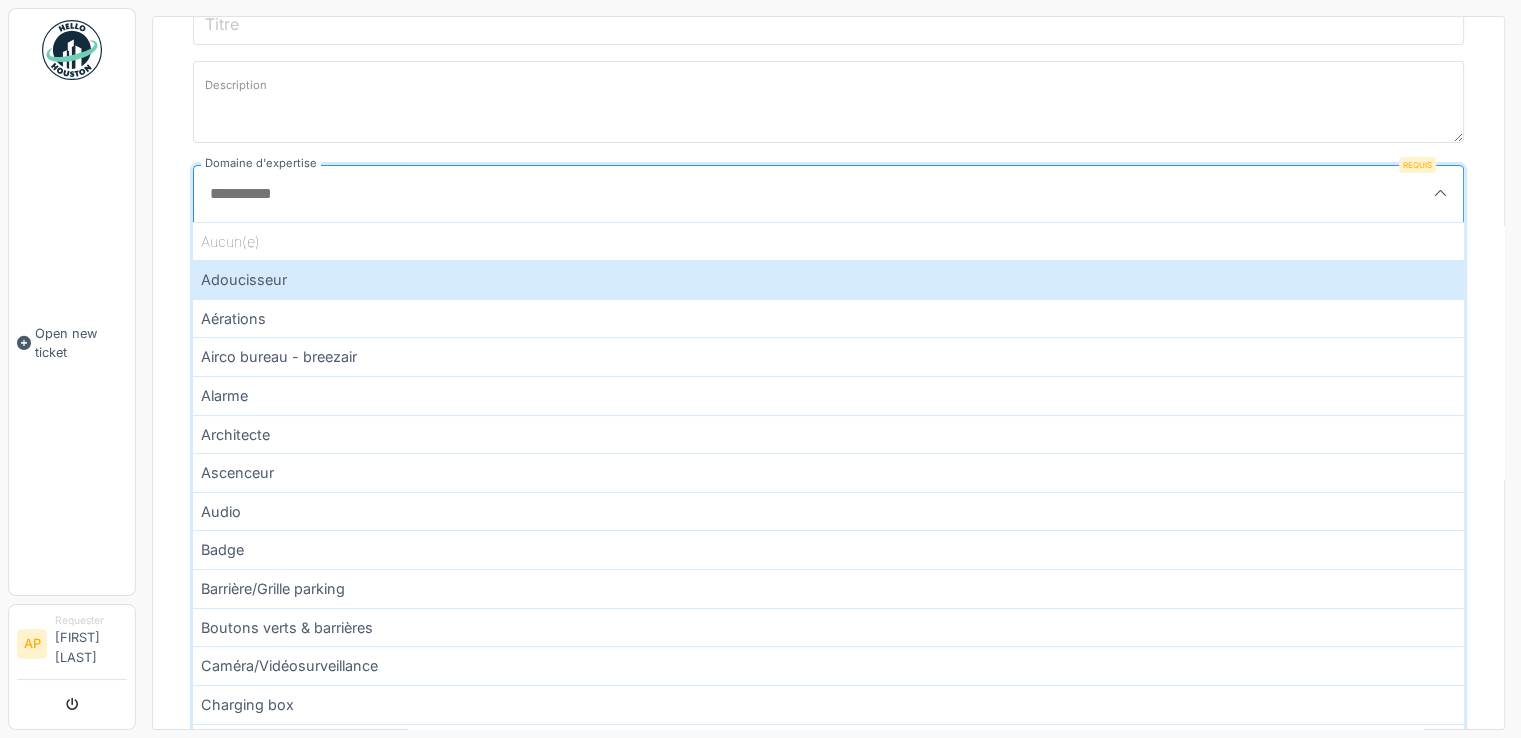 click on "**********" at bounding box center [828, 367] 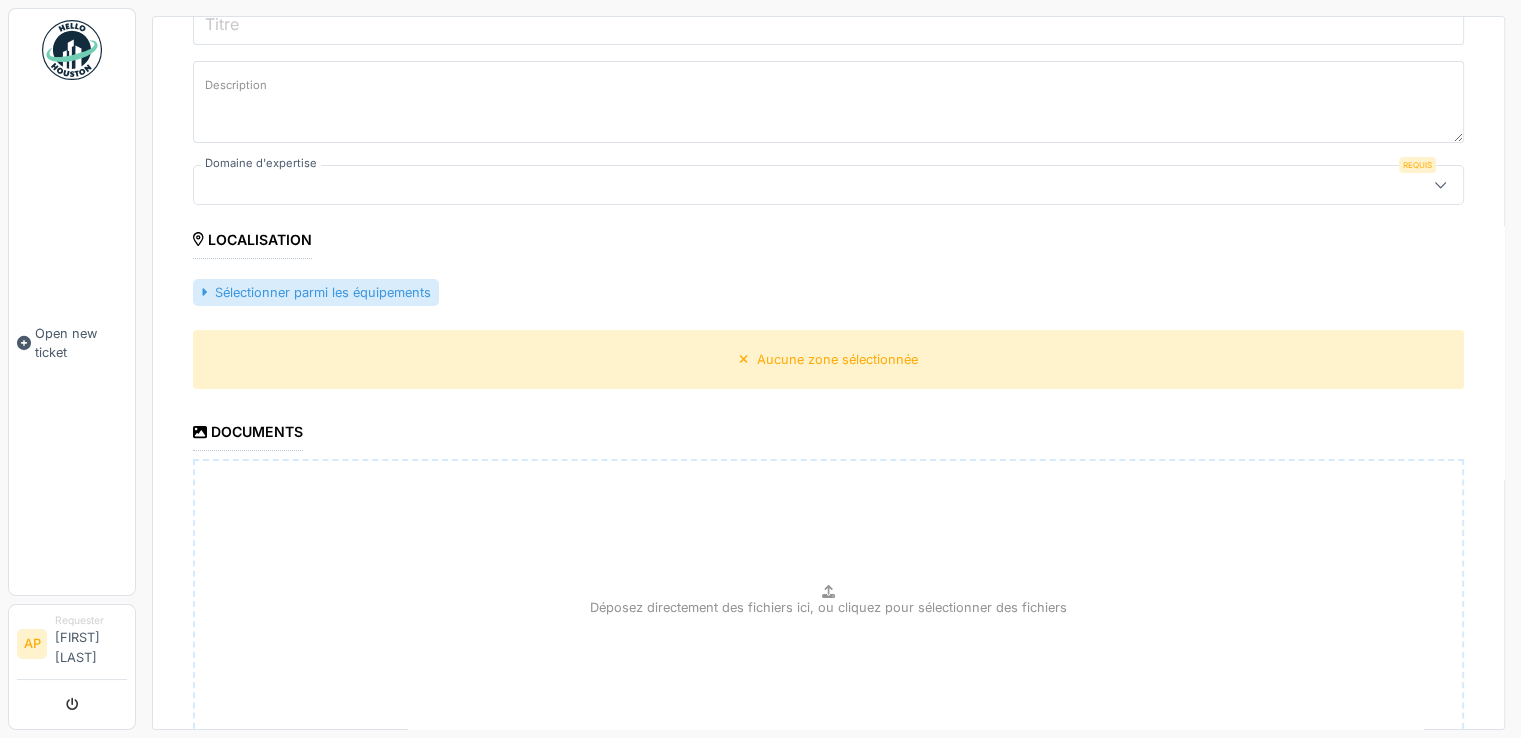 click on "Sélectionner parmi les équipements" at bounding box center [316, 292] 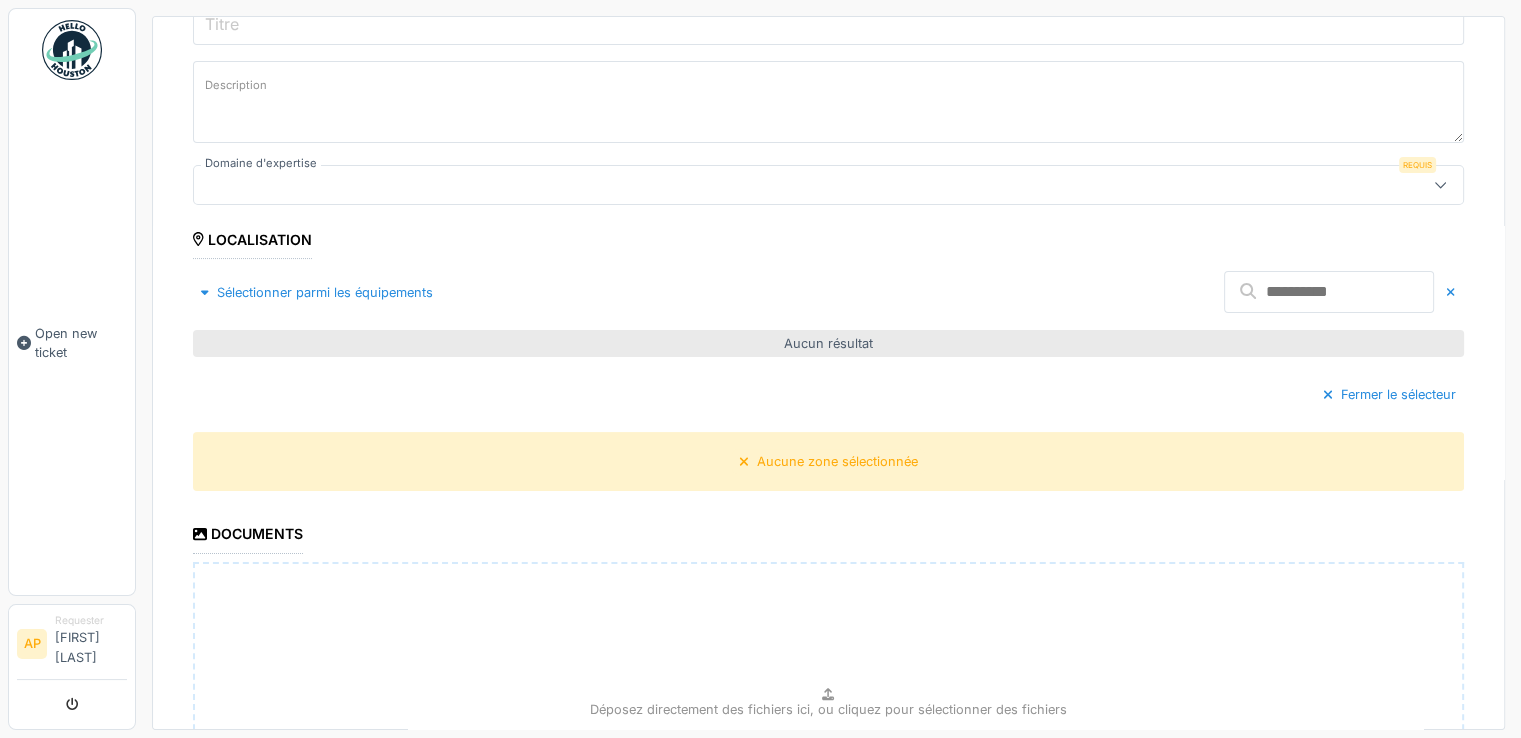 click at bounding box center (1329, 292) 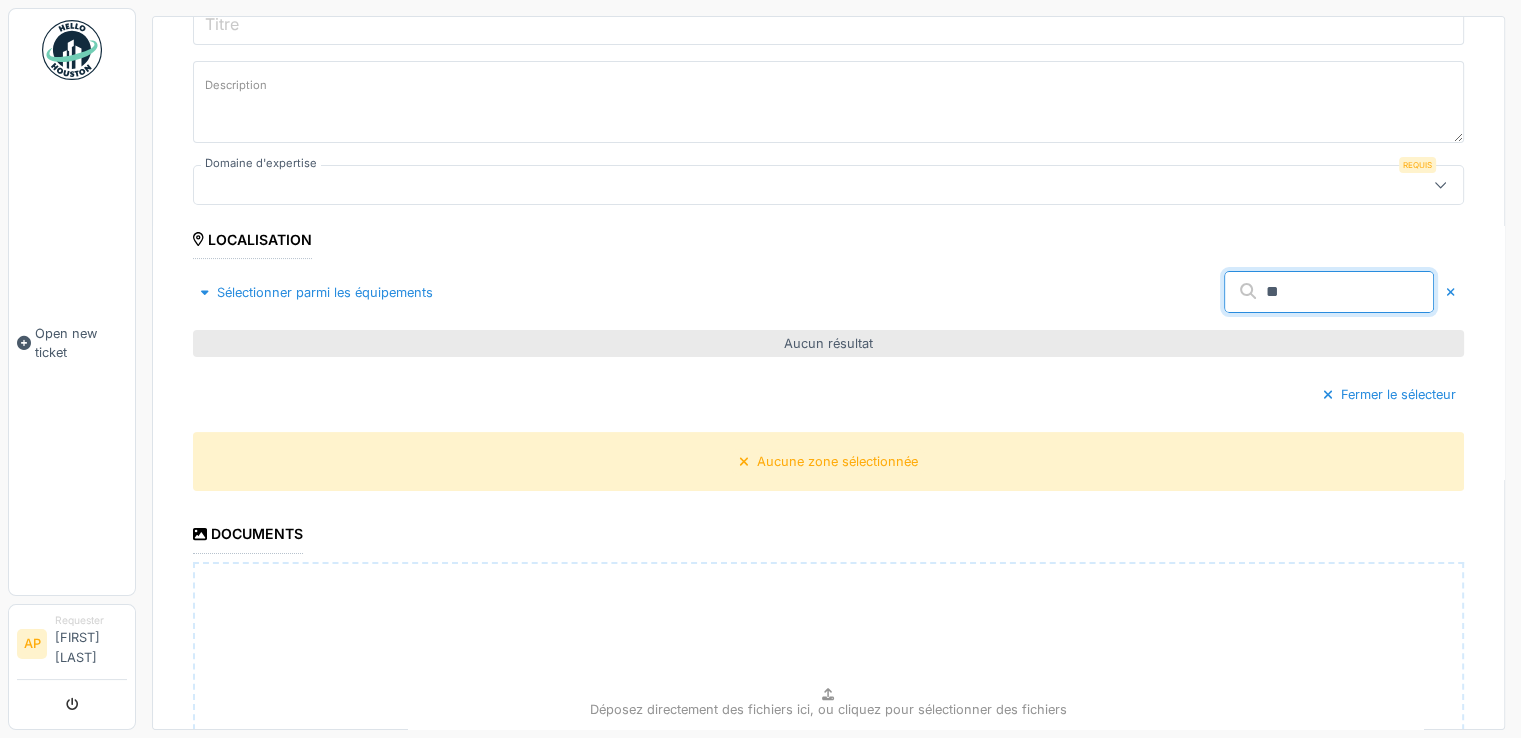 type on "***" 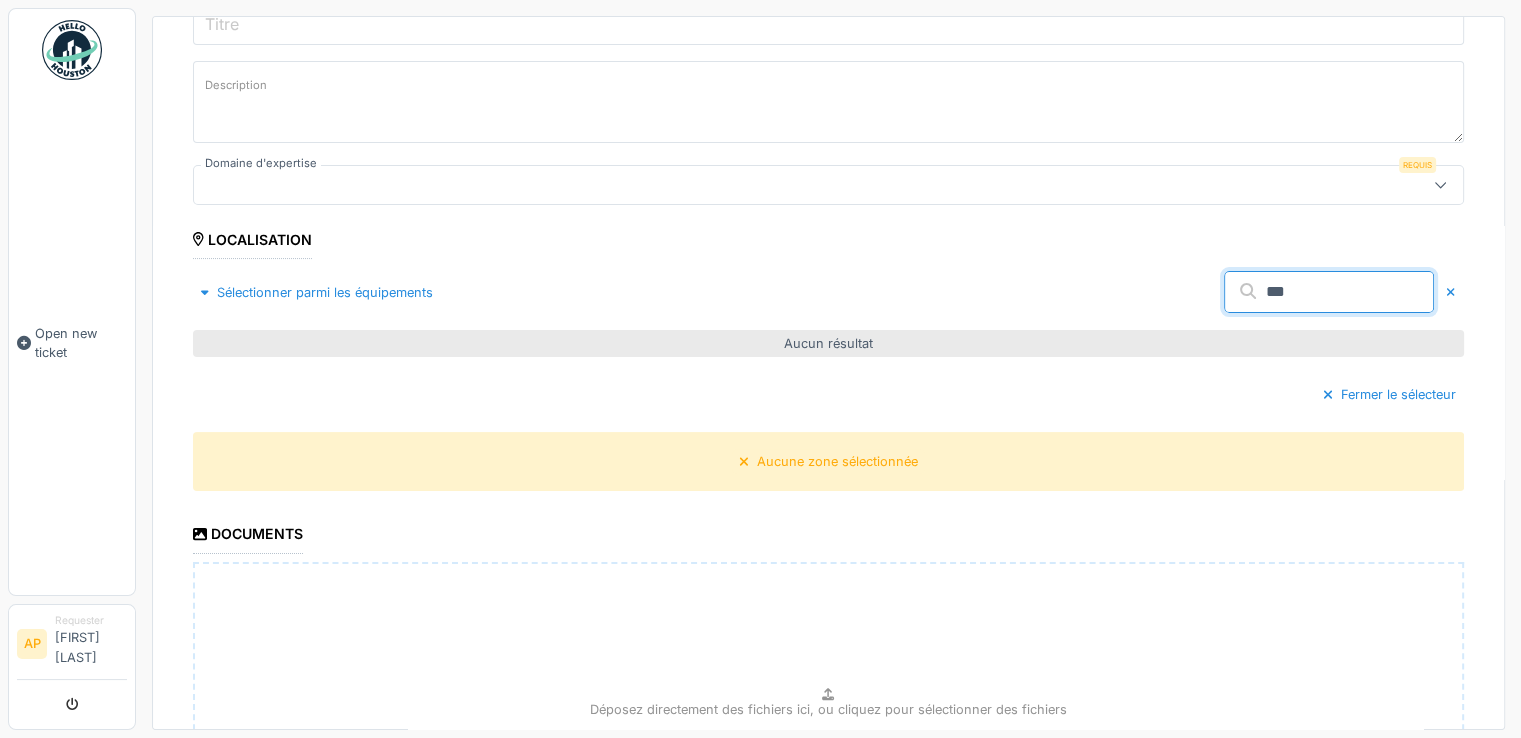 drag, startPoint x: 1192, startPoint y: 285, endPoint x: 1146, endPoint y: 285, distance: 46 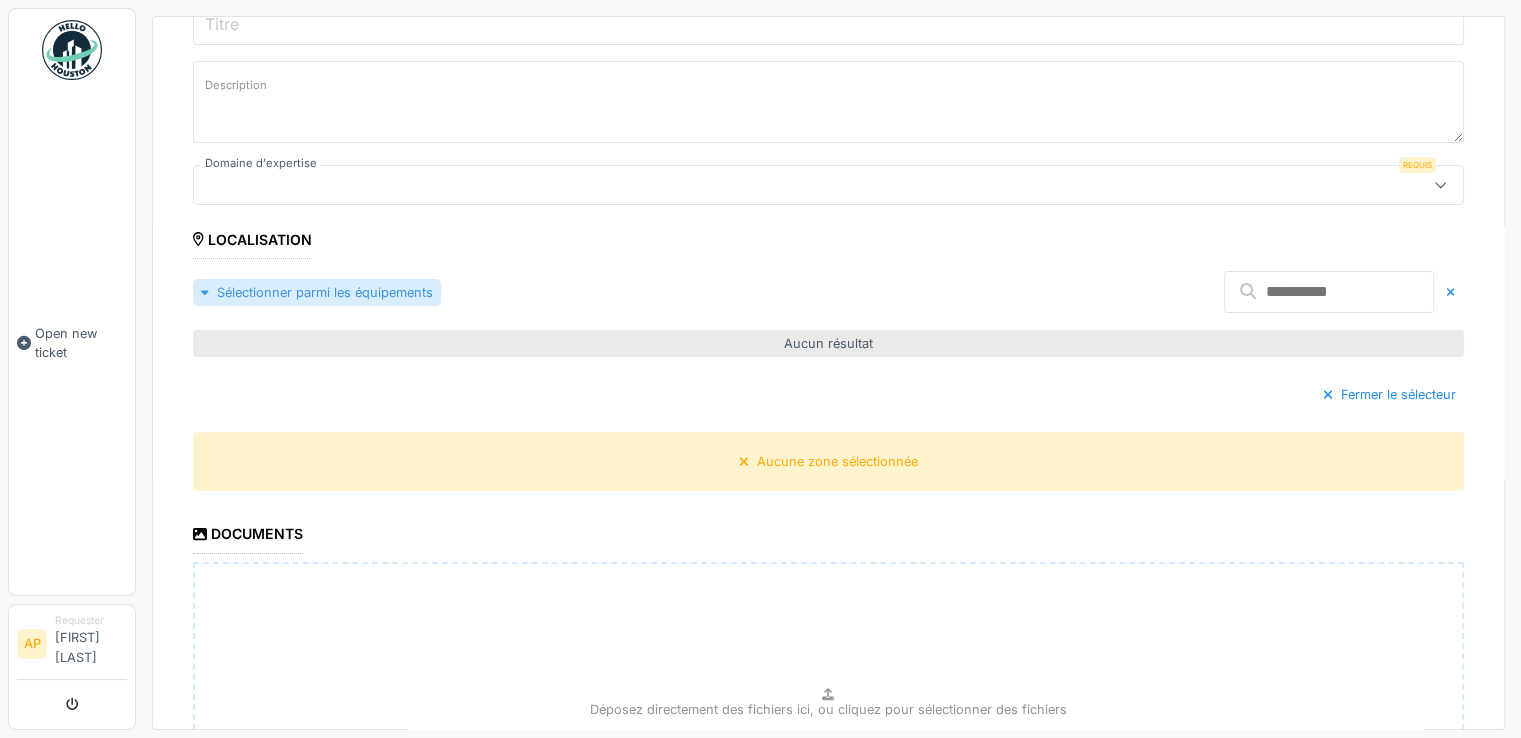 click on "Sélectionner parmi les équipements" at bounding box center [317, 292] 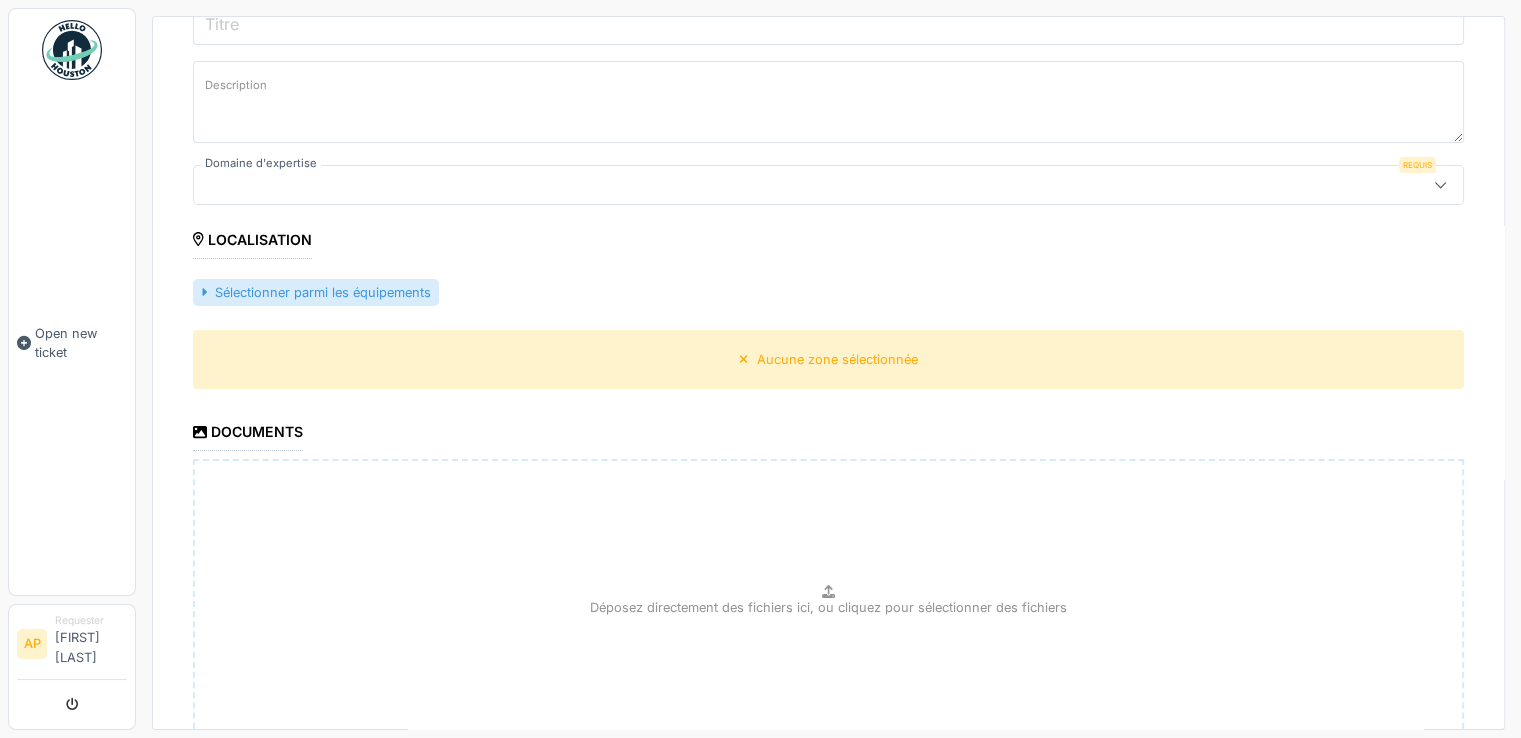 click on "Sélectionner parmi les équipements" at bounding box center [316, 292] 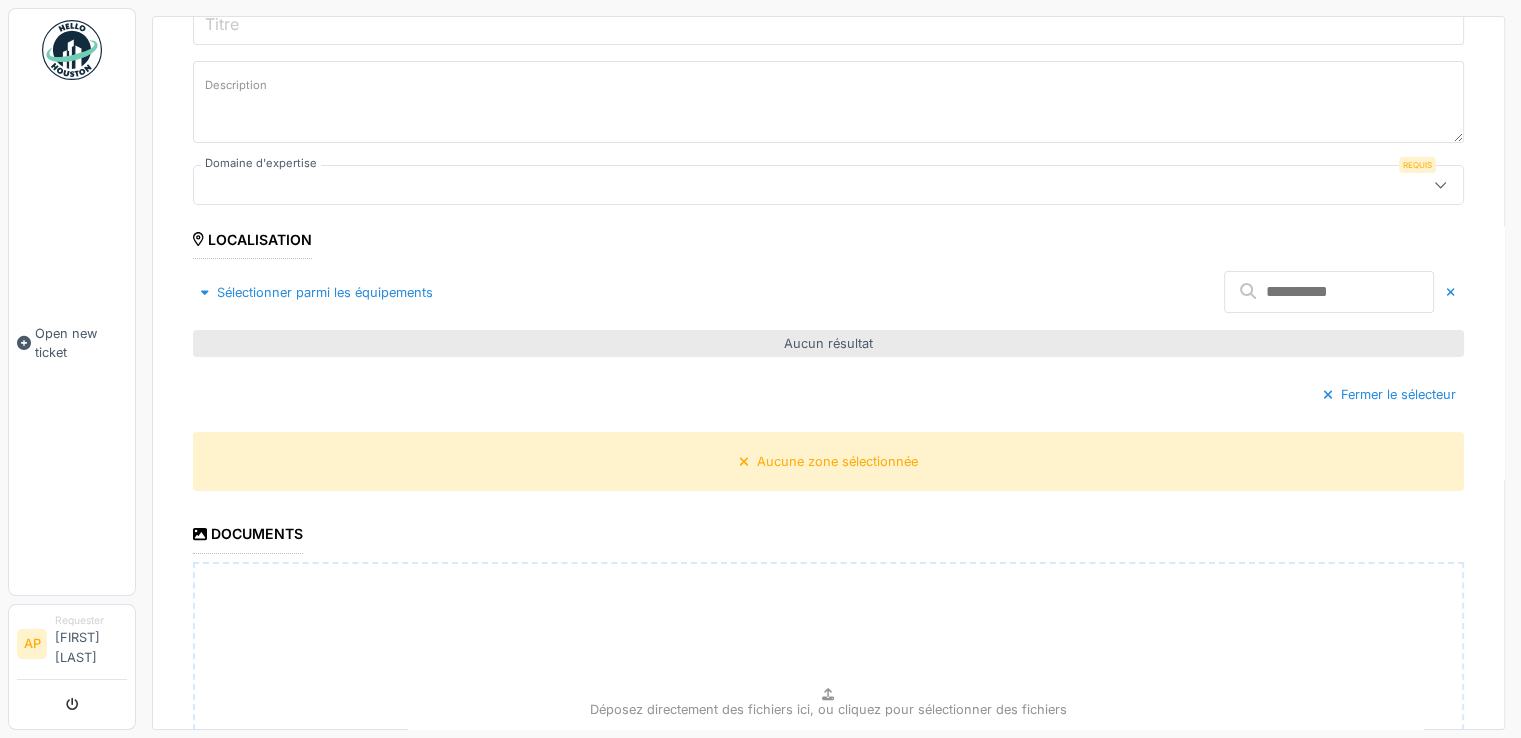 click on "Aucun résultat" at bounding box center (828, 343) 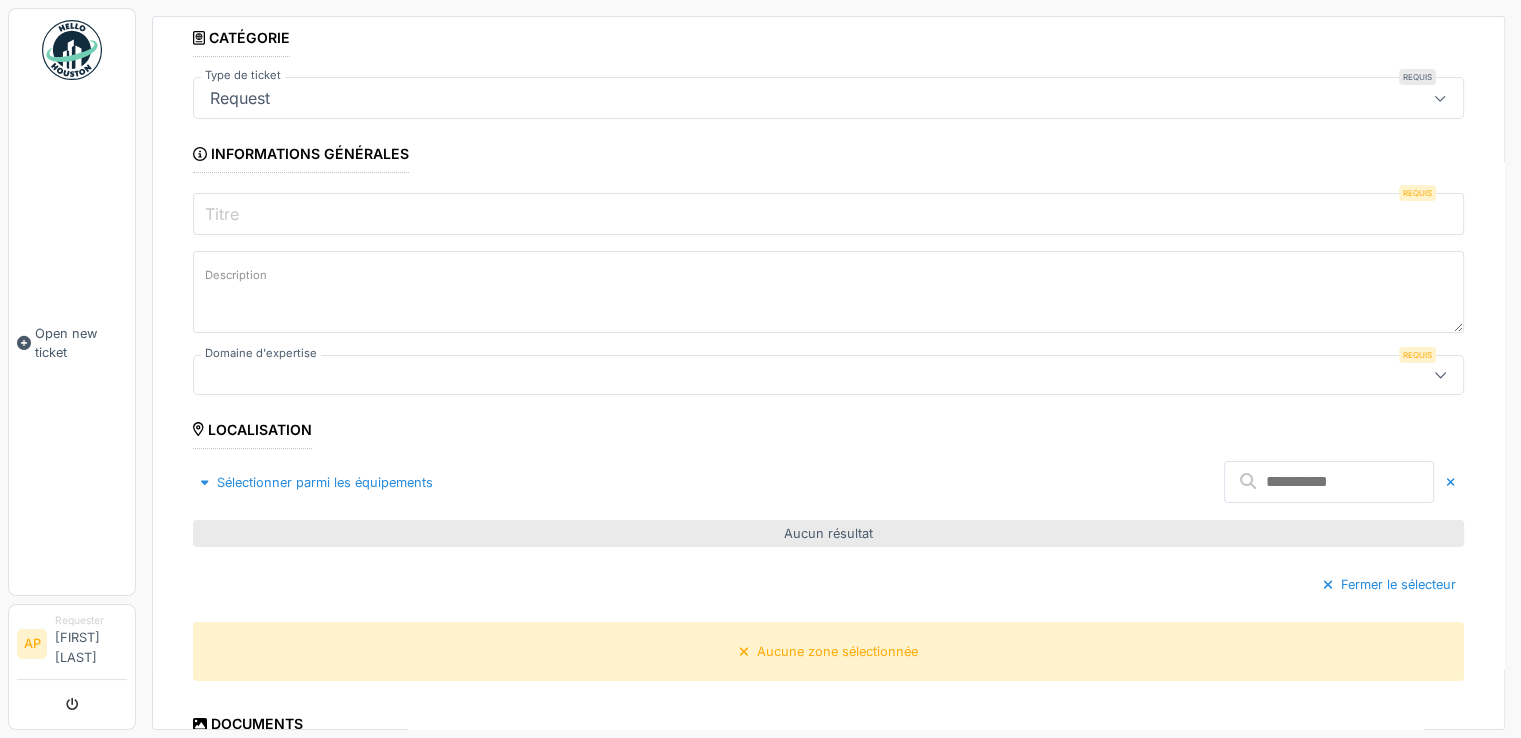 scroll, scrollTop: 100, scrollLeft: 0, axis: vertical 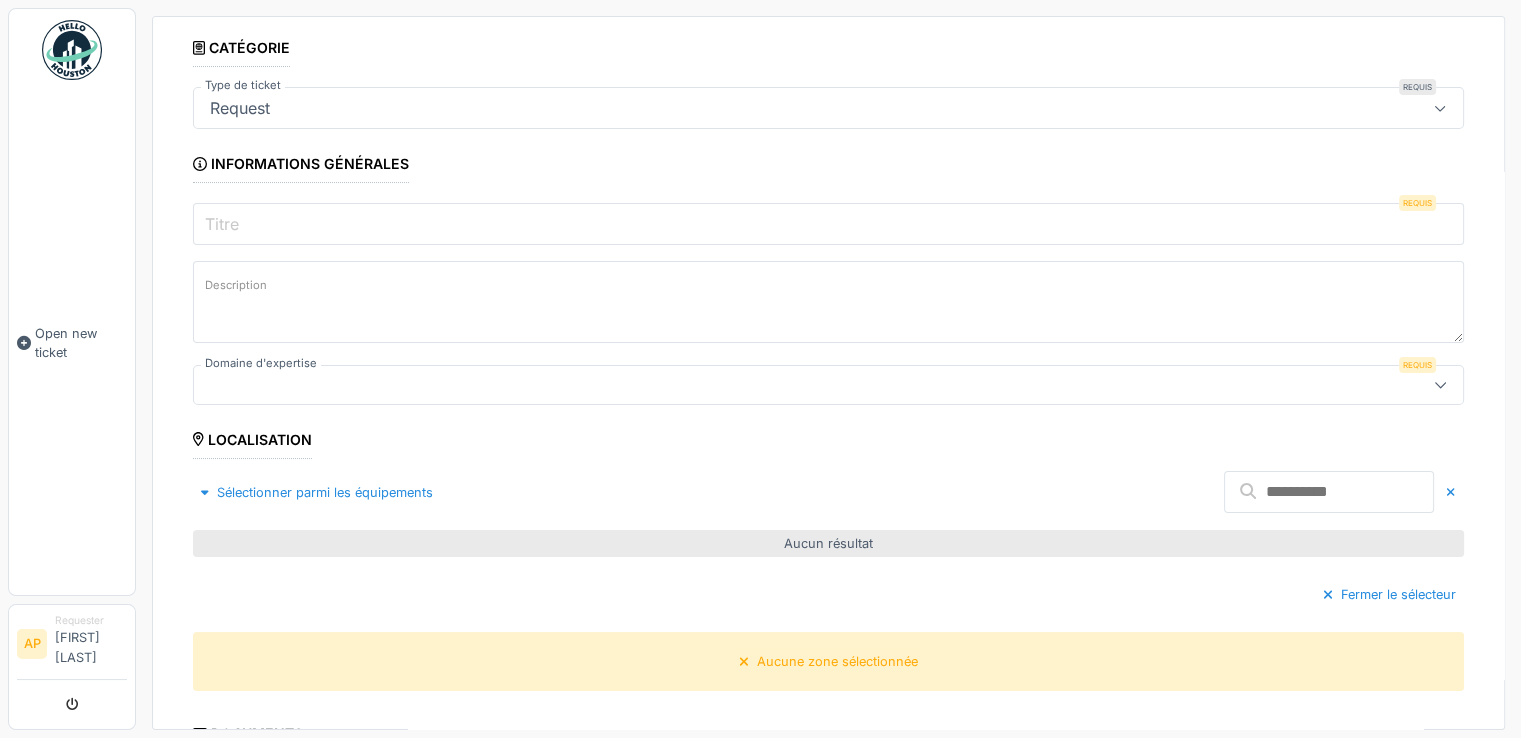 click at bounding box center [765, 385] 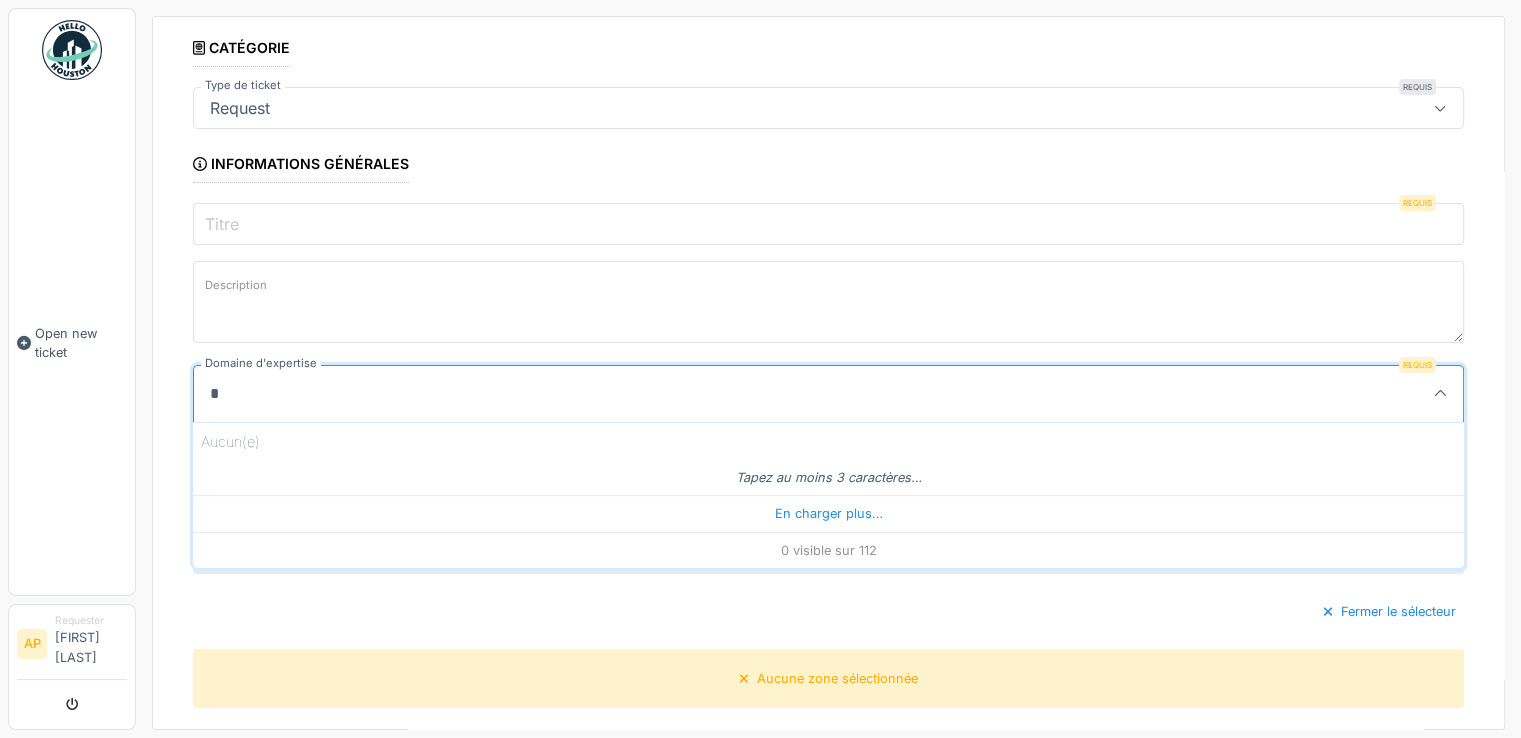 scroll, scrollTop: 0, scrollLeft: 0, axis: both 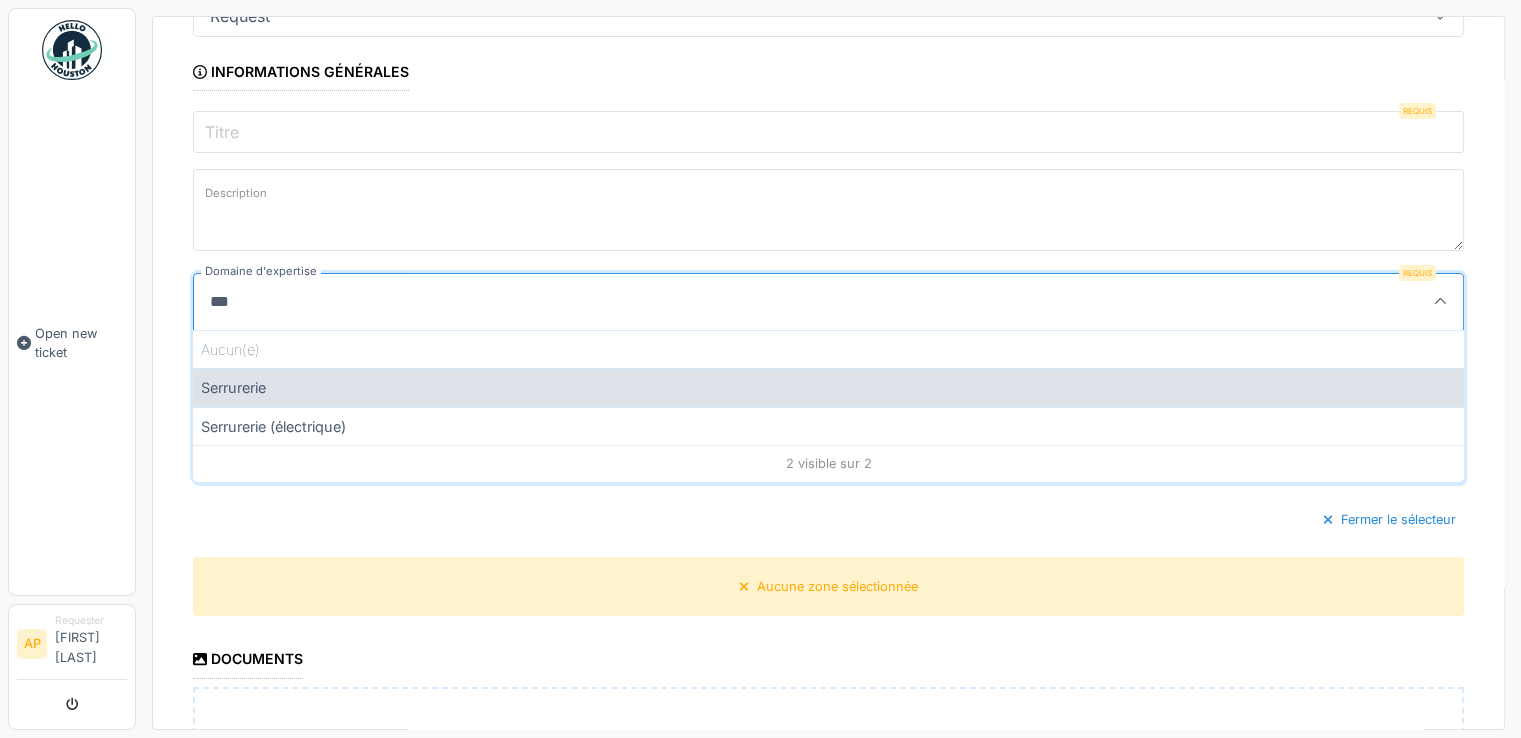 type on "***" 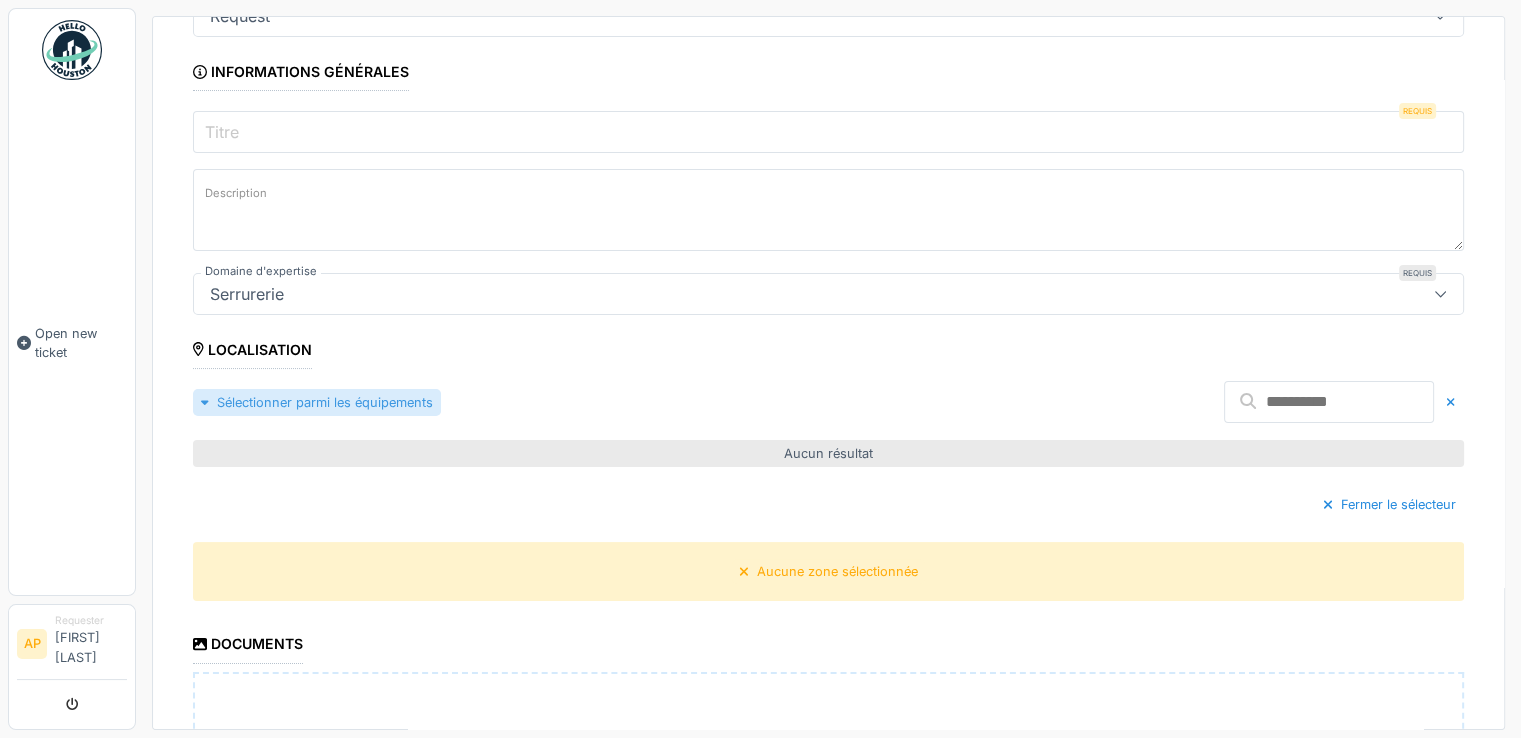 click on "Sélectionner parmi les équipements" at bounding box center [317, 402] 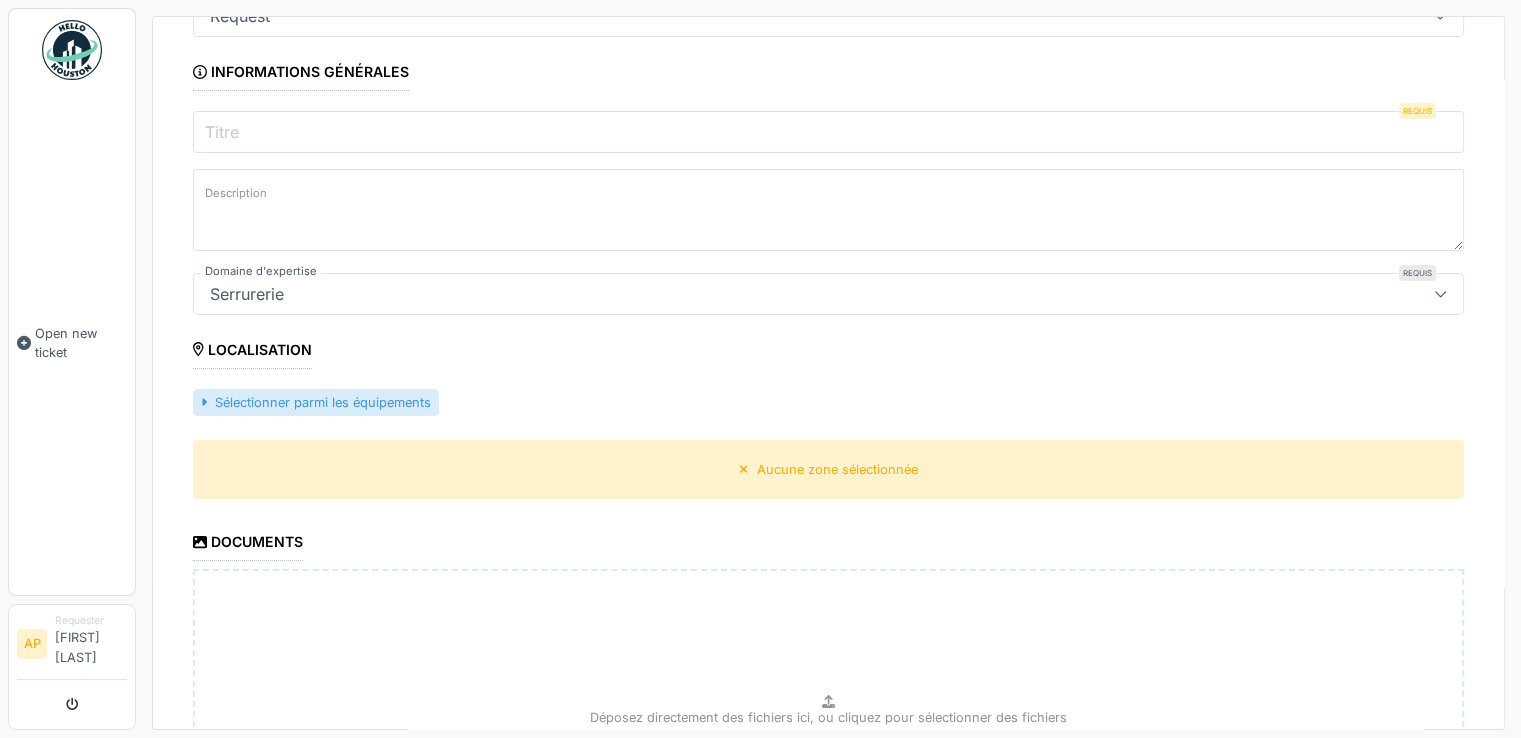 click on "Sélectionner parmi les équipements" at bounding box center (316, 402) 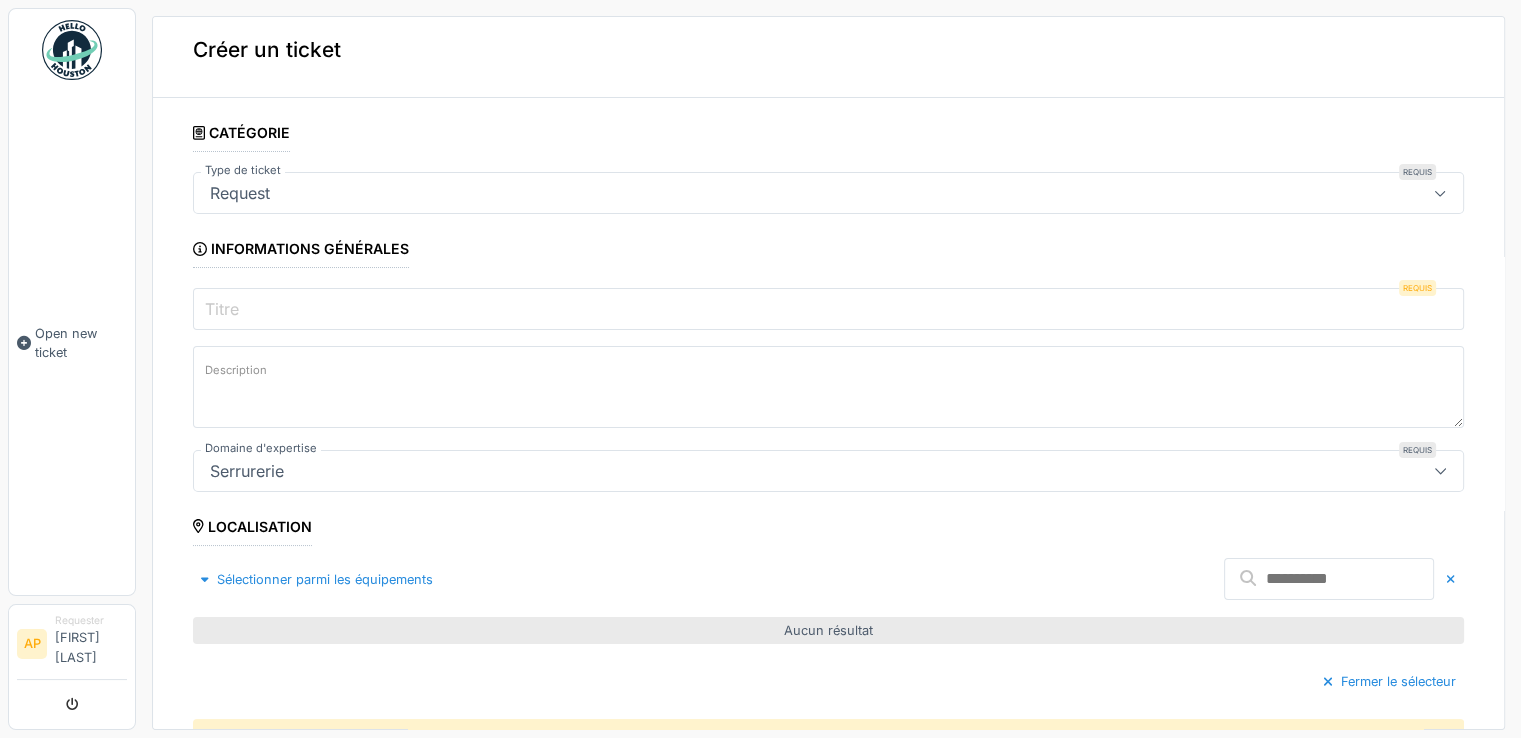 scroll, scrollTop: 0, scrollLeft: 0, axis: both 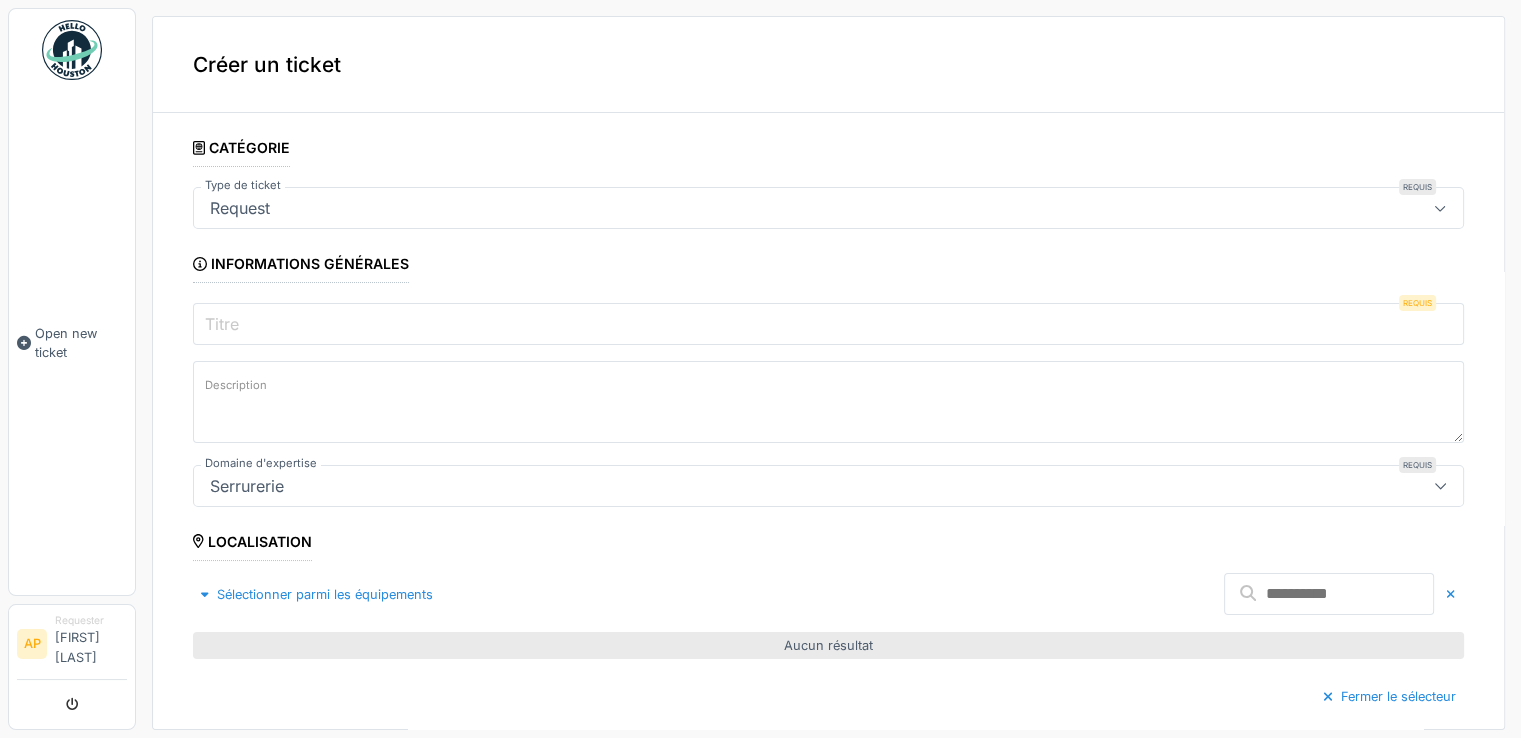 click on "Titre" at bounding box center [828, 324] 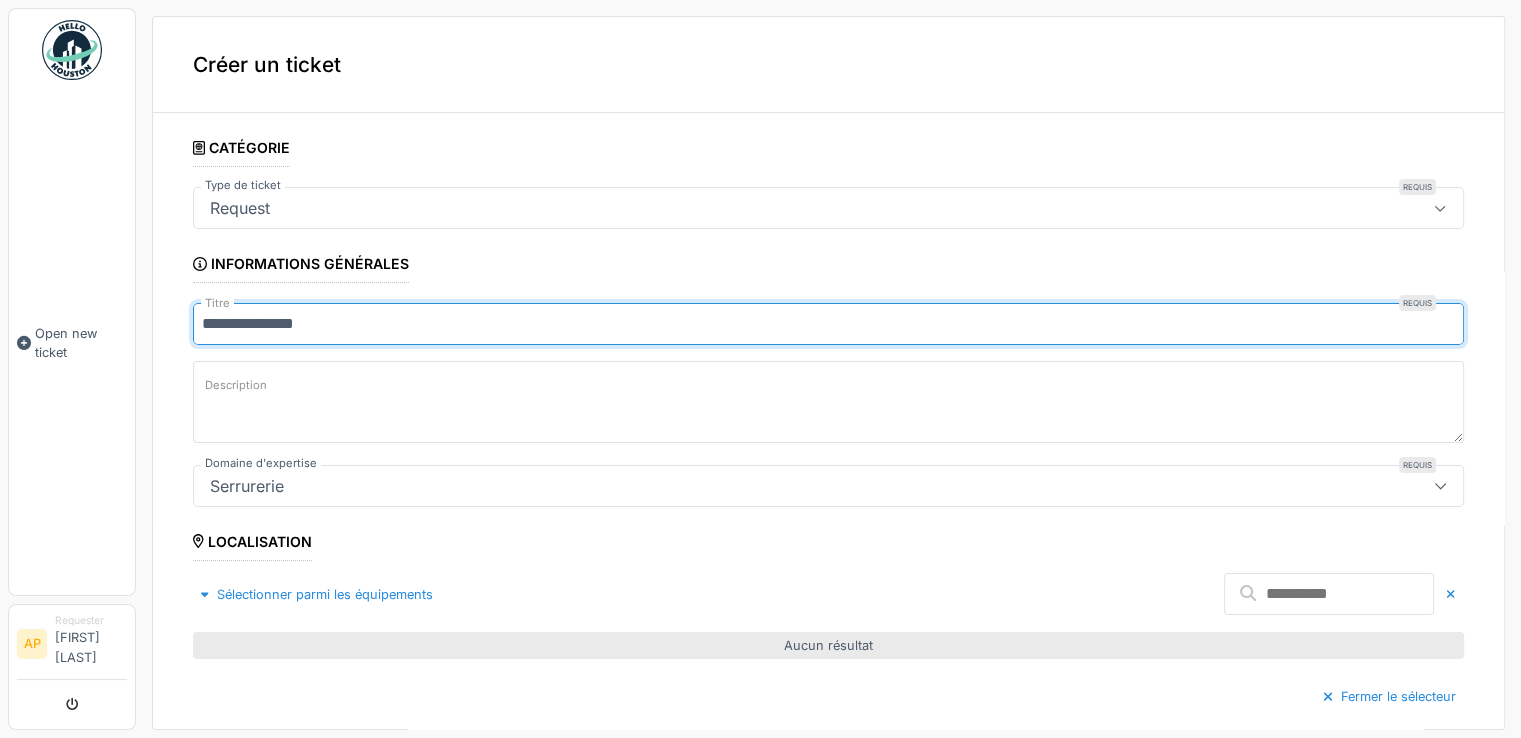 type on "**********" 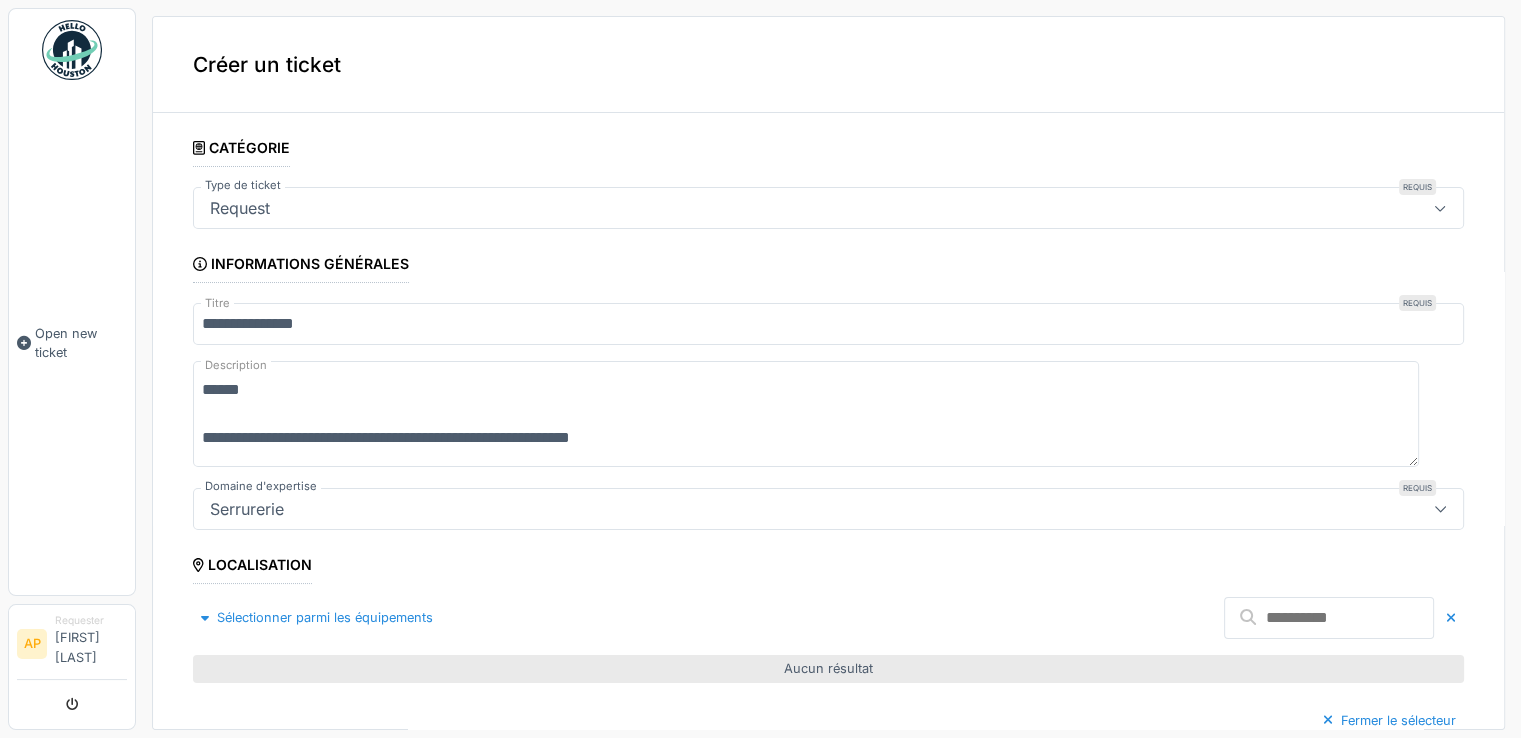 scroll, scrollTop: 0, scrollLeft: 0, axis: both 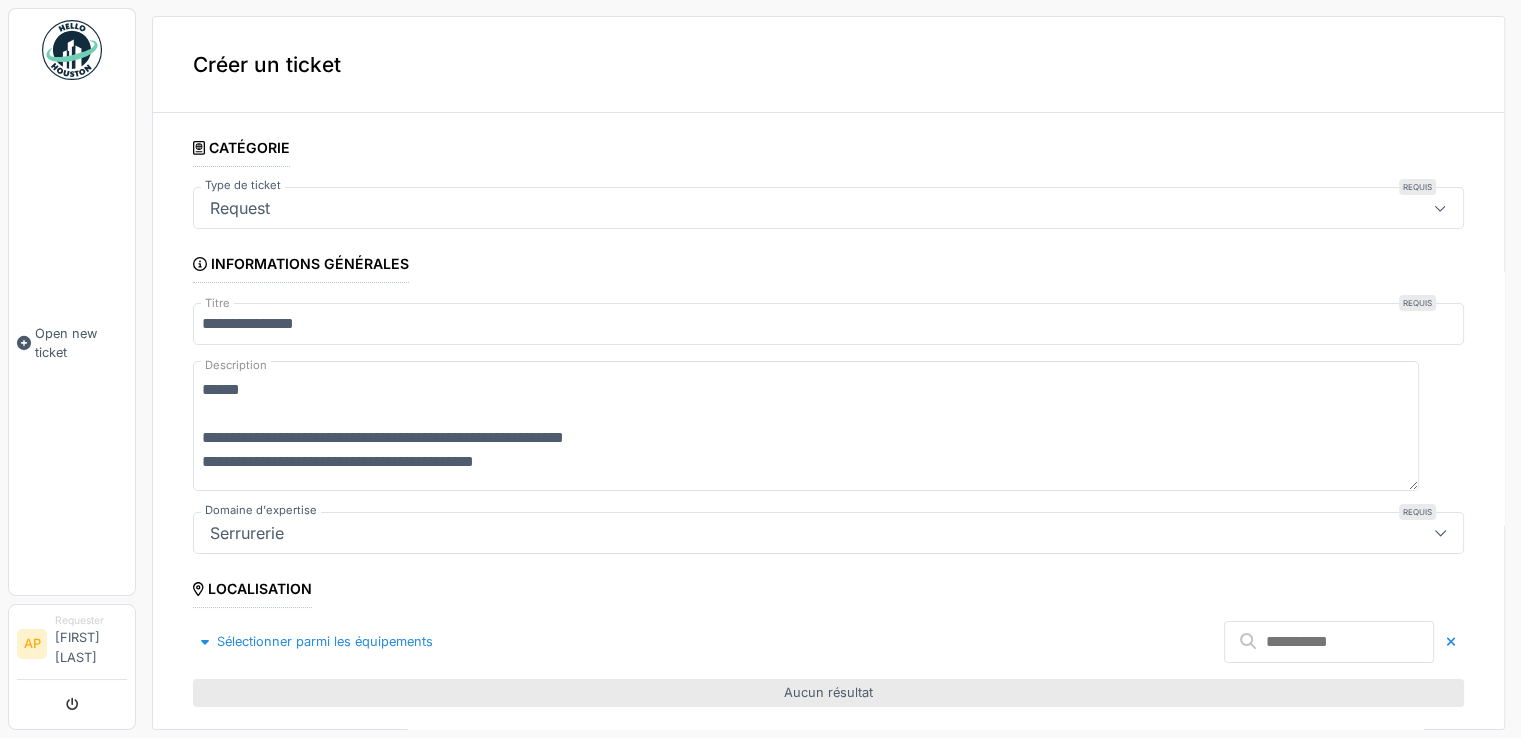 click on "**********" at bounding box center [806, 426] 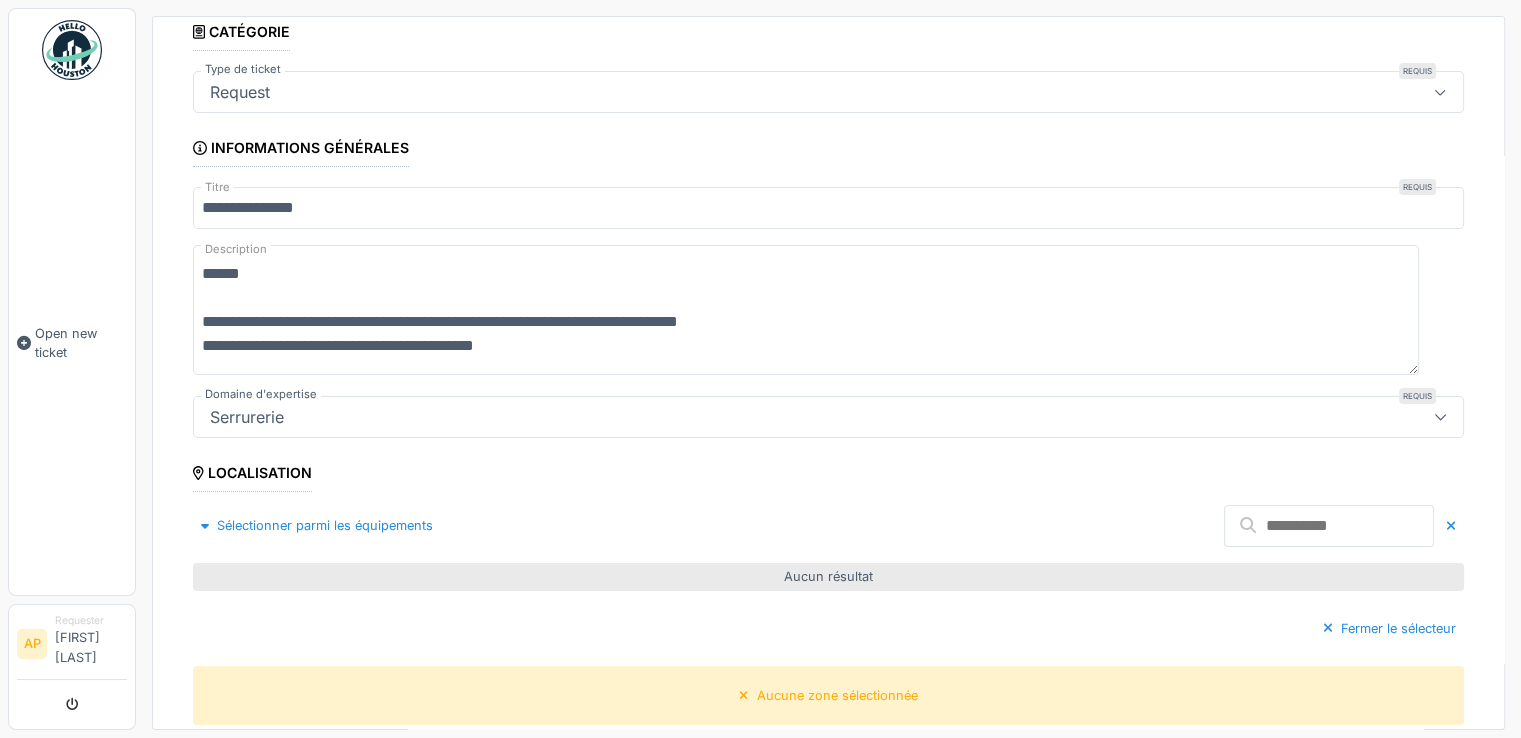 scroll, scrollTop: 200, scrollLeft: 0, axis: vertical 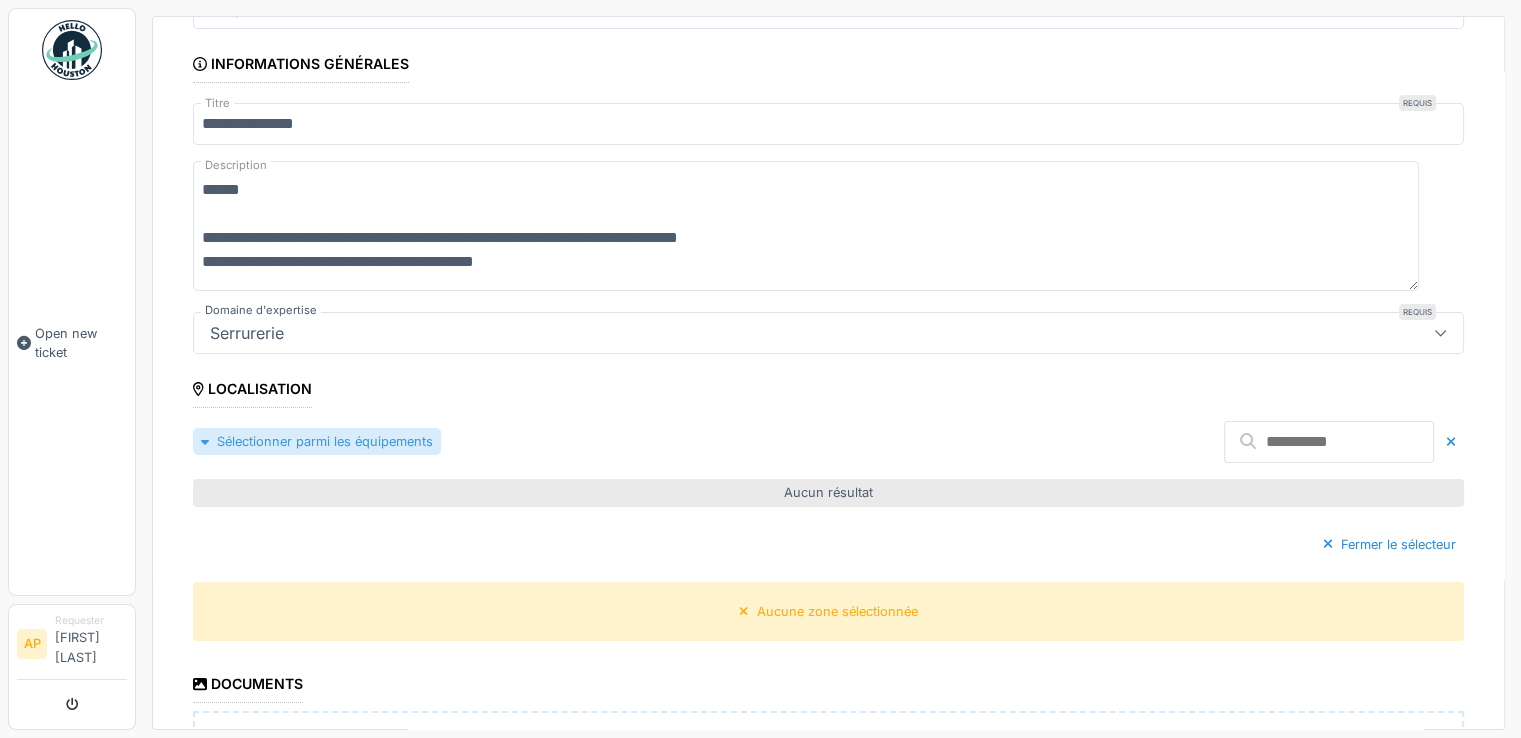 type on "**********" 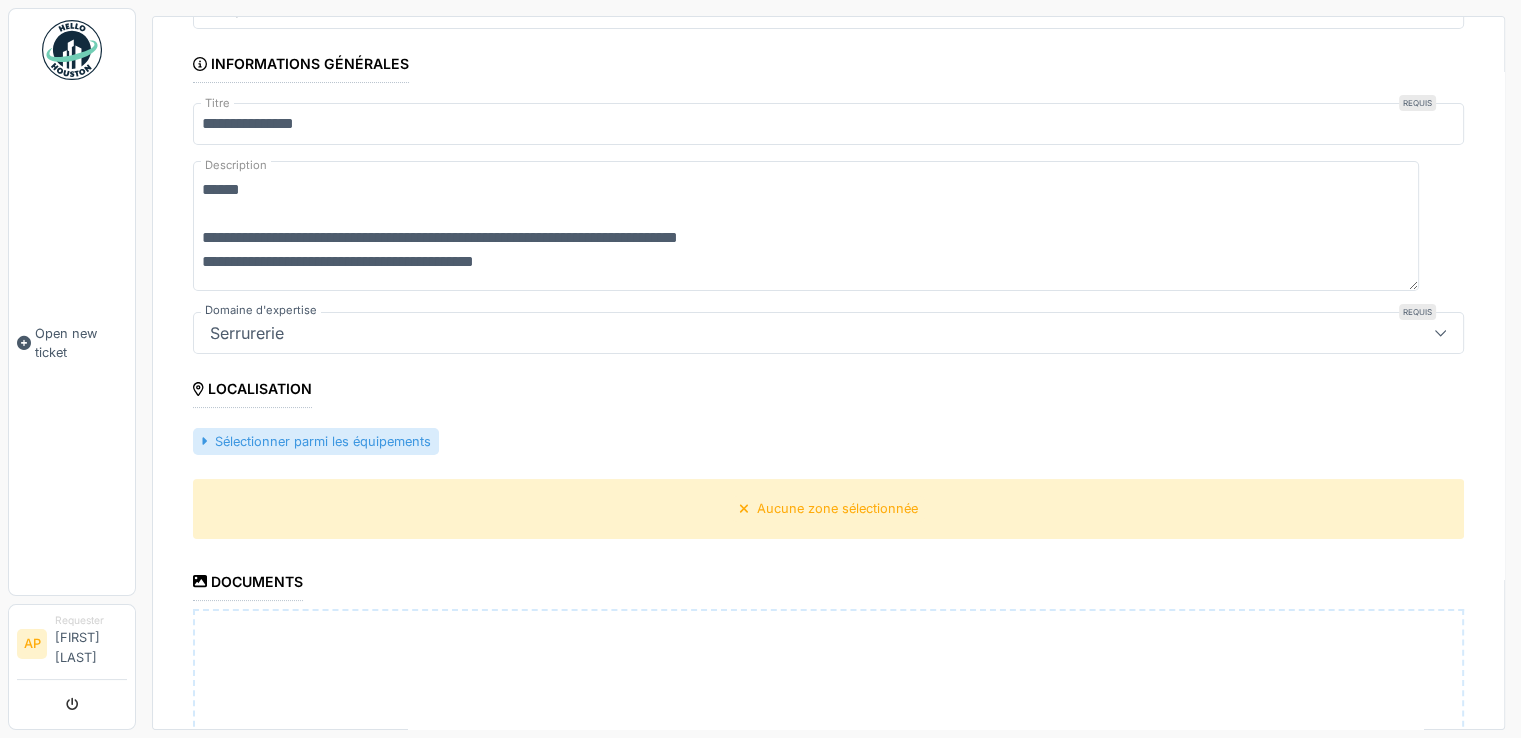 click on "Sélectionner parmi les équipements" at bounding box center [316, 441] 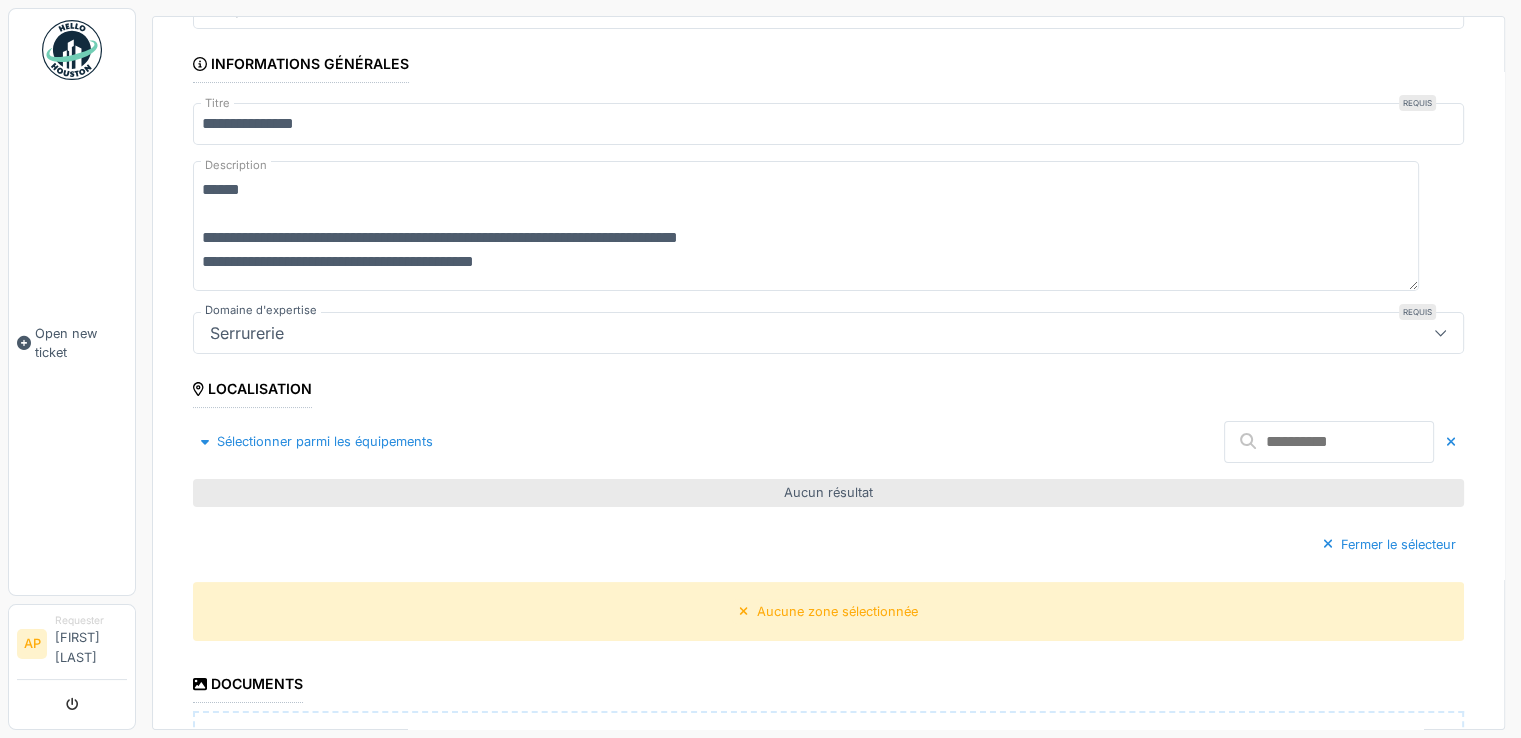 click on "Aucun résultat" at bounding box center [828, 492] 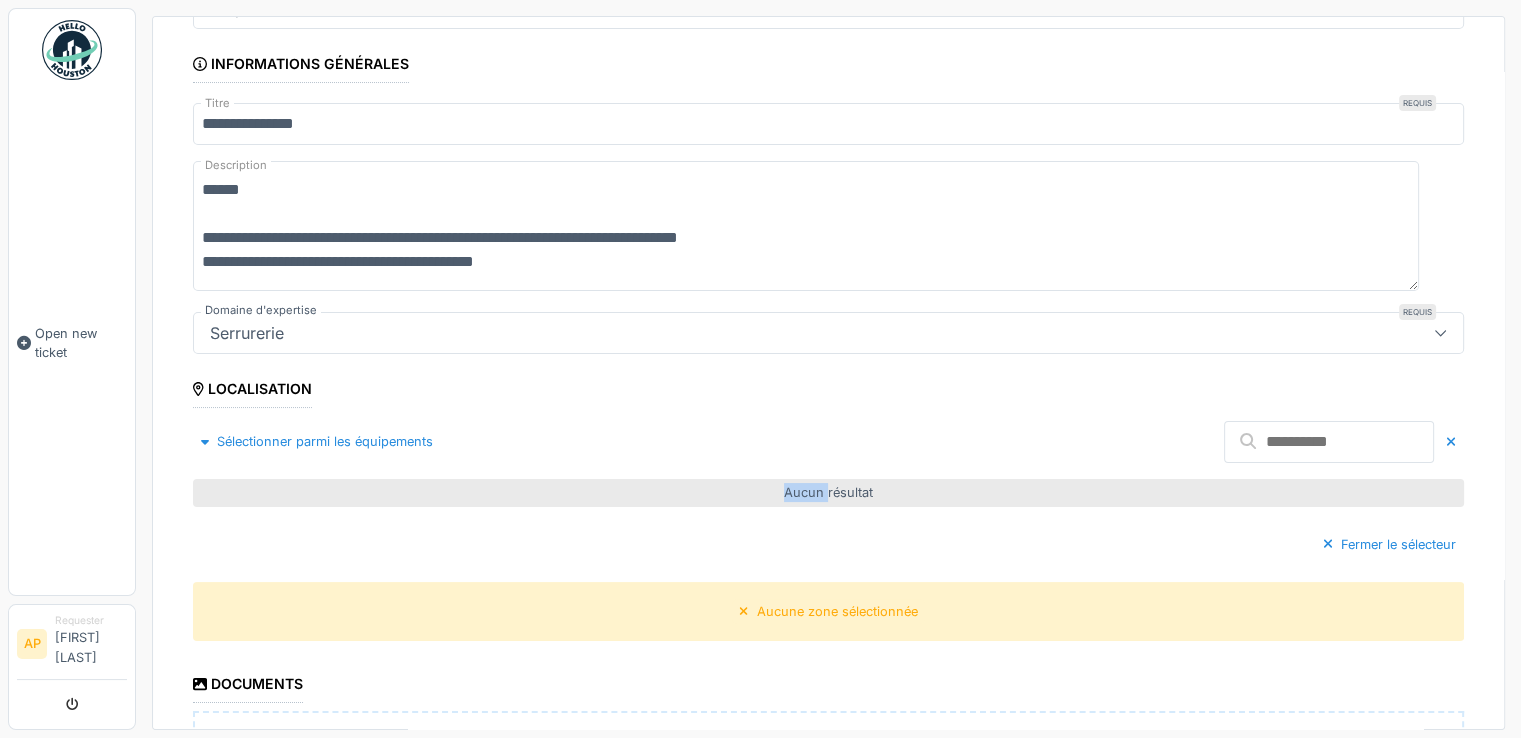 click on "Aucun résultat" at bounding box center [828, 492] 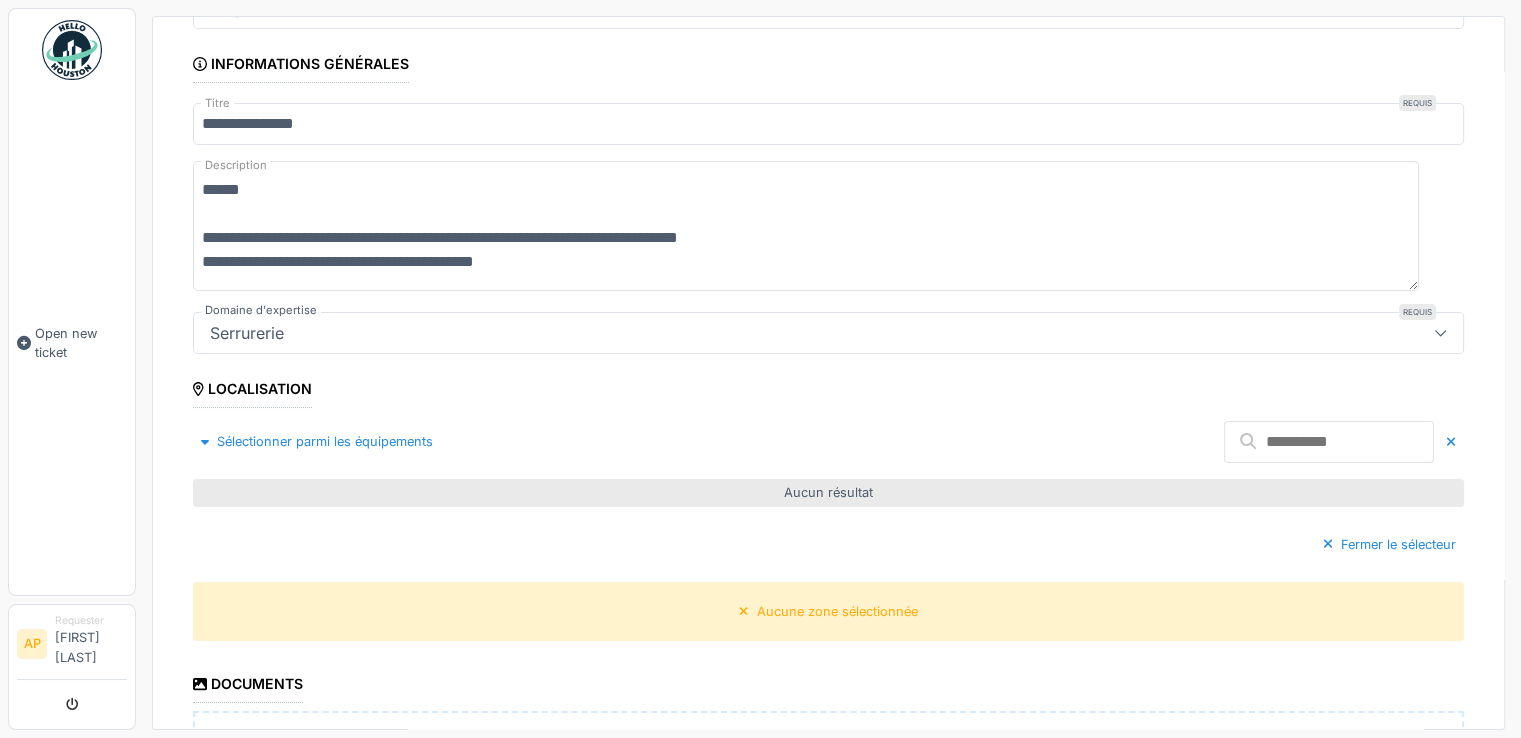 click on "Aucun résultat" at bounding box center (828, 492) 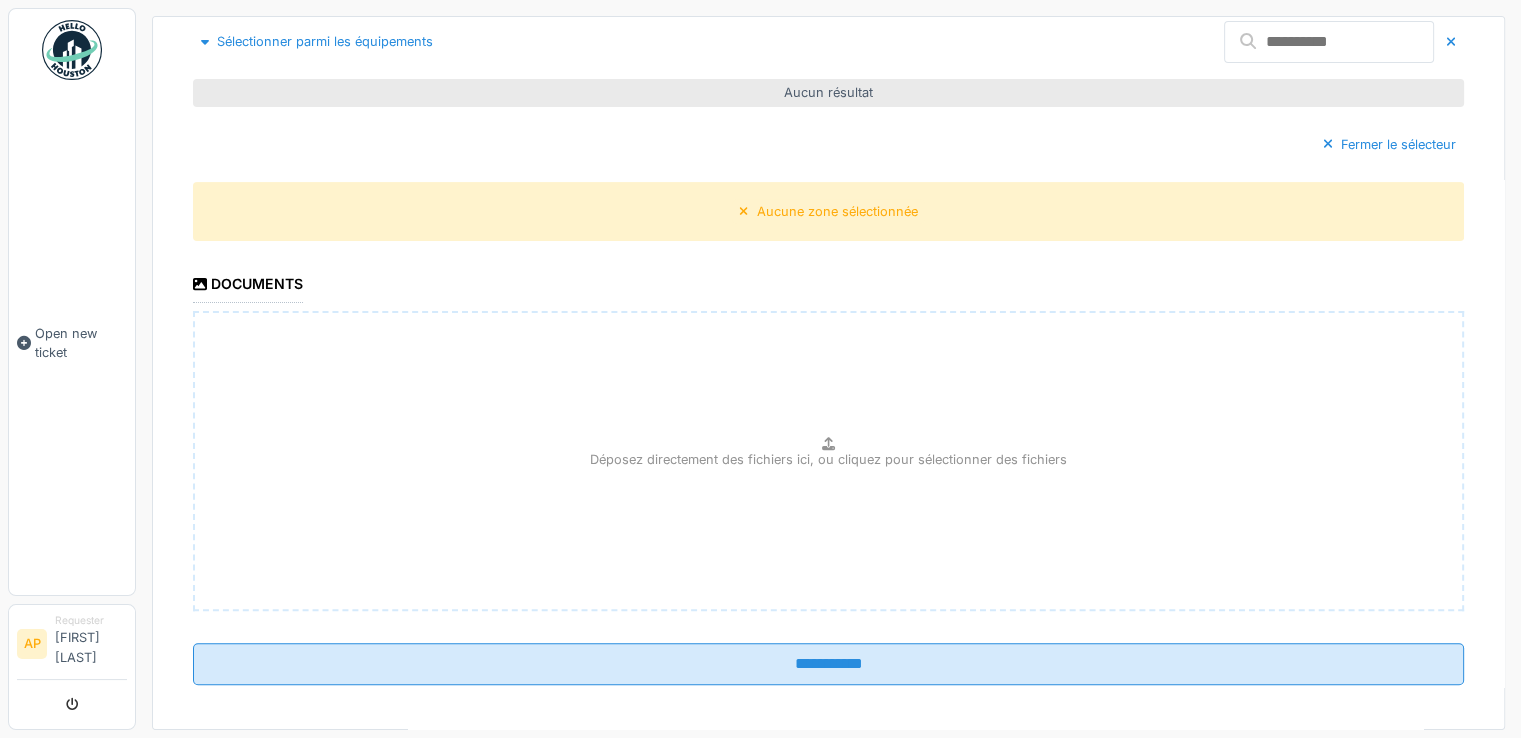click on "Déposez directement des fichiers ici, ou cliquez pour sélectionner des fichiers" at bounding box center (828, 459) 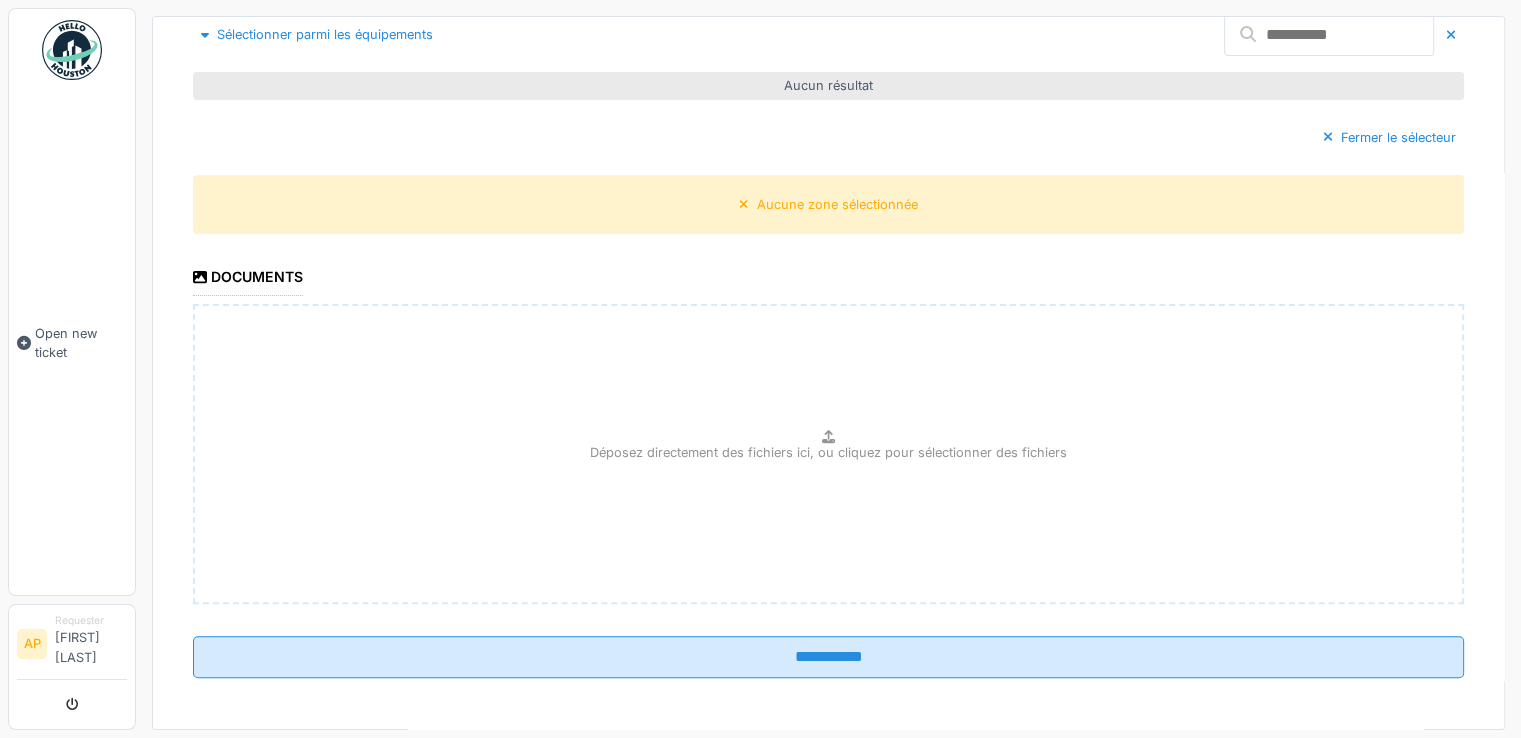 scroll, scrollTop: 608, scrollLeft: 0, axis: vertical 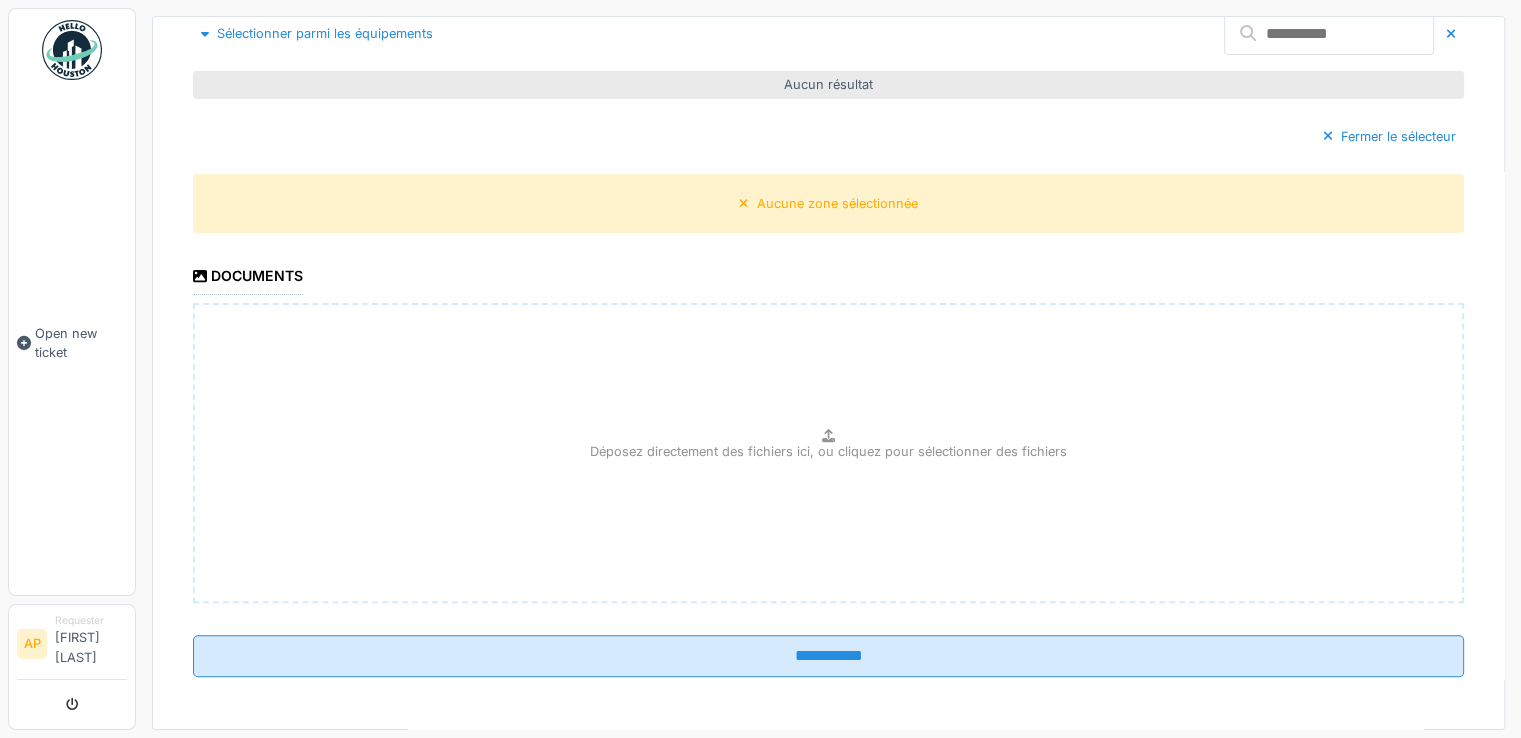 click on "Aucun résultat" at bounding box center [828, 84] 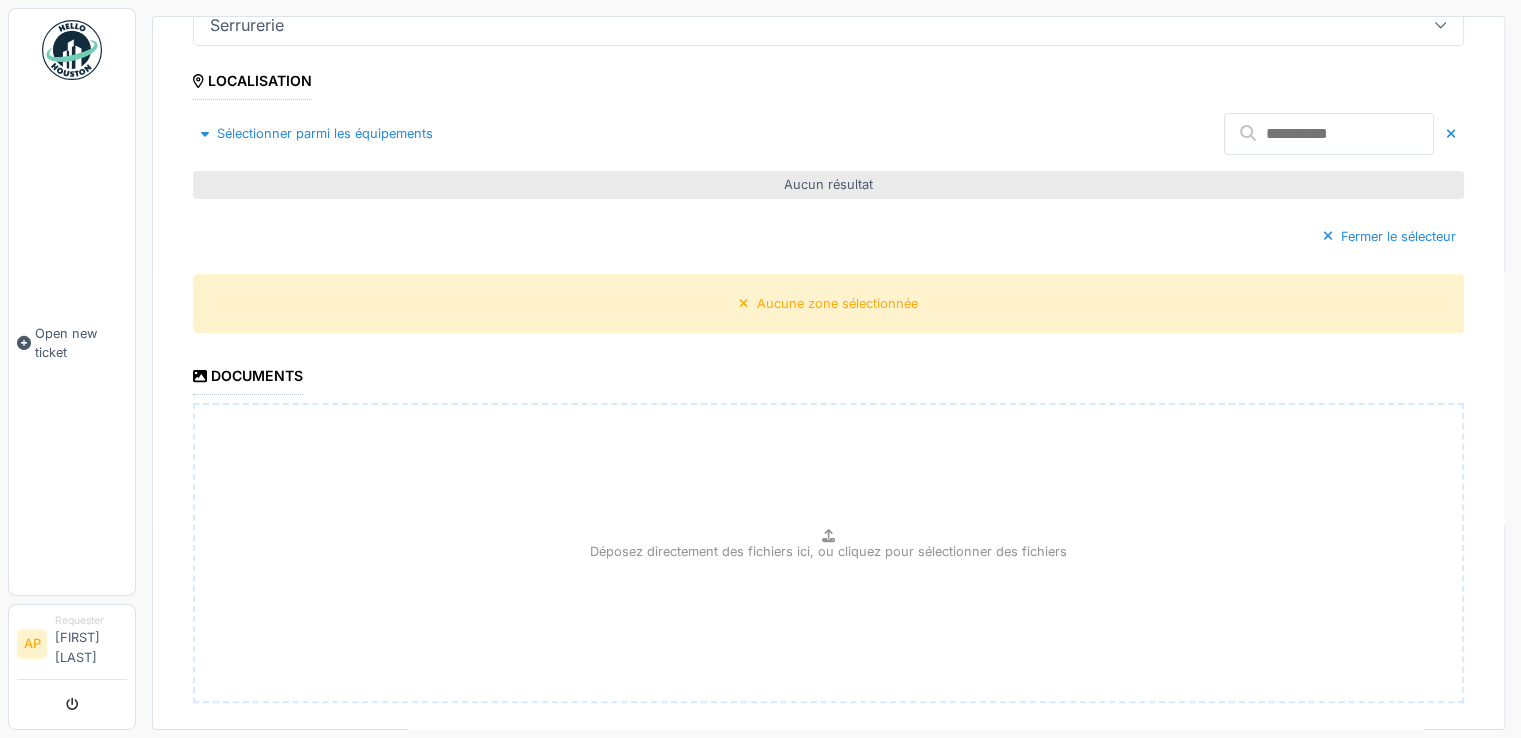 click at bounding box center [1329, 134] 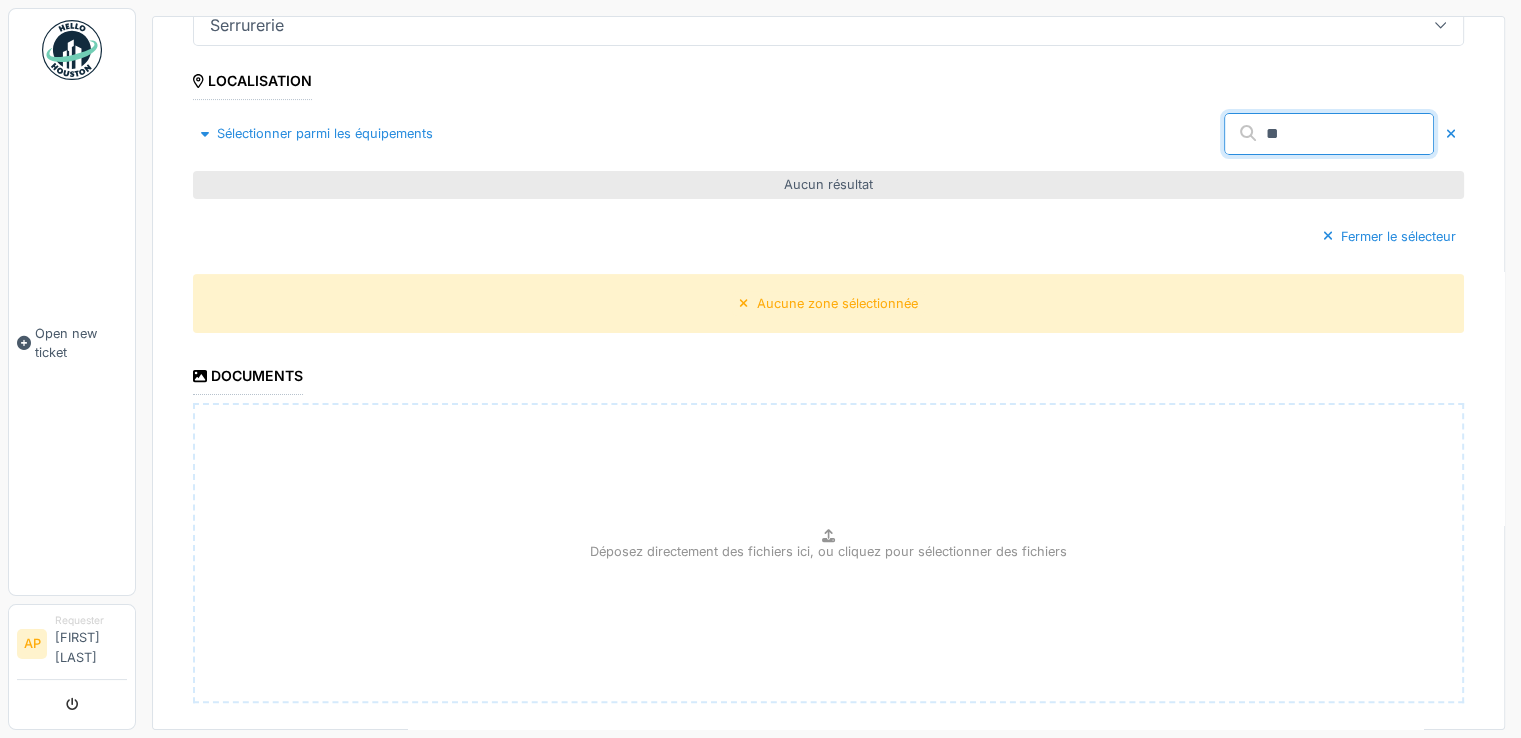 type on "***" 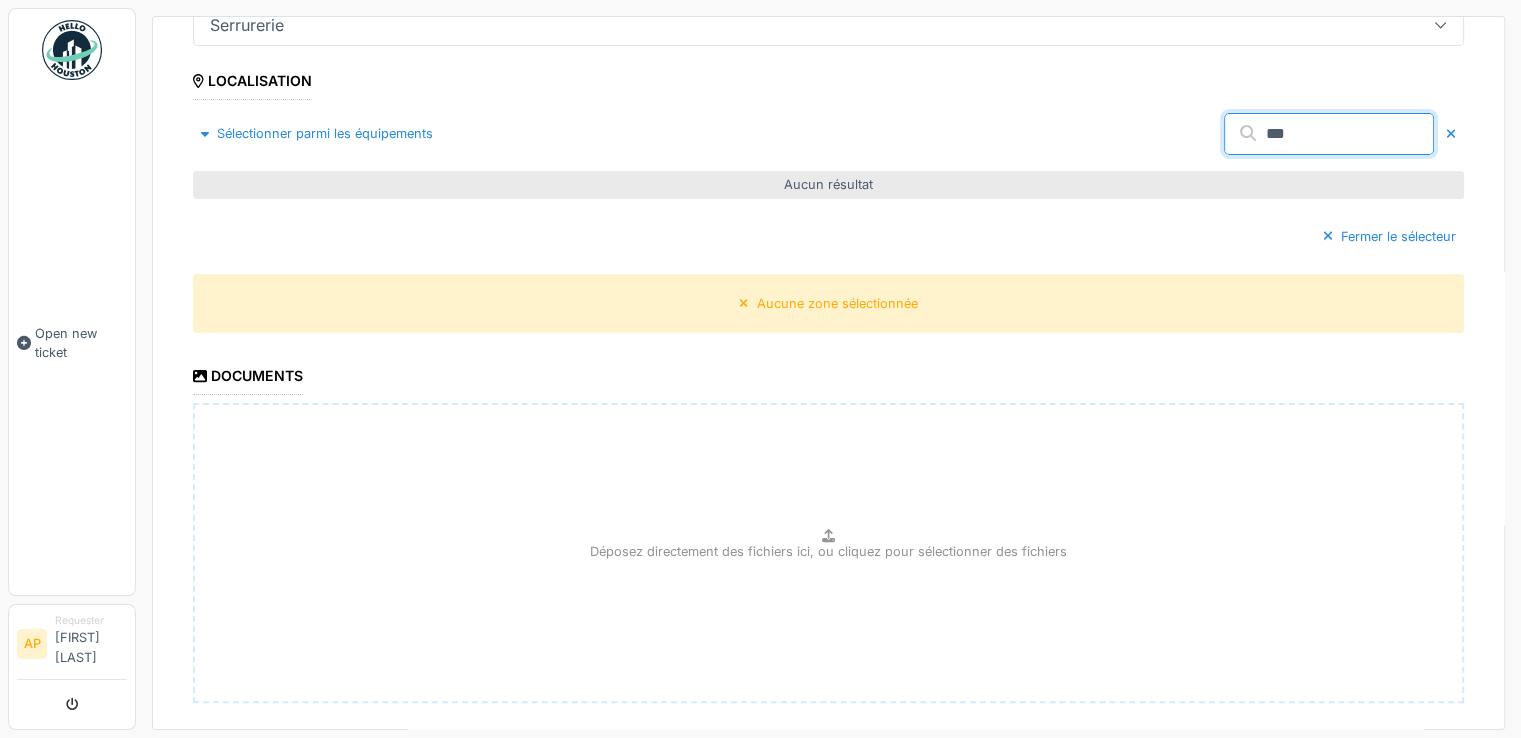 drag, startPoint x: 1244, startPoint y: 123, endPoint x: 1130, endPoint y: 123, distance: 114 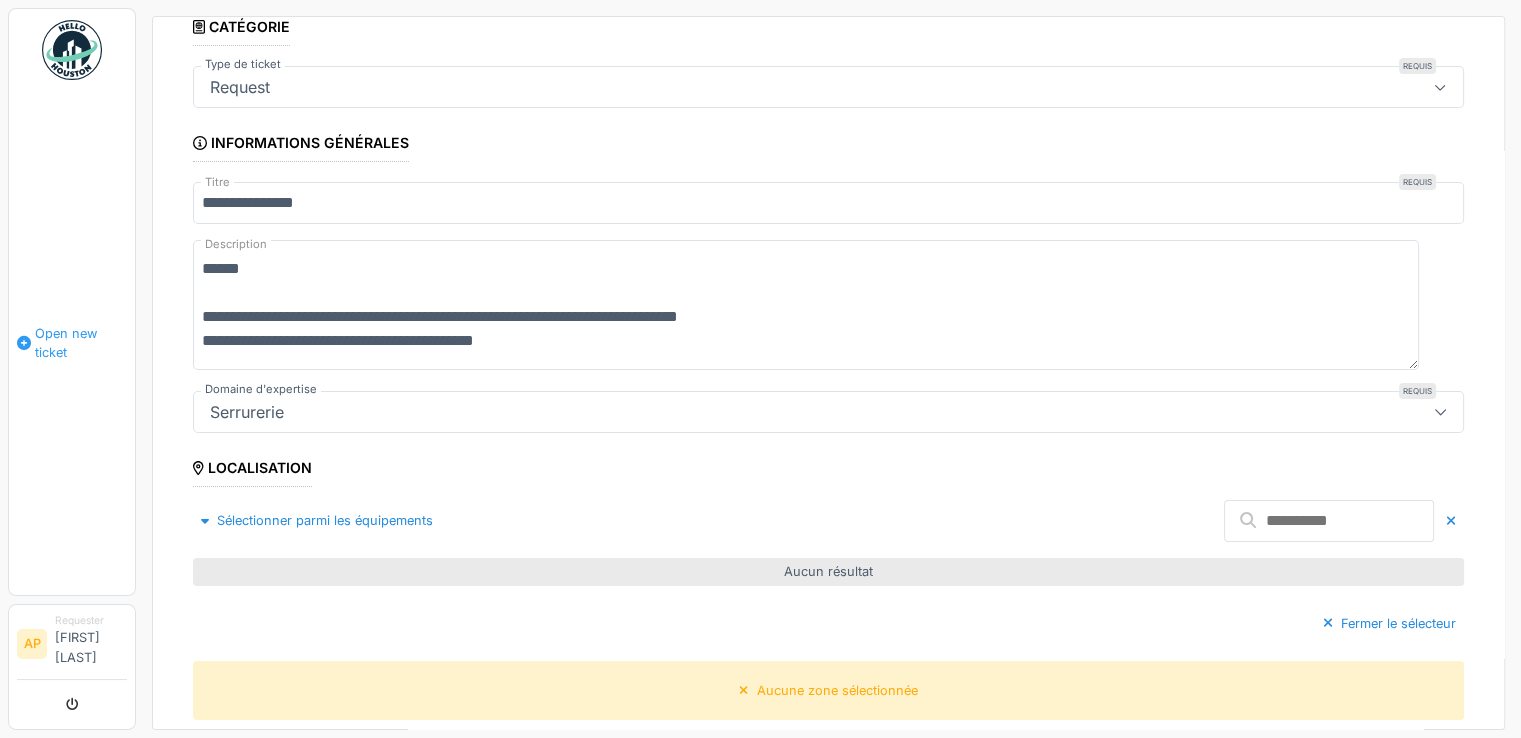 scroll, scrollTop: 108, scrollLeft: 0, axis: vertical 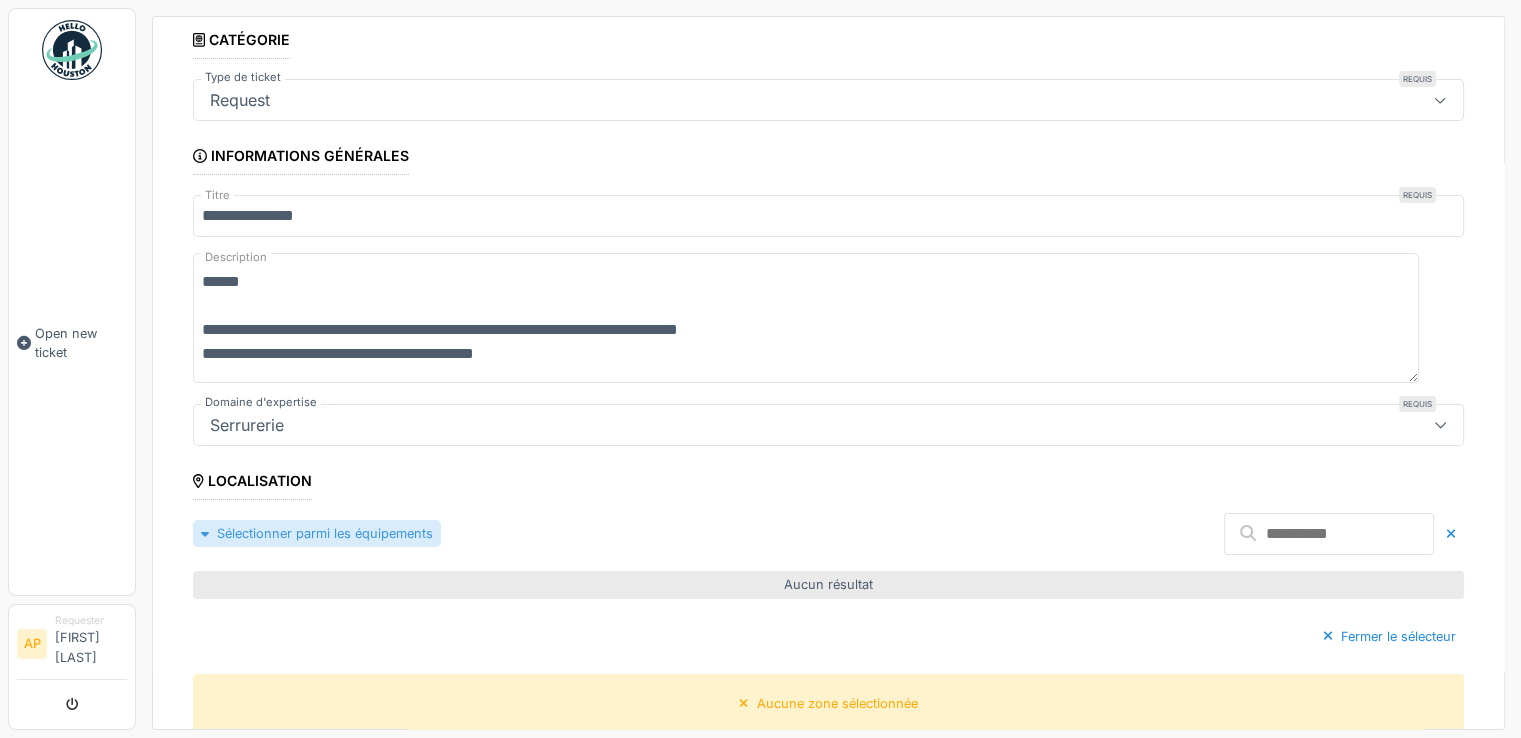 click on "Sélectionner parmi les équipements" at bounding box center [317, 533] 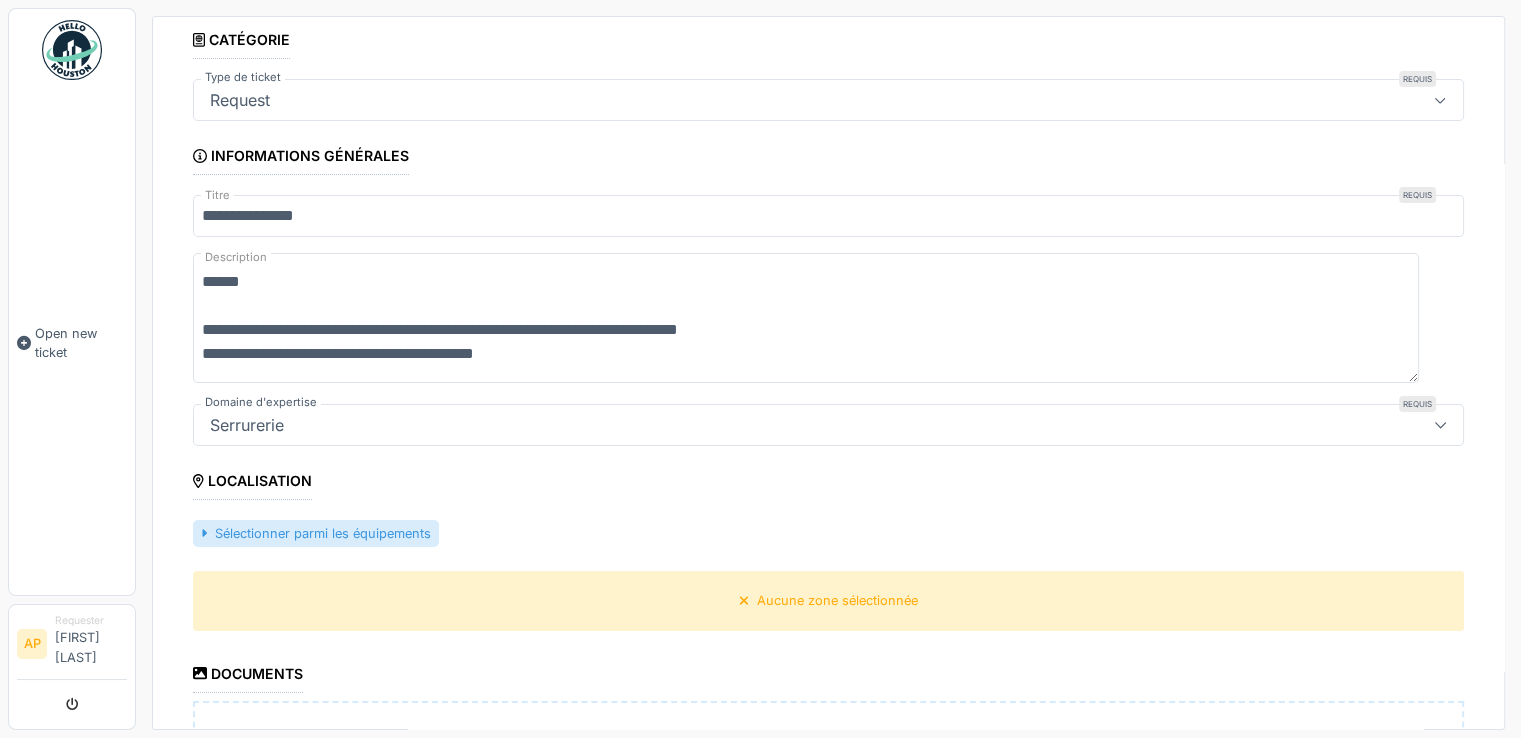 click on "Sélectionner parmi les équipements" at bounding box center [316, 533] 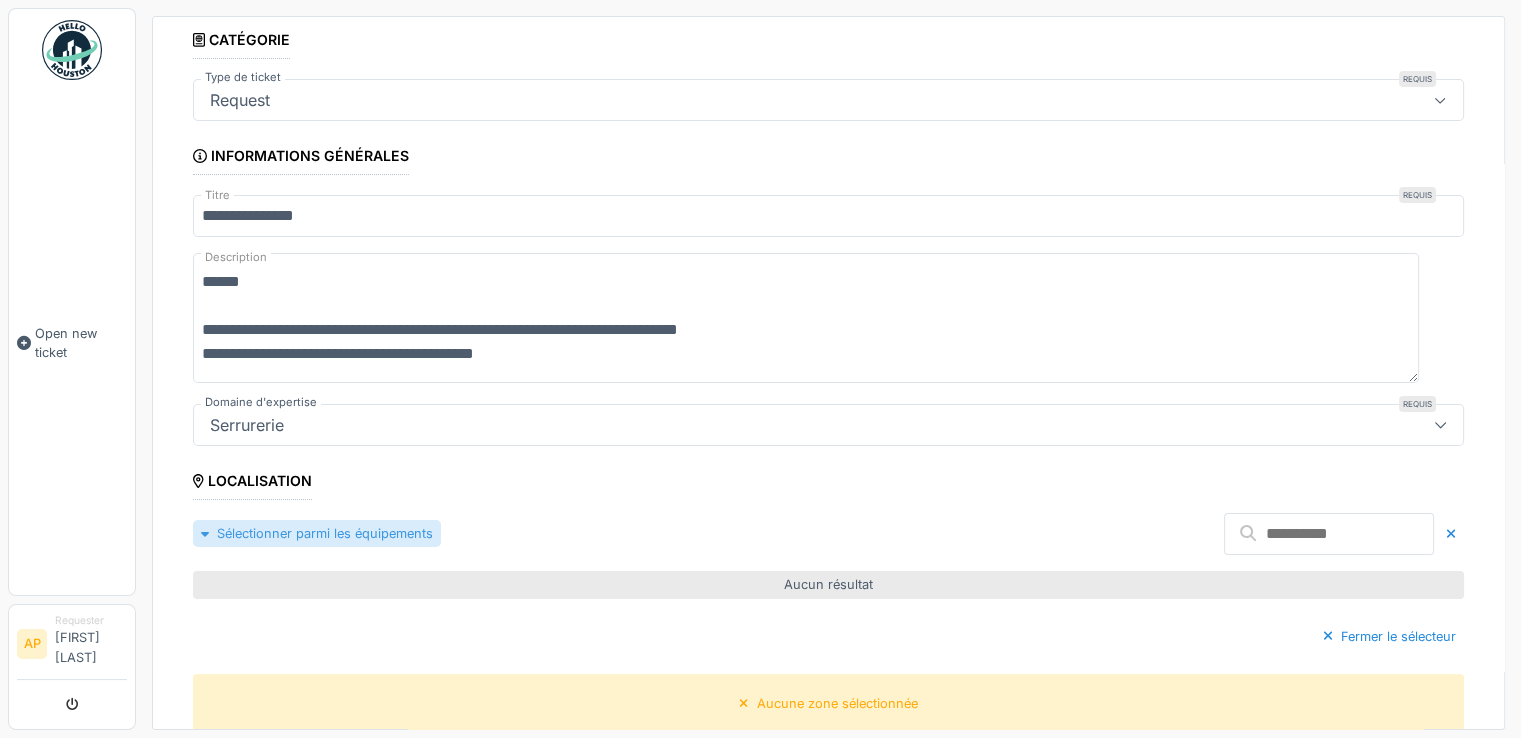 click on "Sélectionner parmi les équipements" at bounding box center [317, 533] 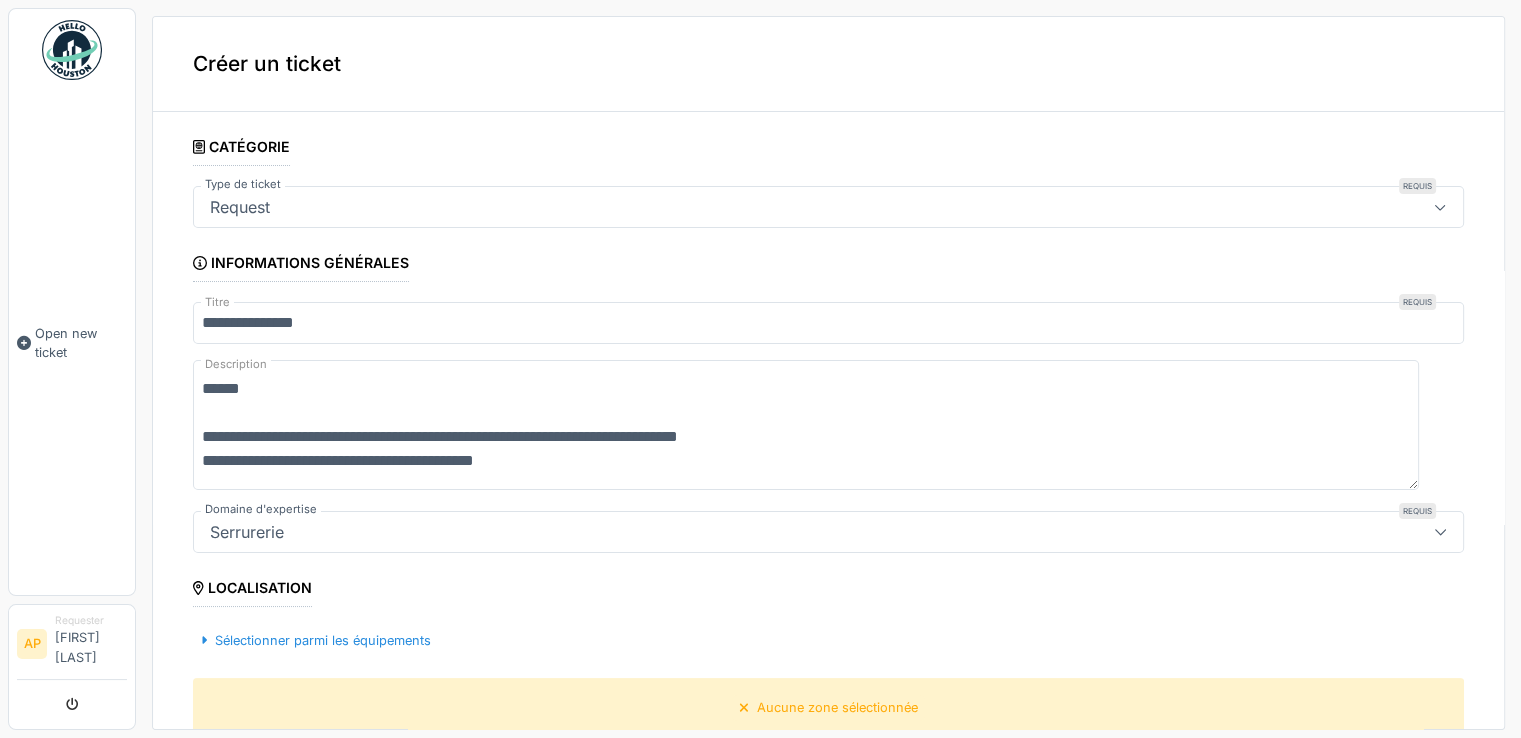scroll, scrollTop: 0, scrollLeft: 0, axis: both 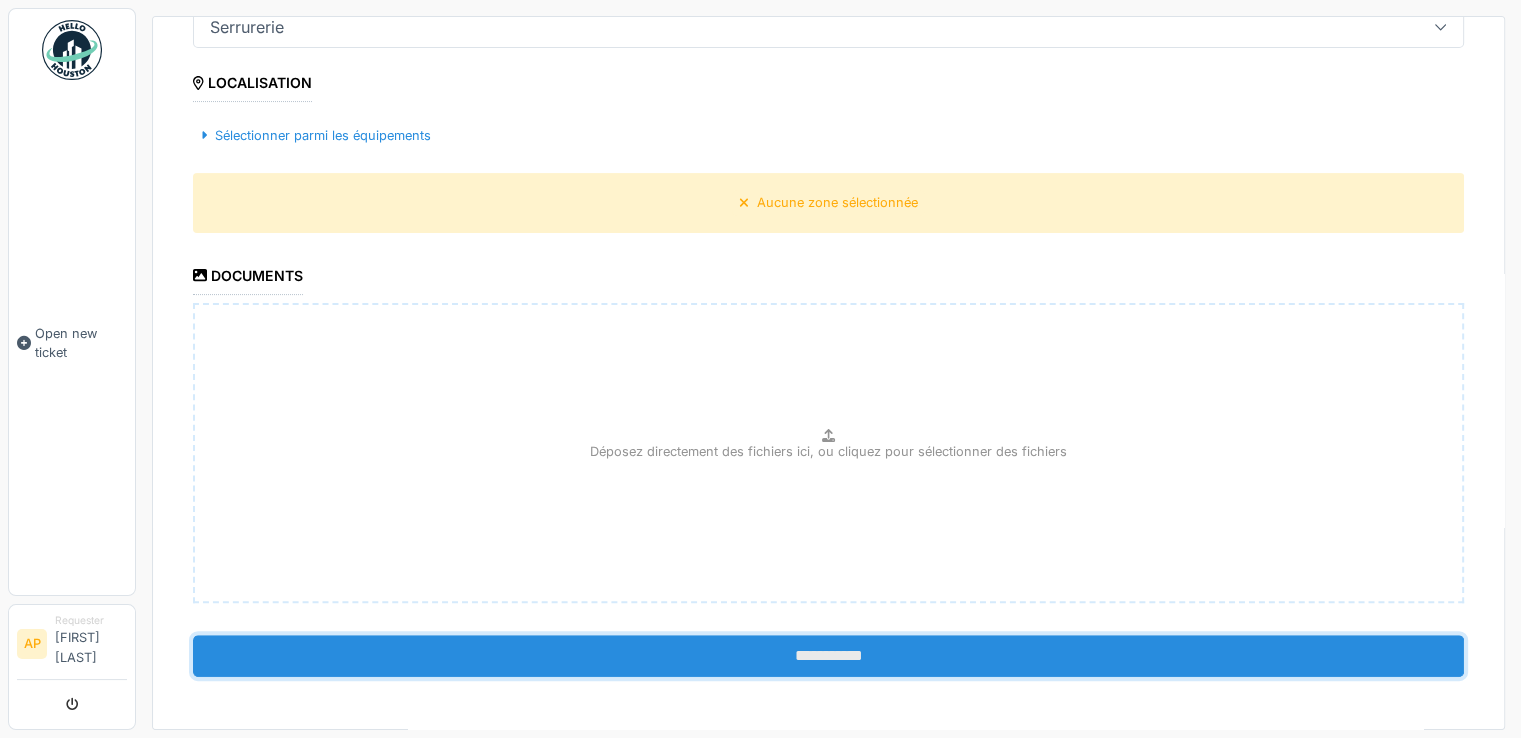 click on "**********" at bounding box center (828, 656) 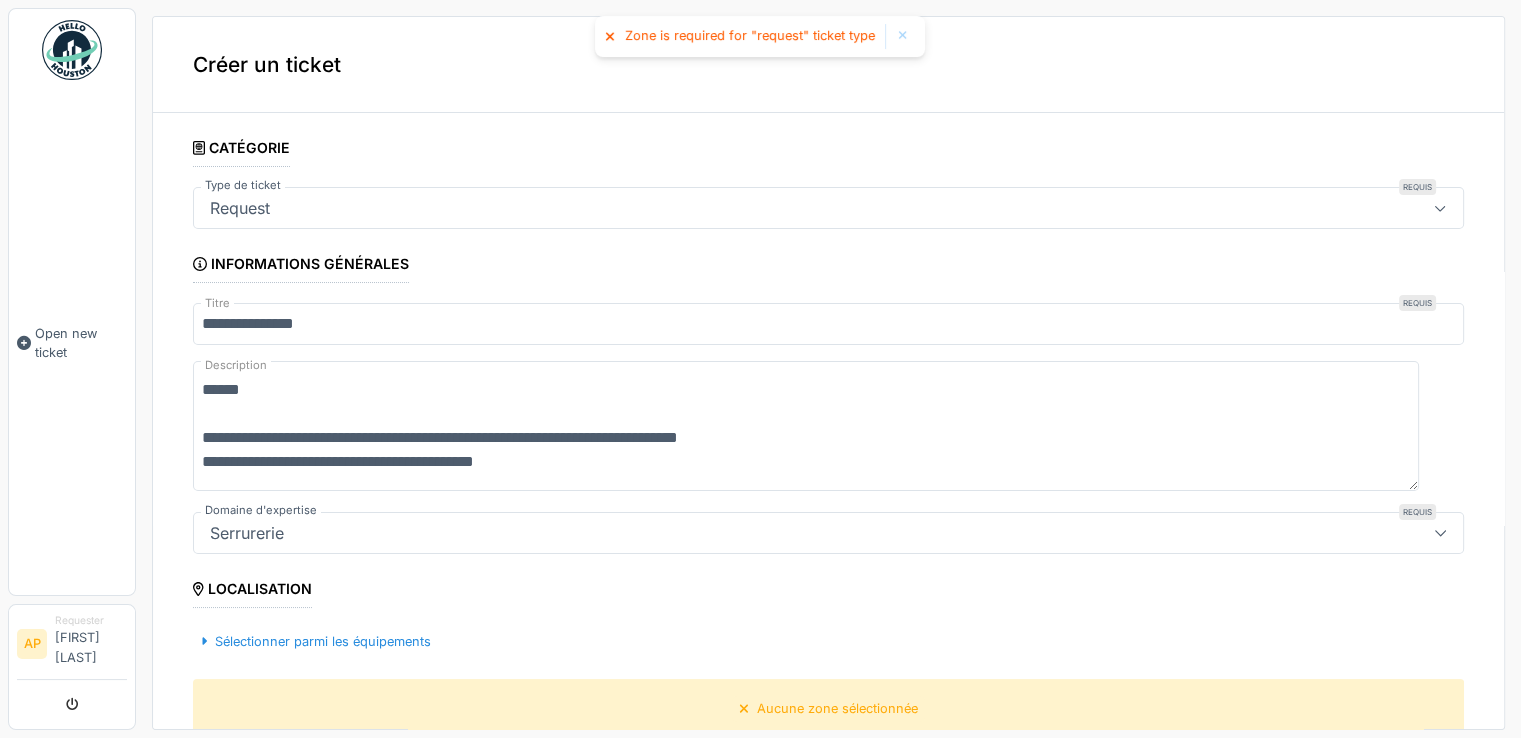 scroll, scrollTop: 0, scrollLeft: 0, axis: both 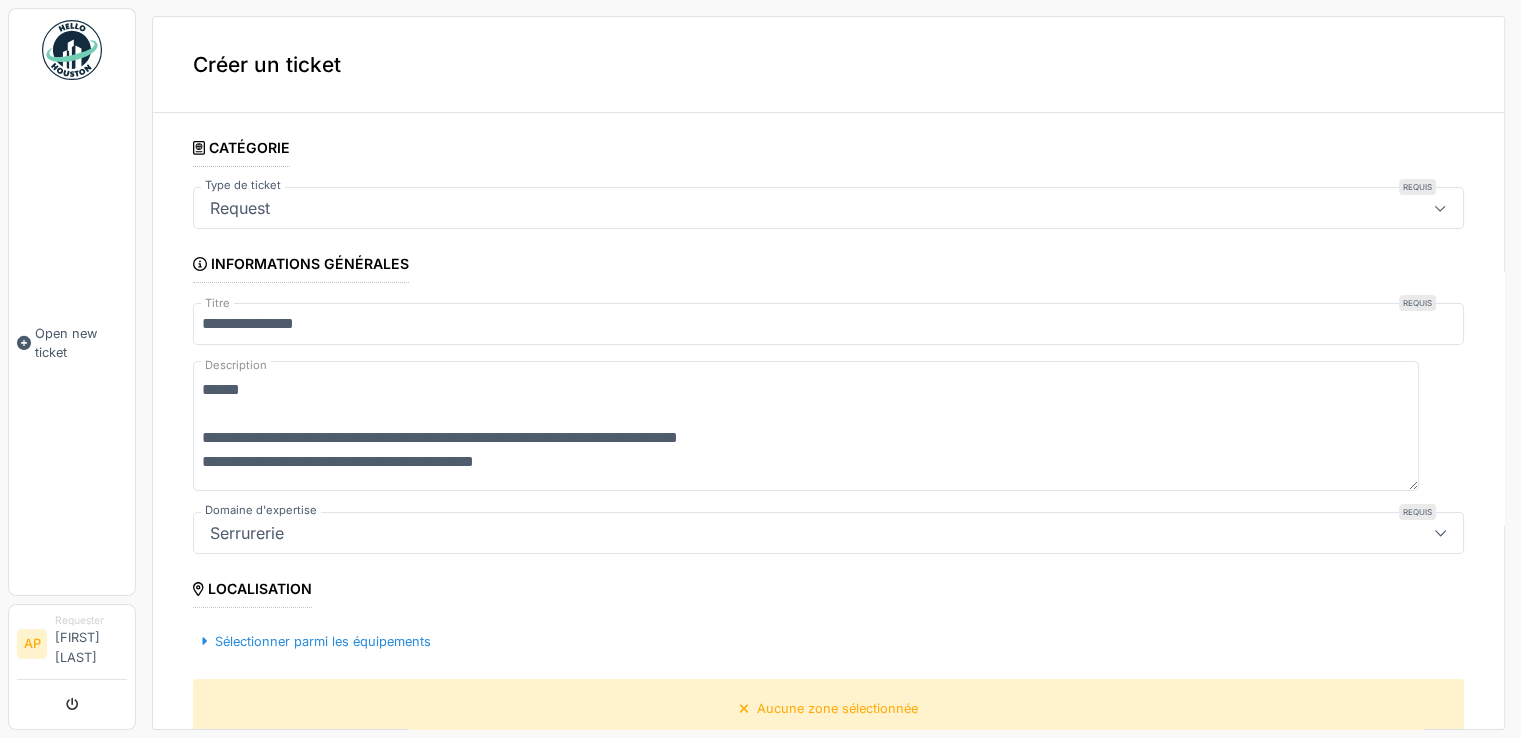 click on "Request" at bounding box center (765, 208) 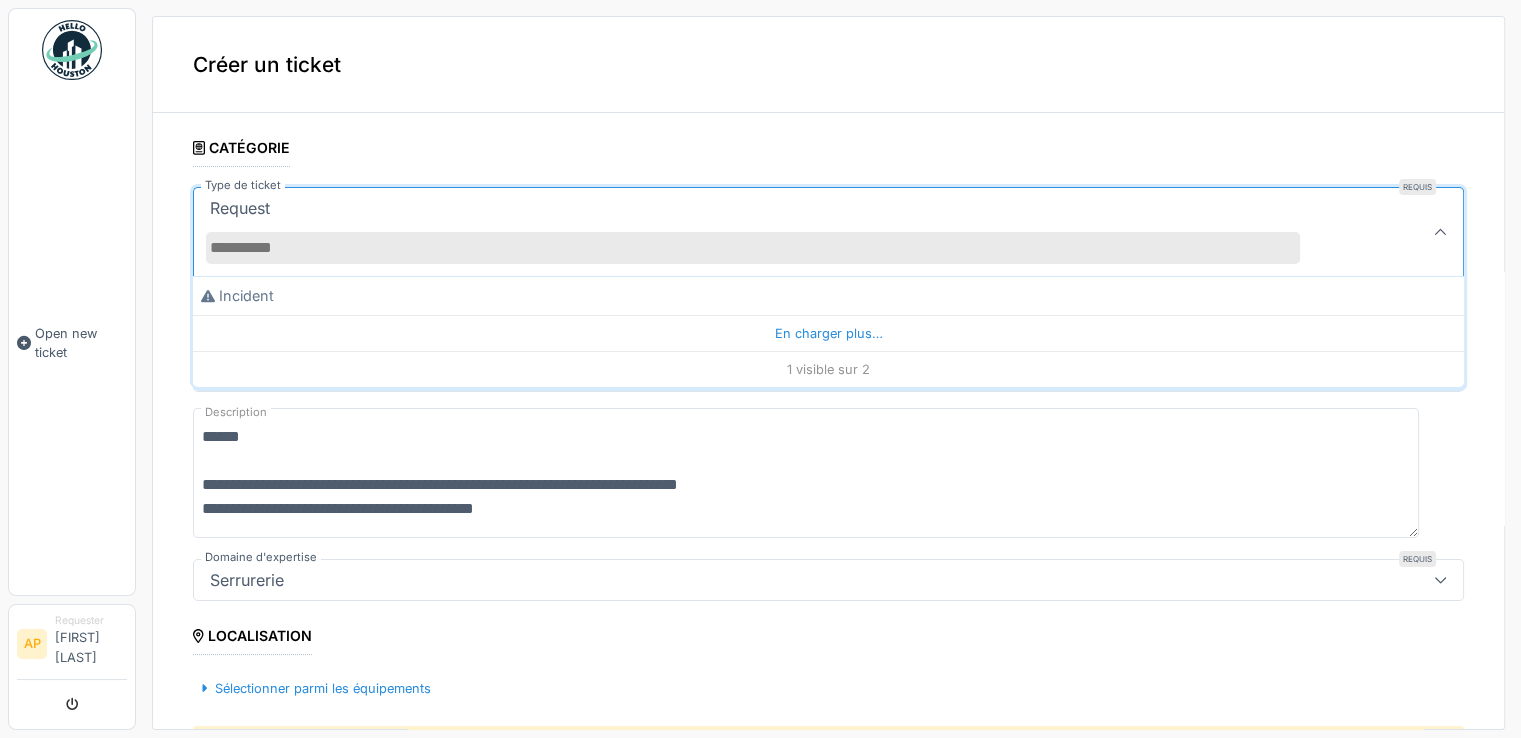 click on "Type de ticket" at bounding box center [753, 248] 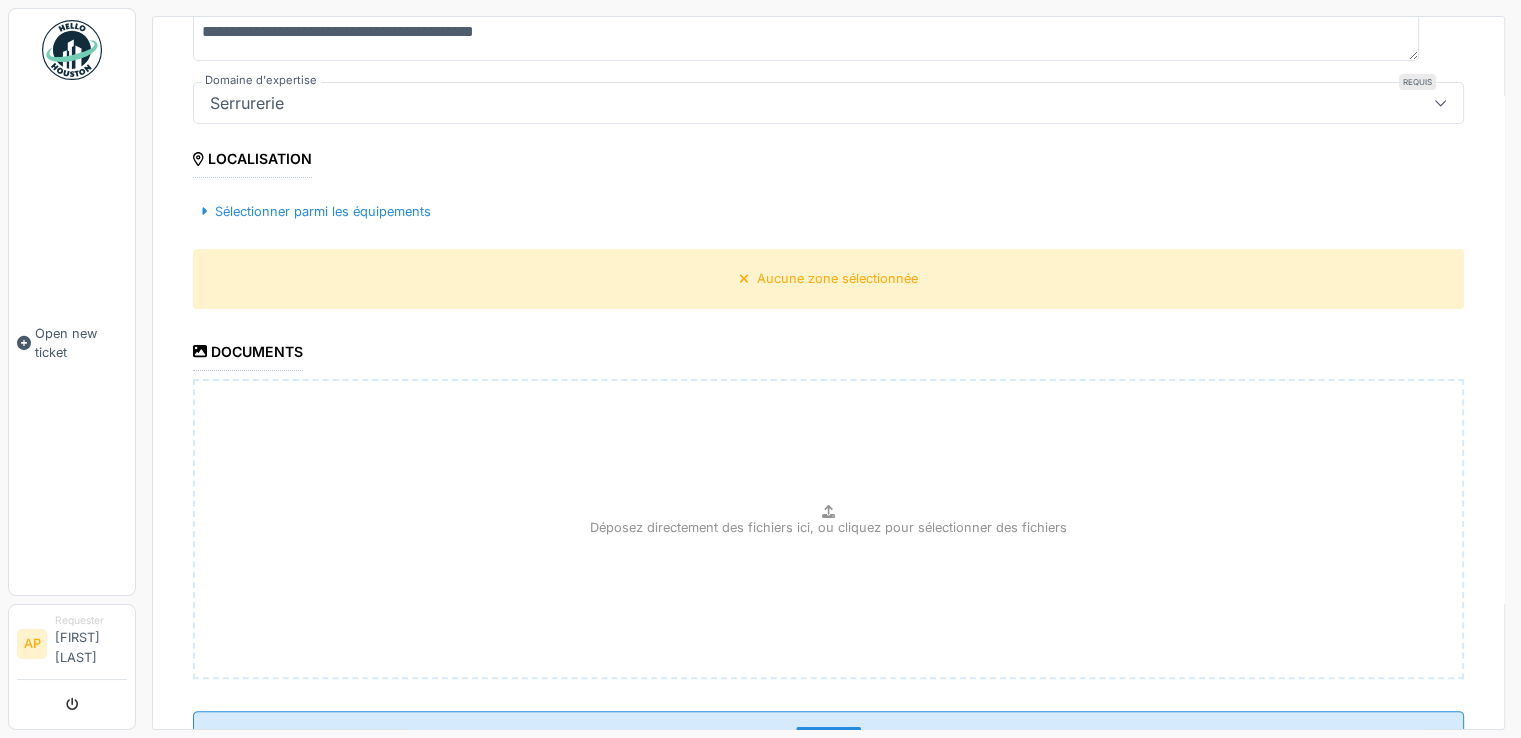 scroll, scrollTop: 500, scrollLeft: 0, axis: vertical 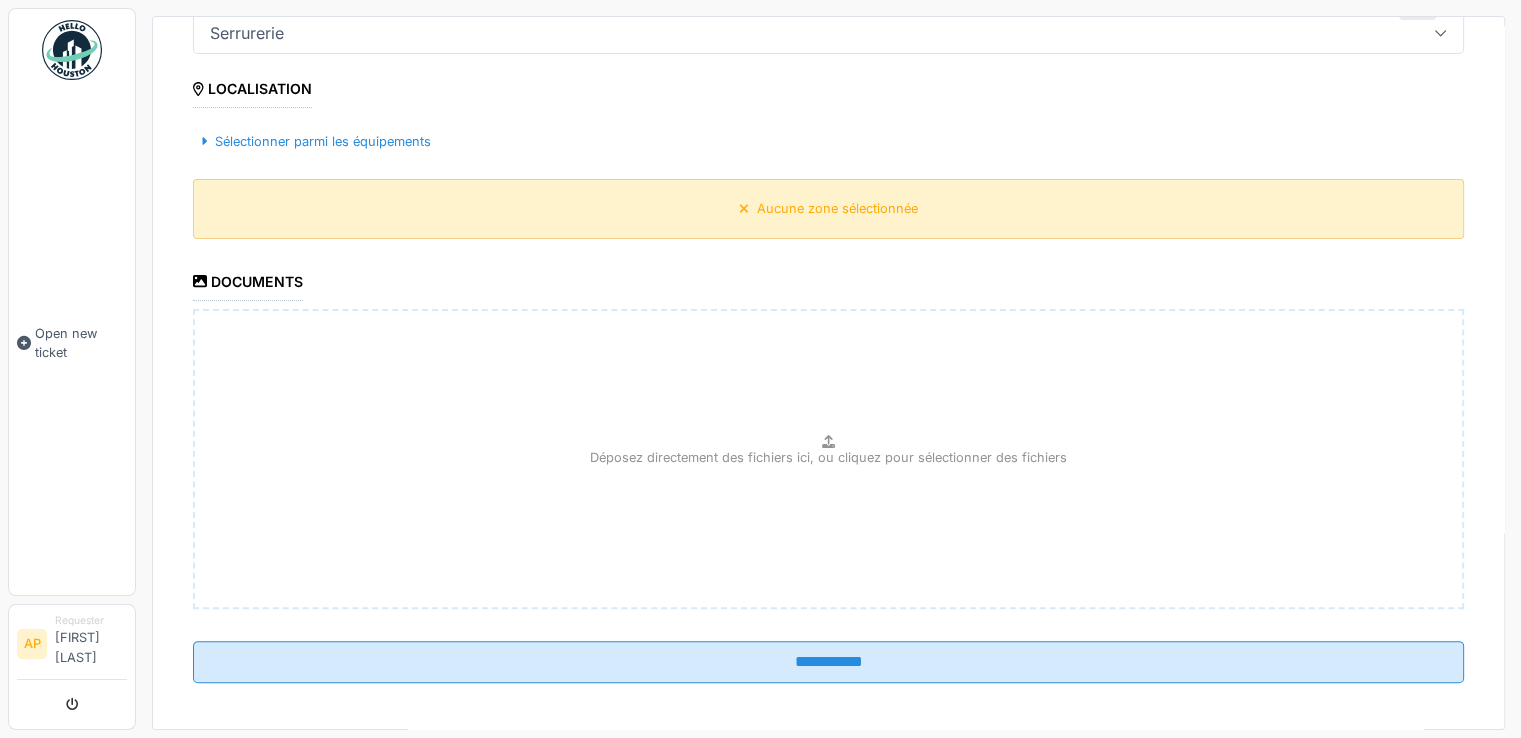 click on "Aucune zone sélectionnée" at bounding box center [828, 208] 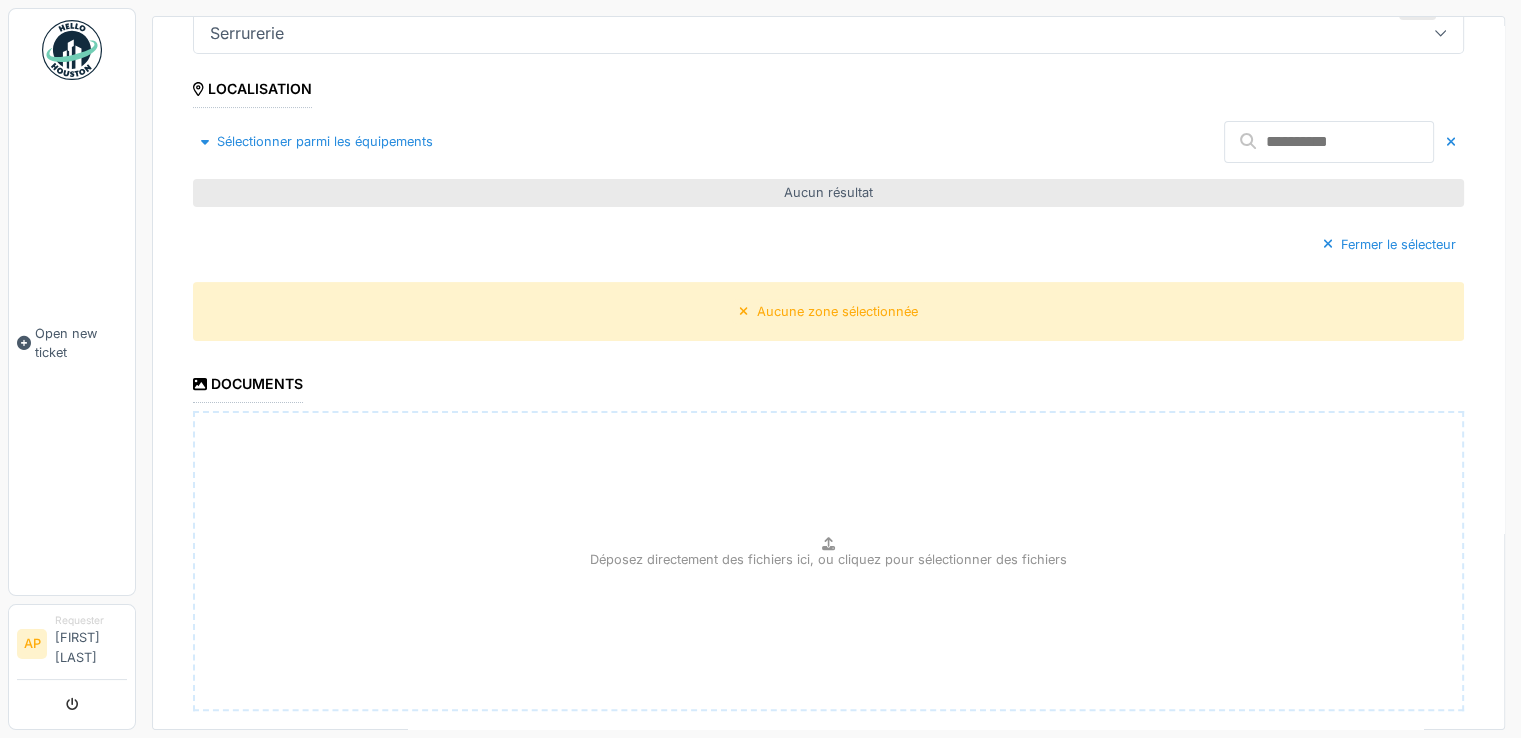 click on "Aucun résultat" at bounding box center [828, 192] 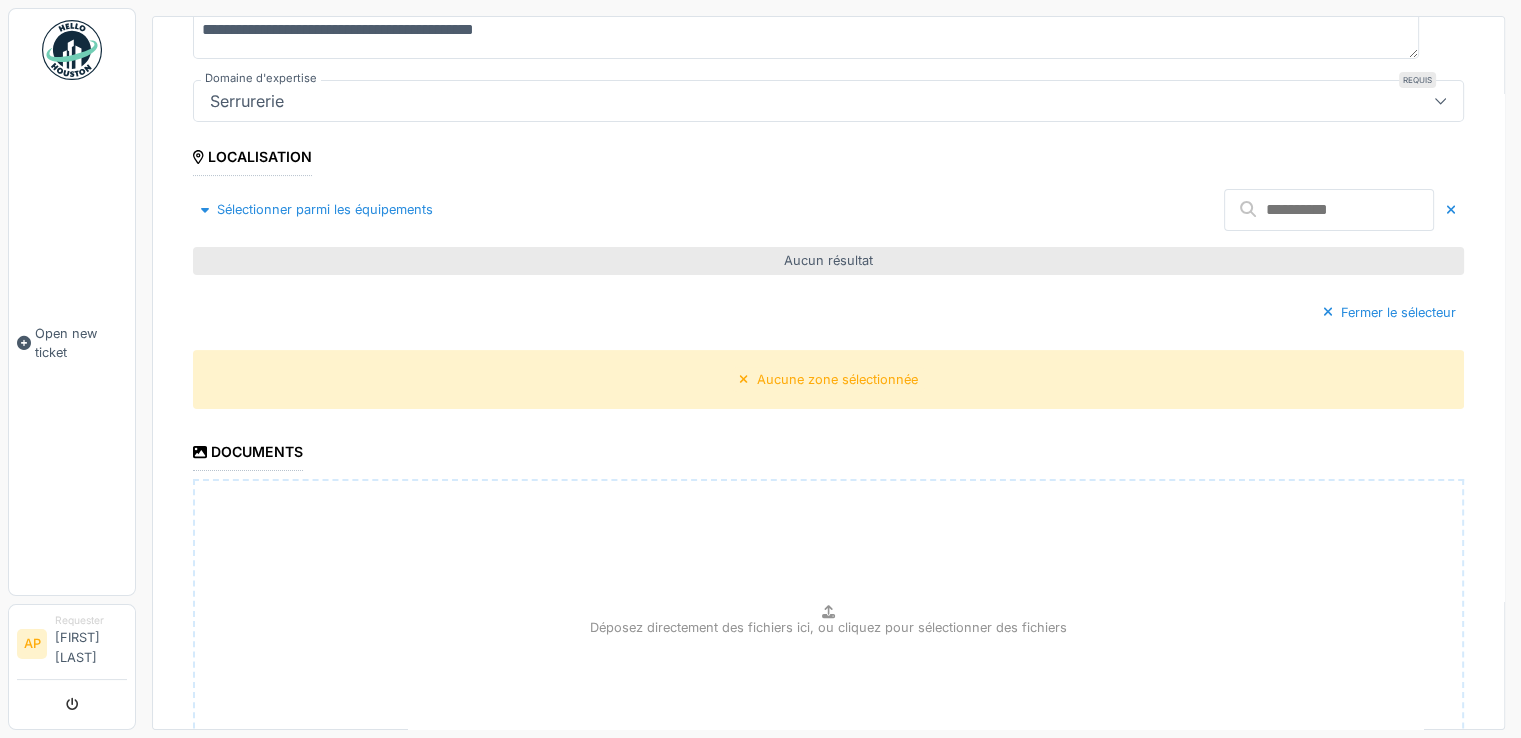 scroll, scrollTop: 400, scrollLeft: 0, axis: vertical 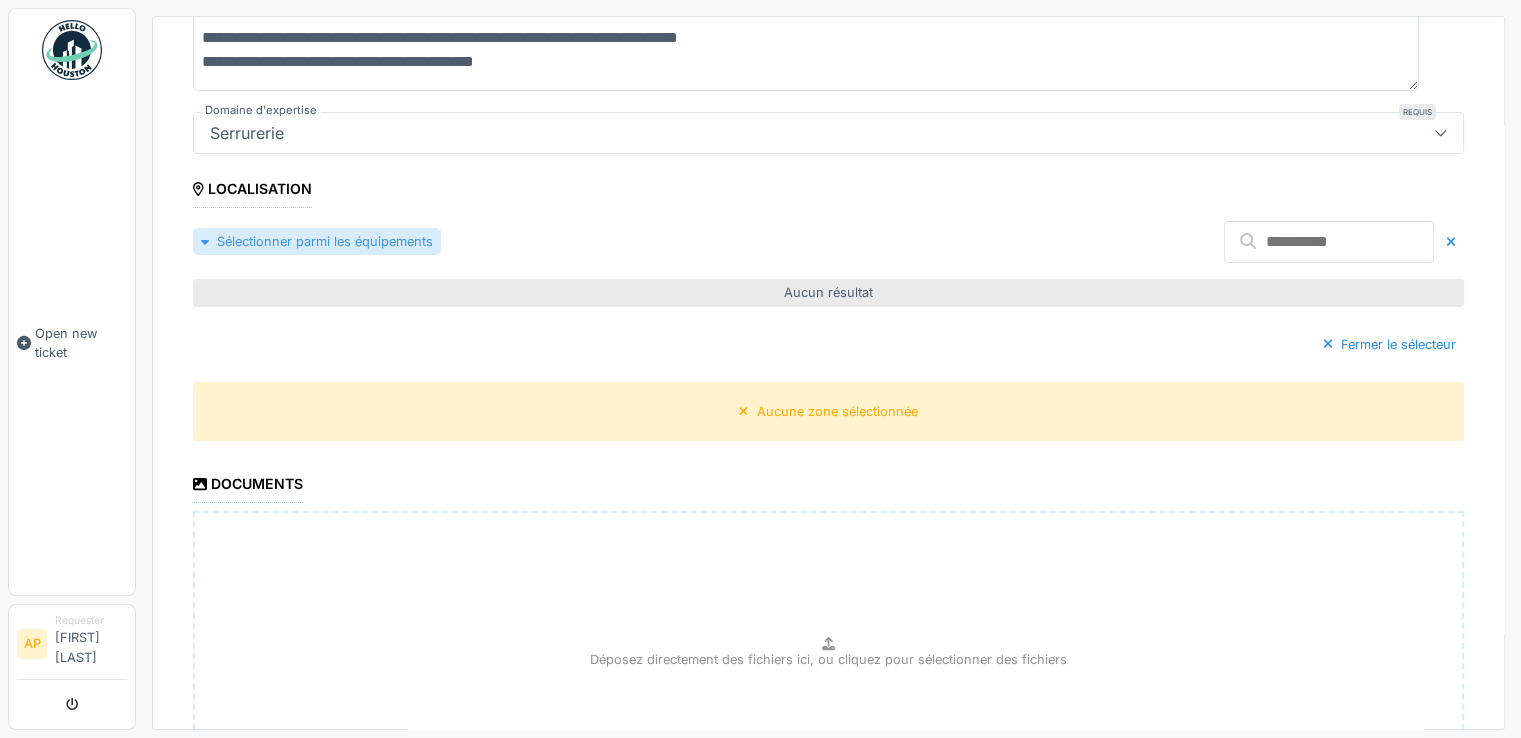 click on "Sélectionner parmi les équipements" at bounding box center (317, 241) 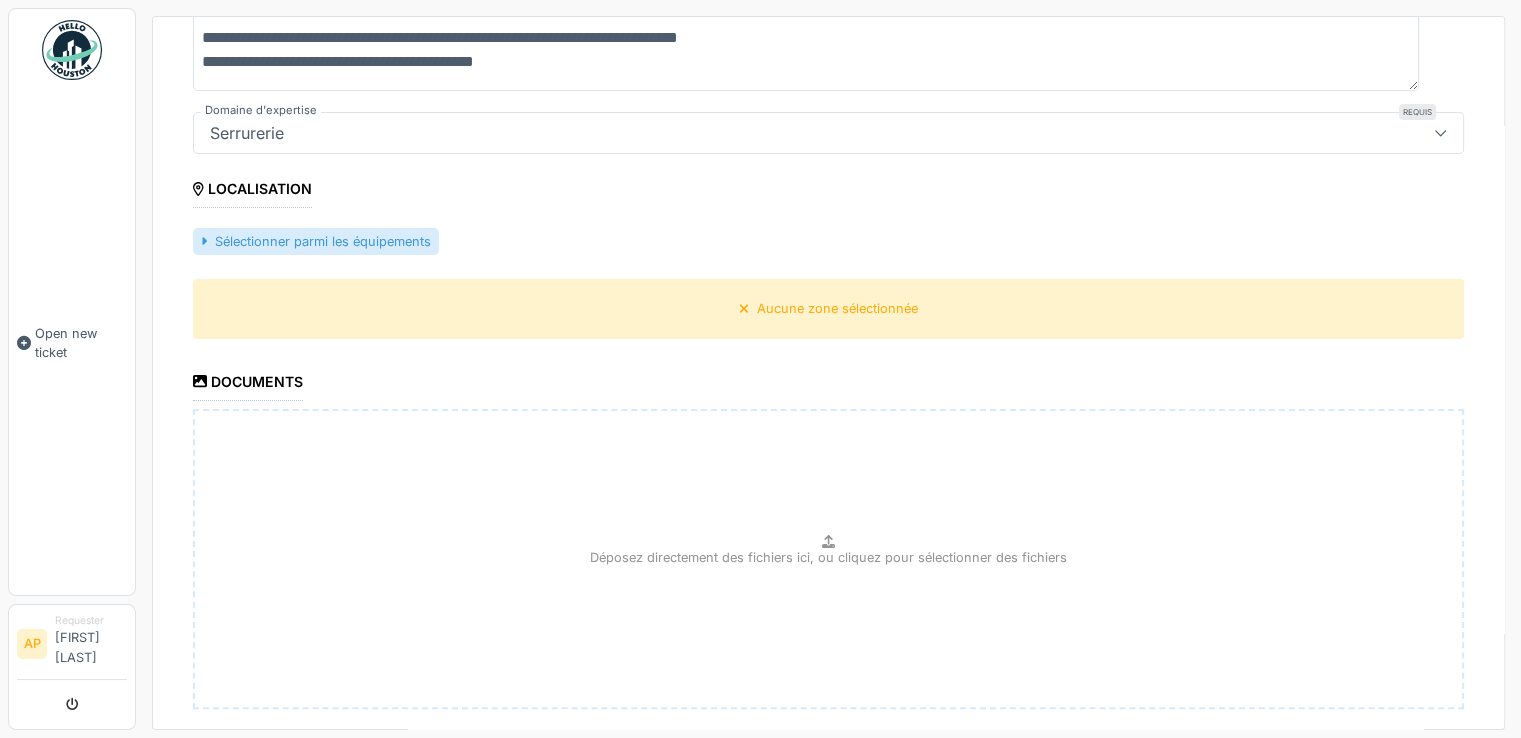 click on "Sélectionner parmi les équipements" at bounding box center [316, 241] 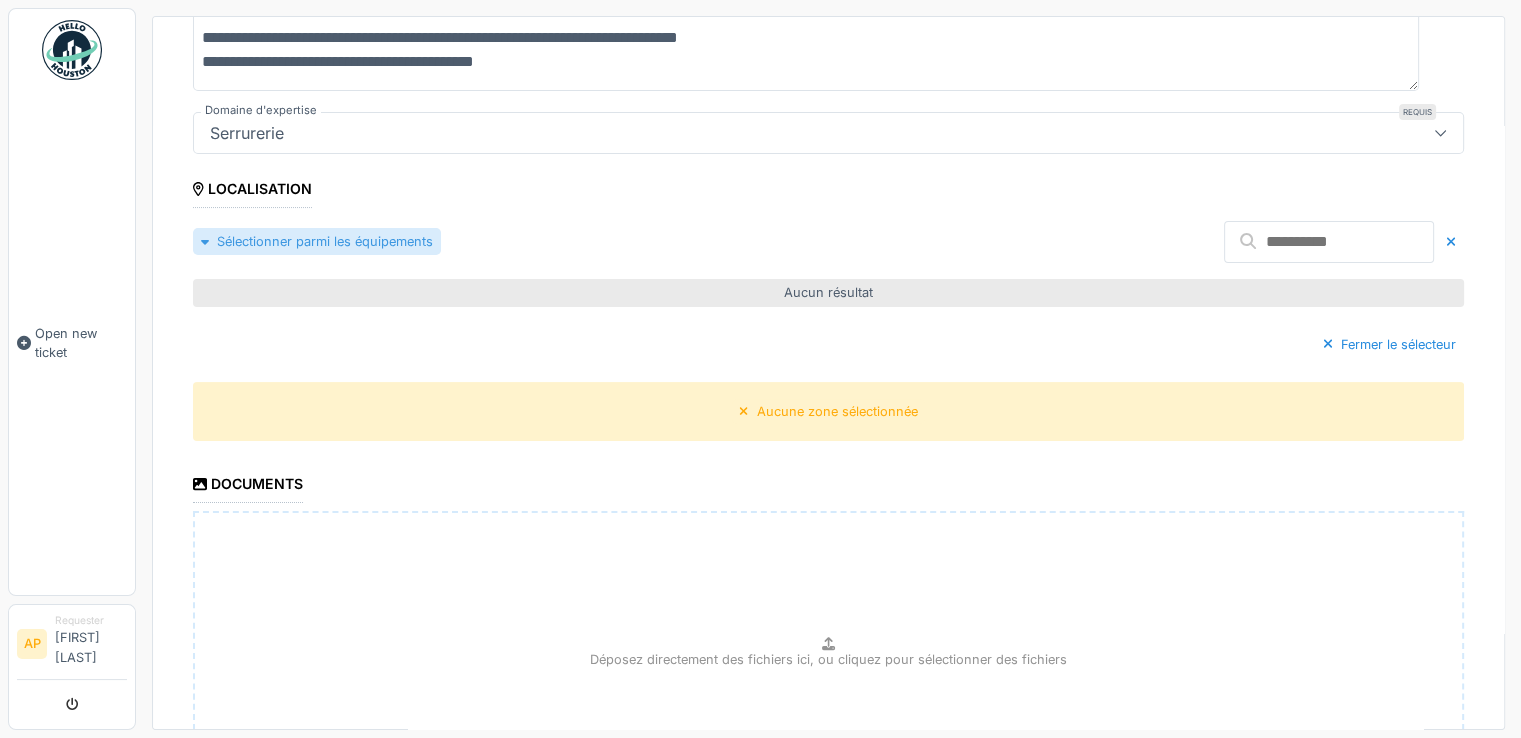 click on "Sélectionner parmi les équipements" at bounding box center [317, 241] 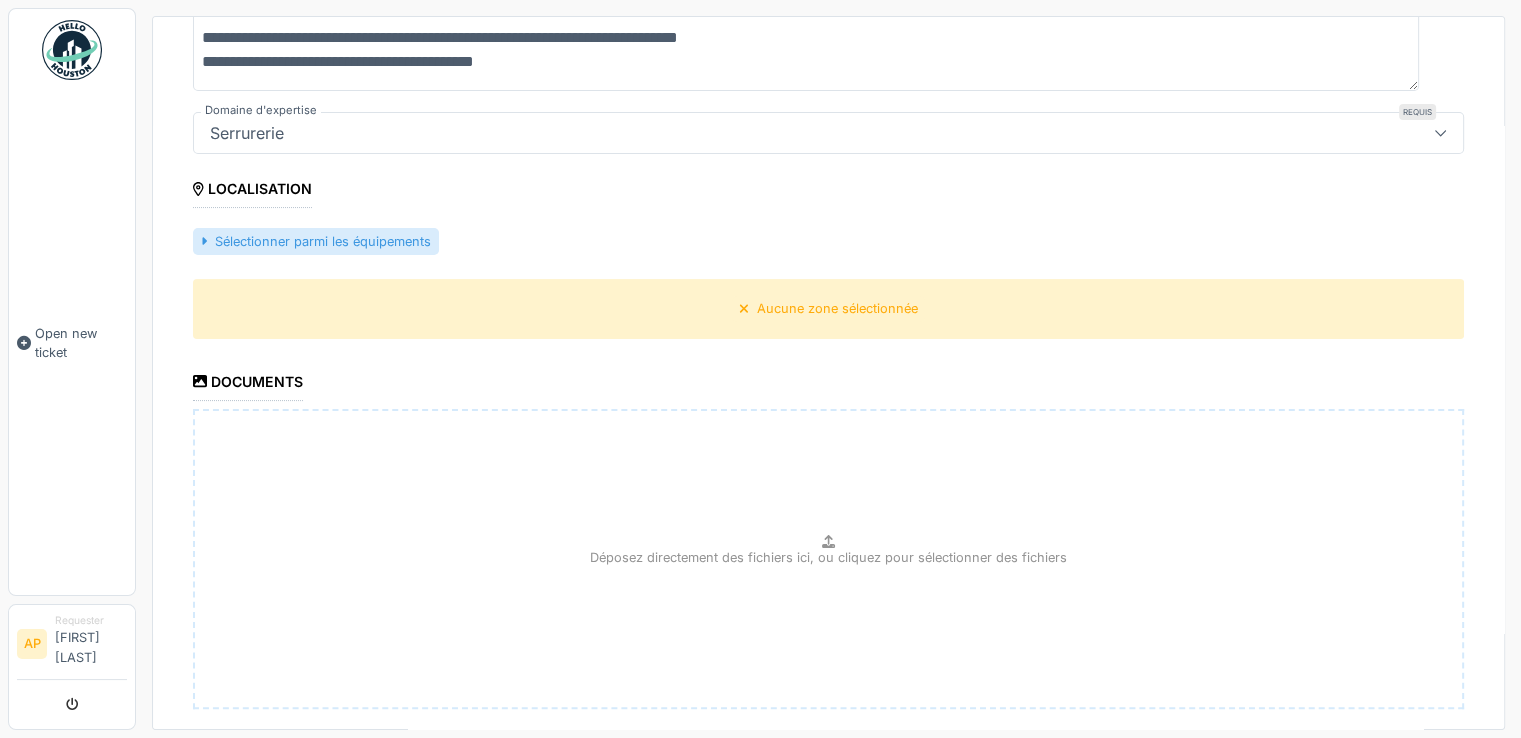 click on "Sélectionner parmi les équipements" at bounding box center [316, 241] 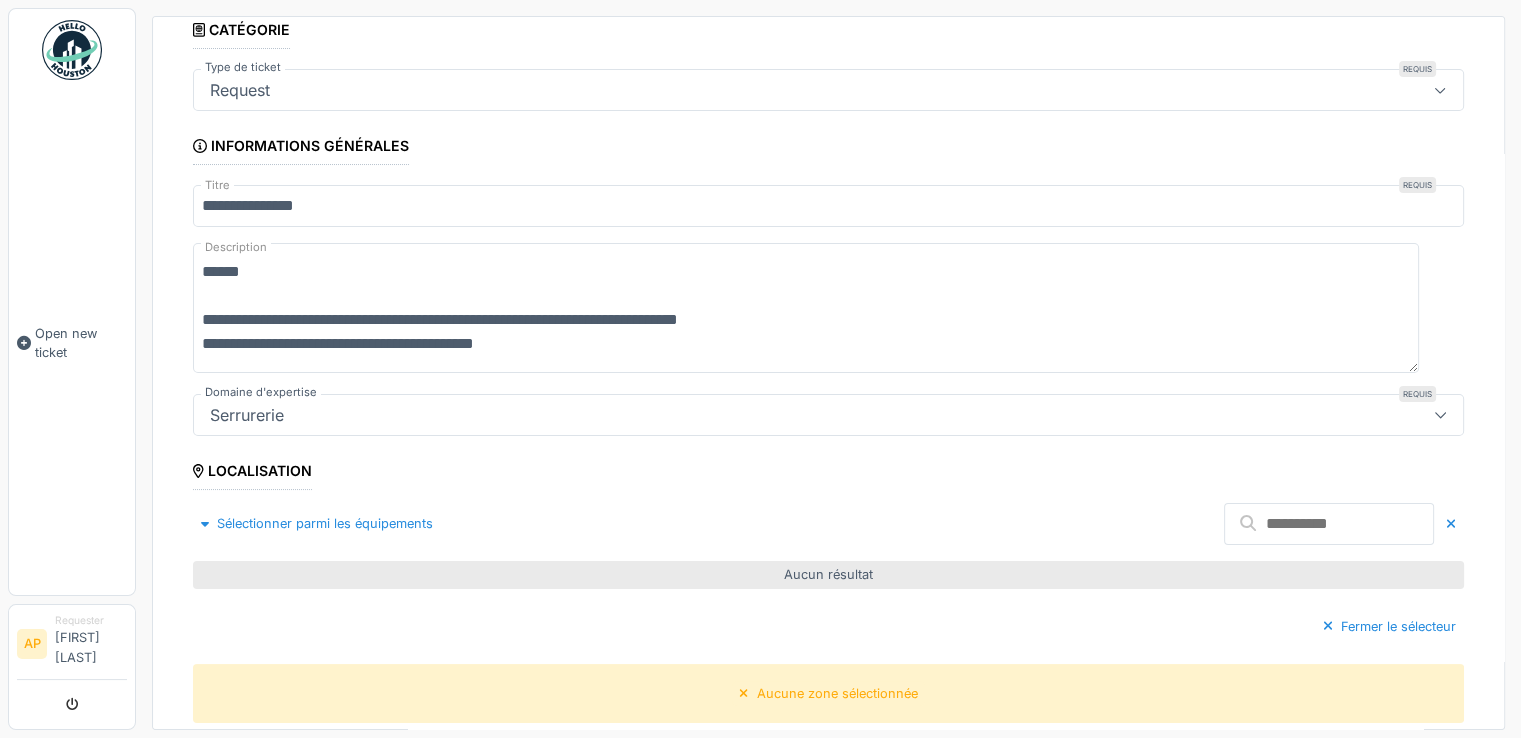 scroll, scrollTop: 0, scrollLeft: 0, axis: both 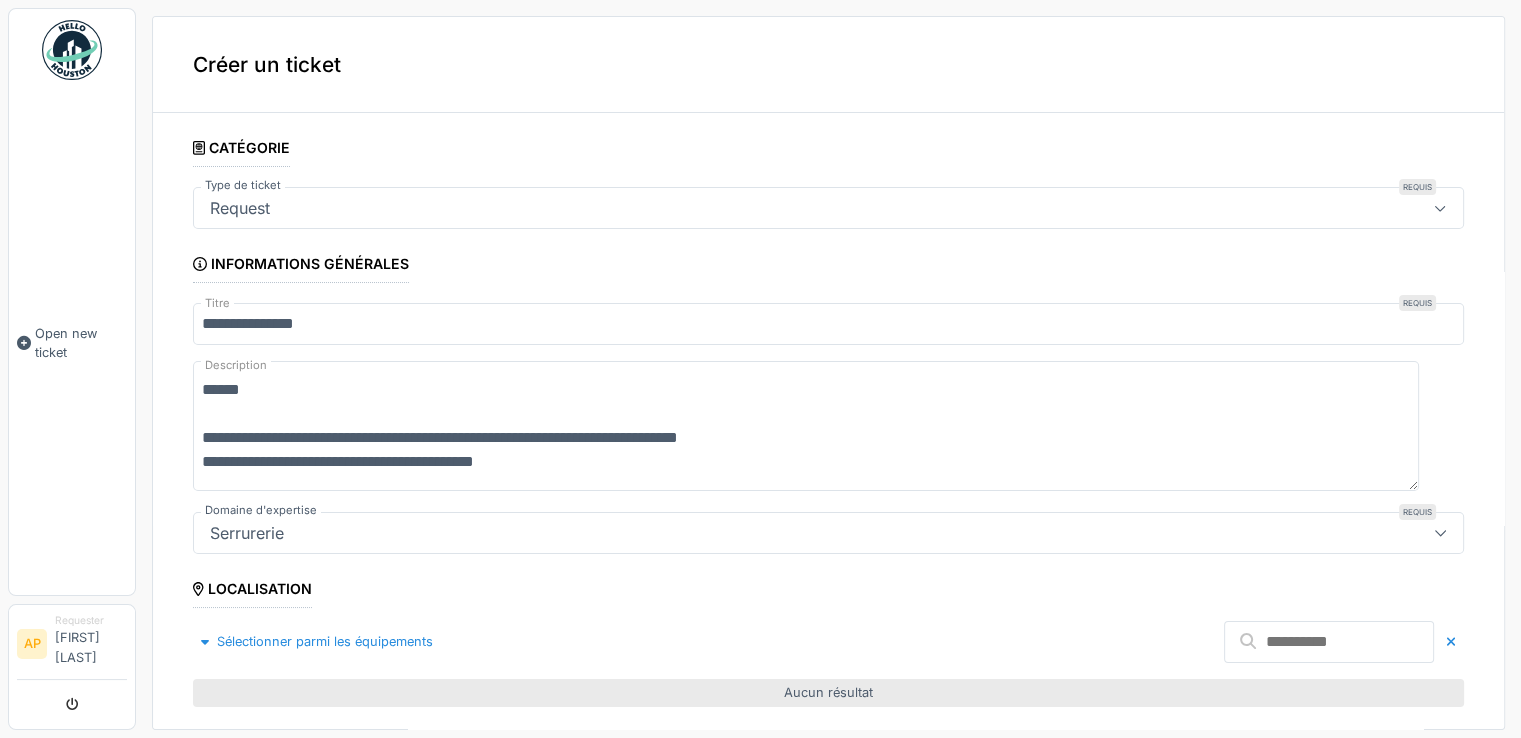 click on "Serrurerie" at bounding box center (765, 533) 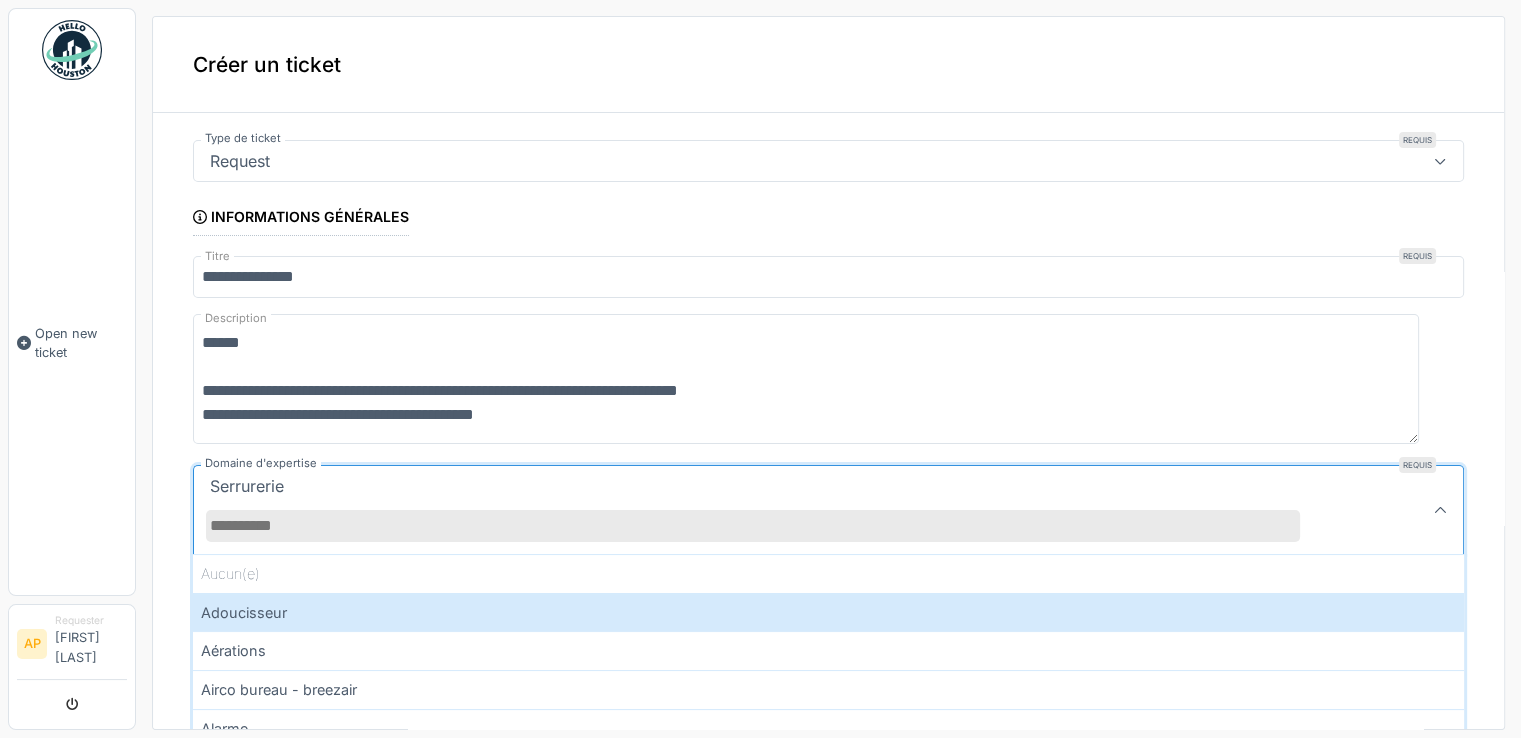 scroll, scrollTop: 92, scrollLeft: 0, axis: vertical 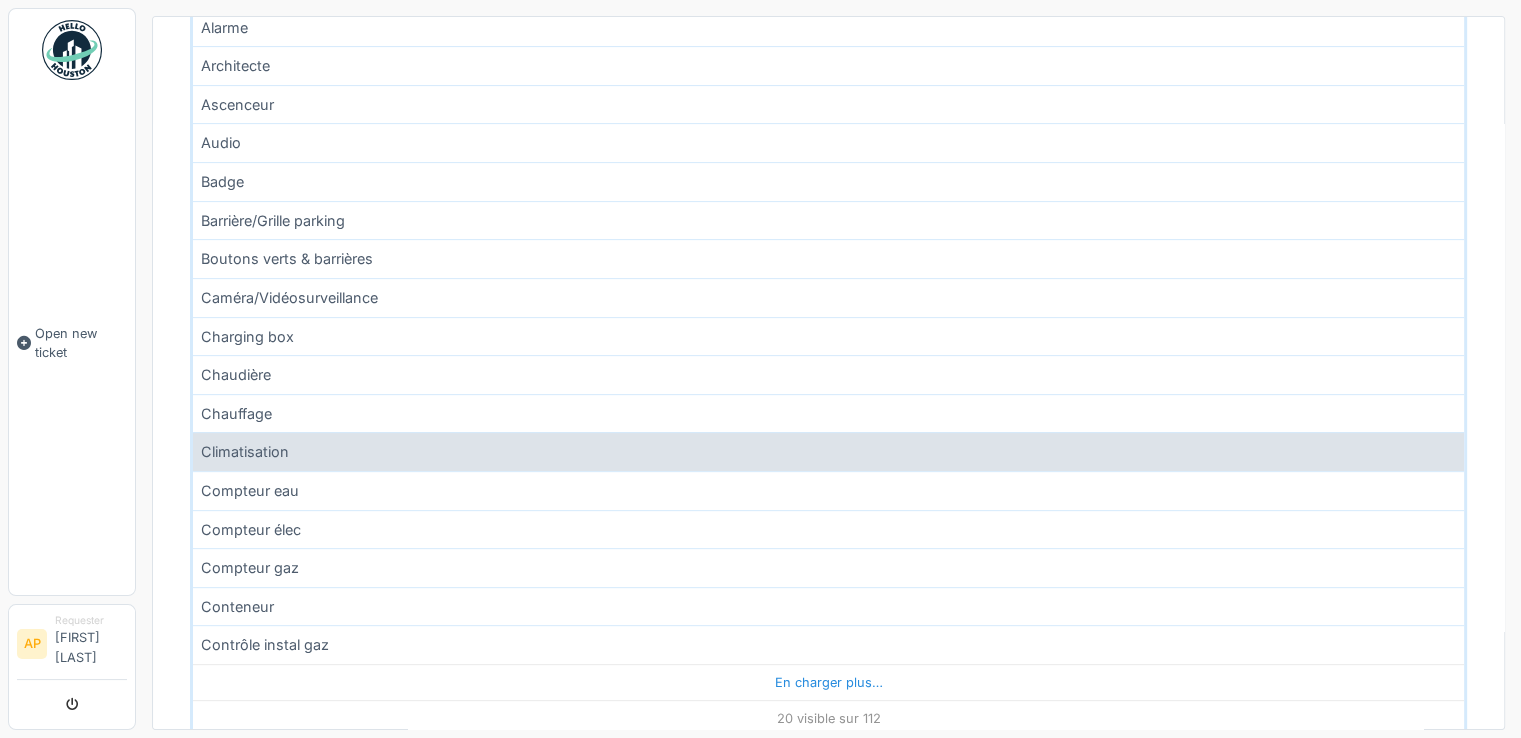 click on "Climatisation" at bounding box center (828, 451) 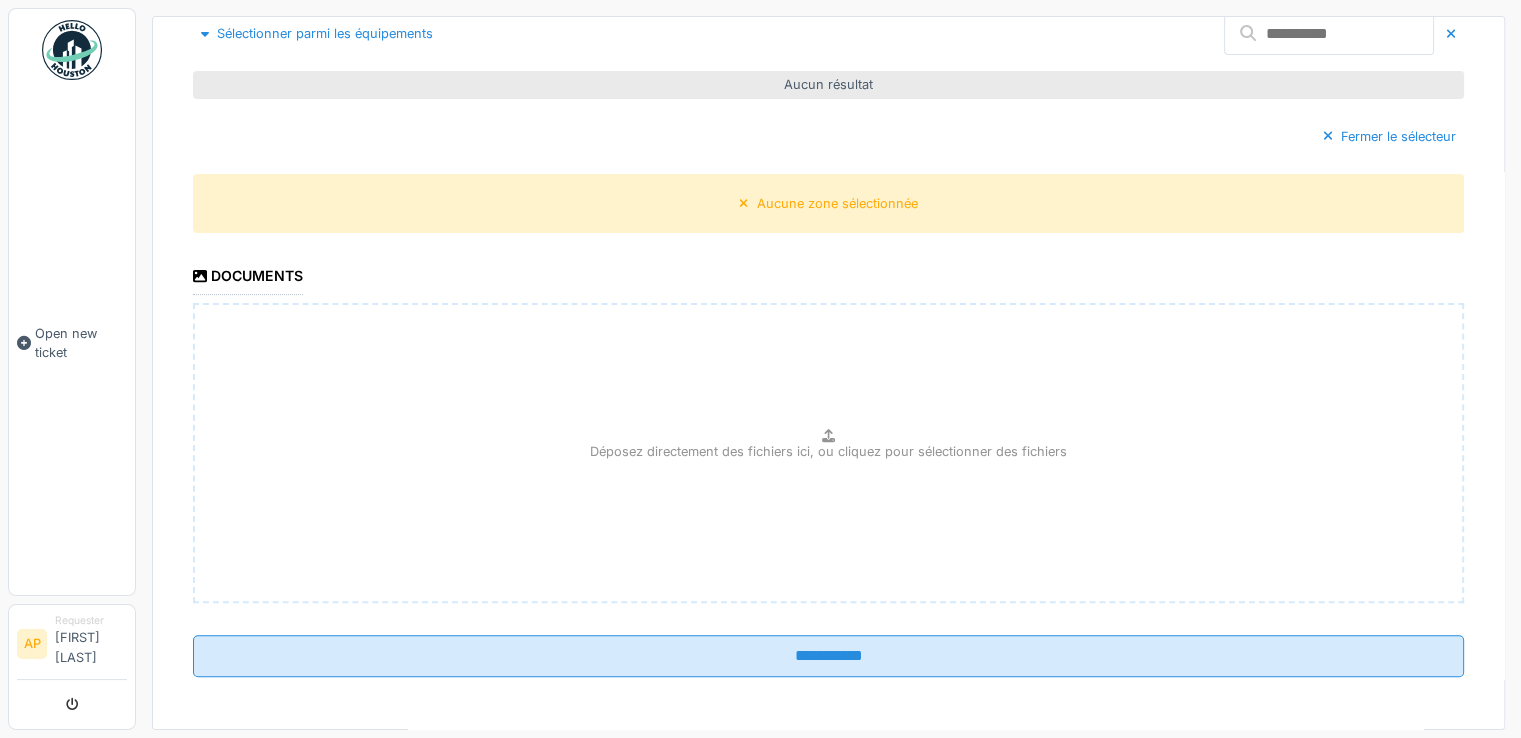 scroll, scrollTop: 7, scrollLeft: 0, axis: vertical 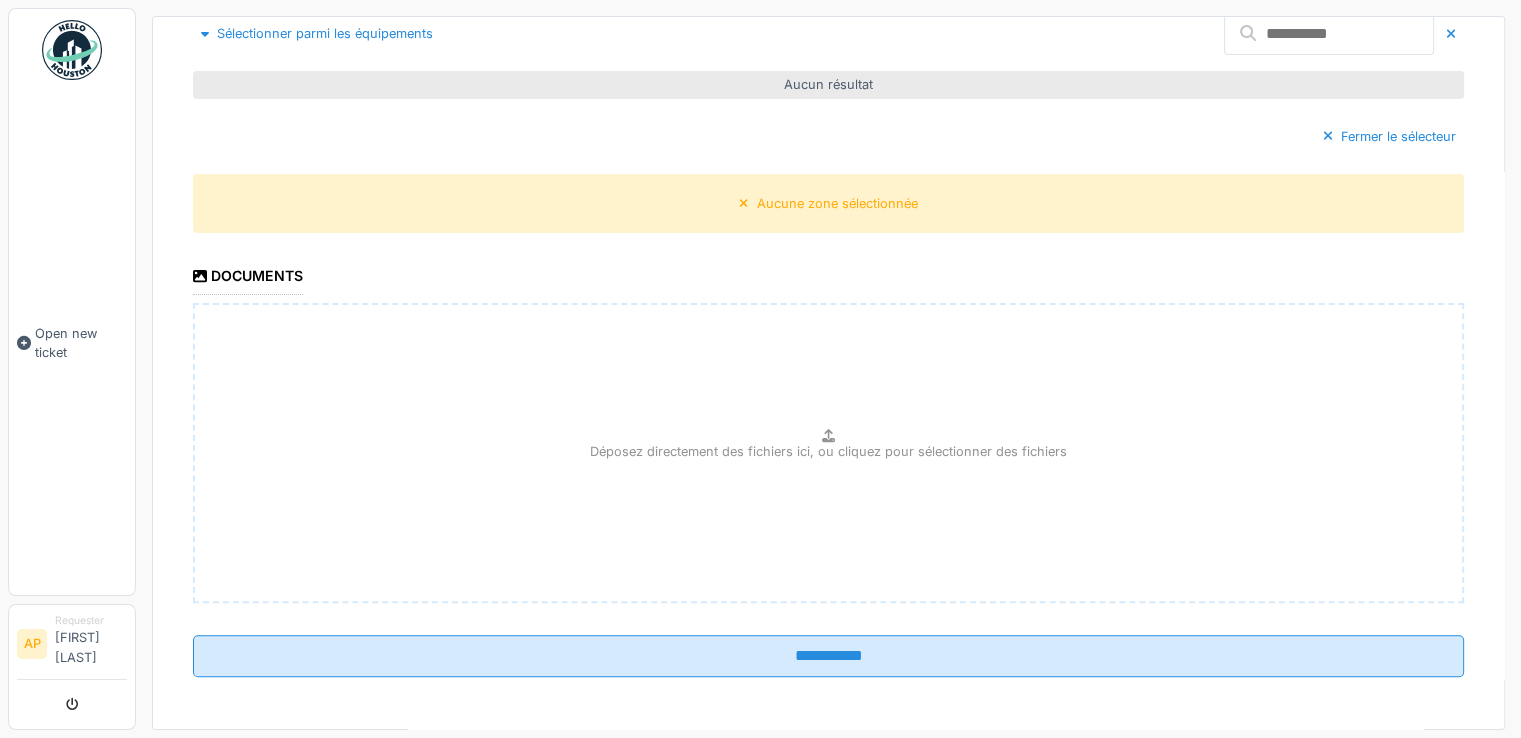 click on "Aucun résultat" at bounding box center [828, 84] 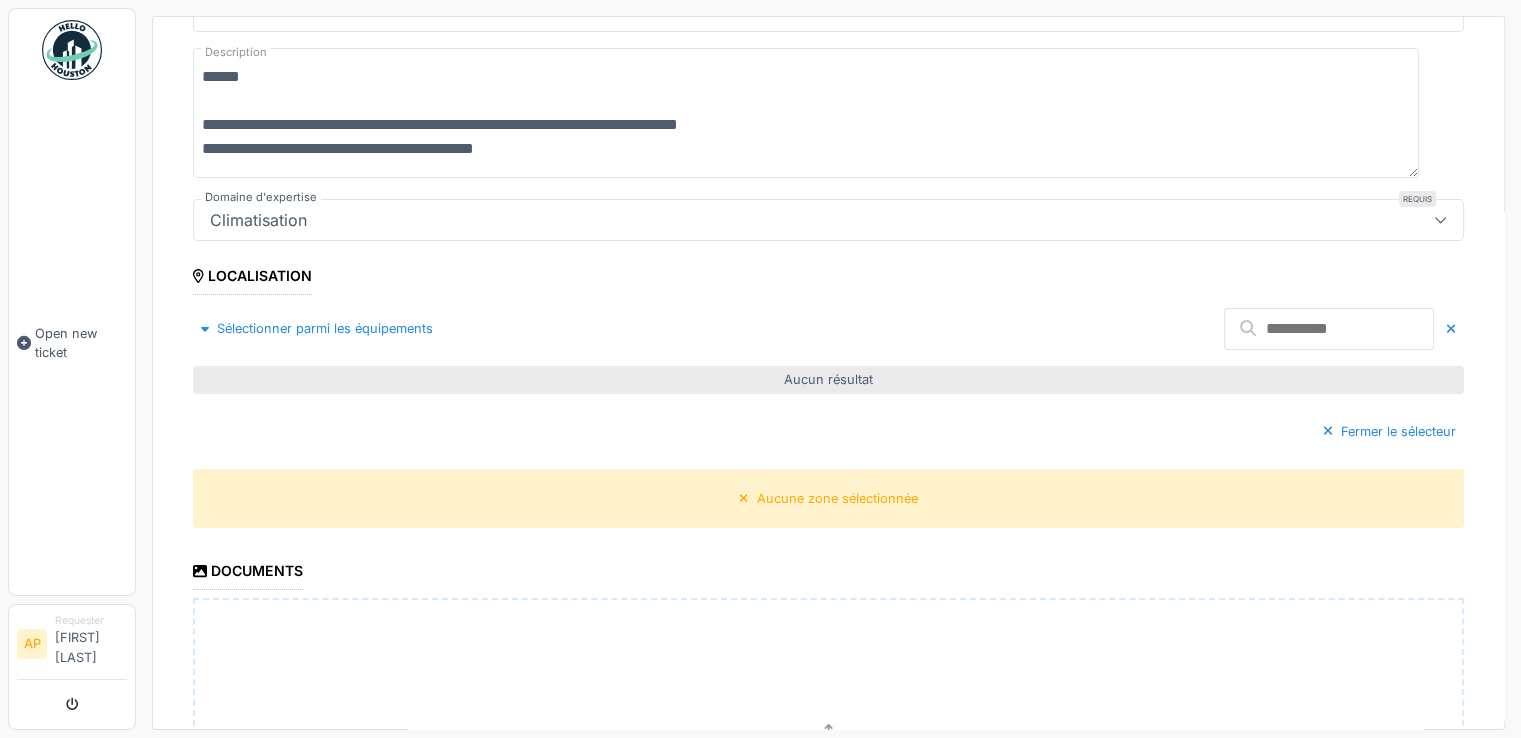 scroll, scrollTop: 308, scrollLeft: 0, axis: vertical 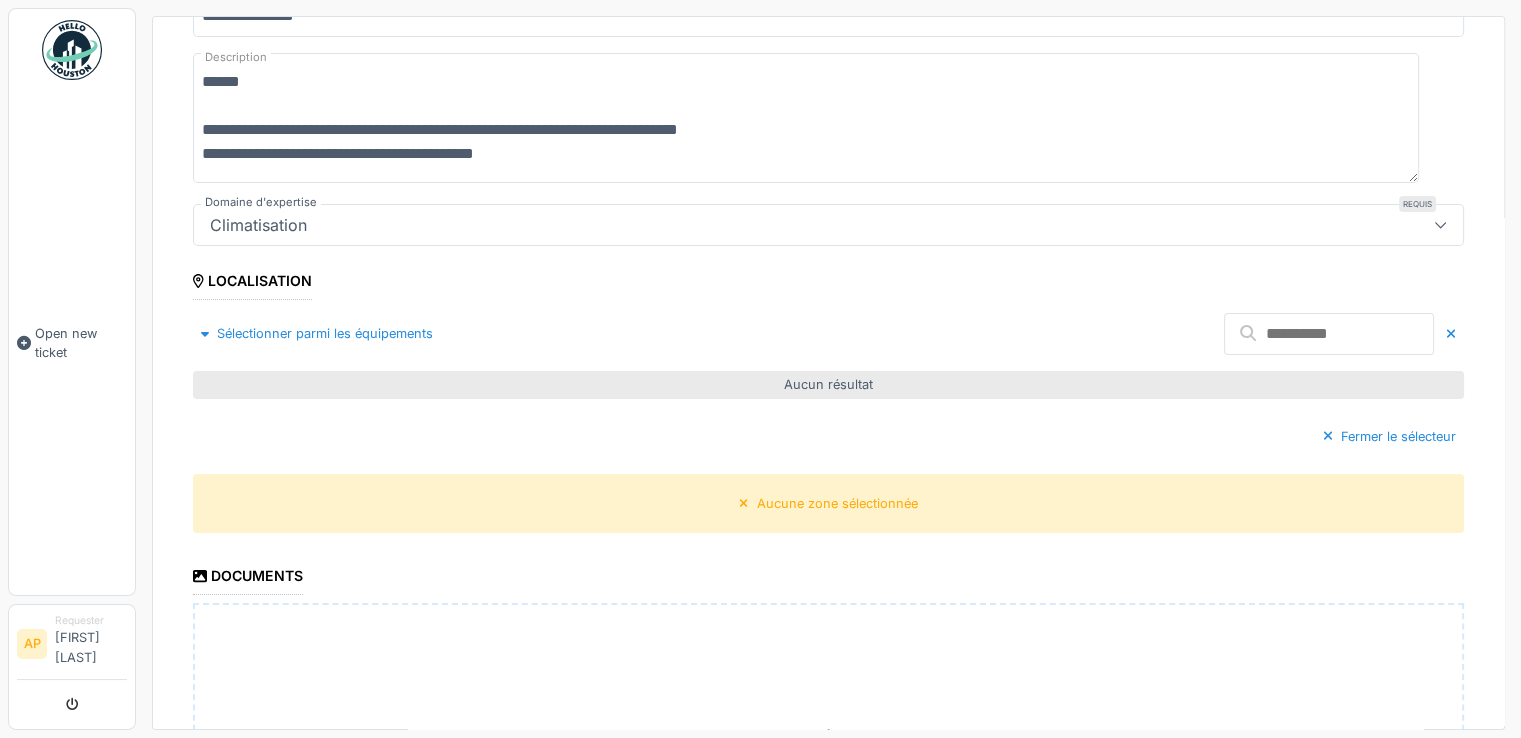 click on "Climatisation" at bounding box center (765, 225) 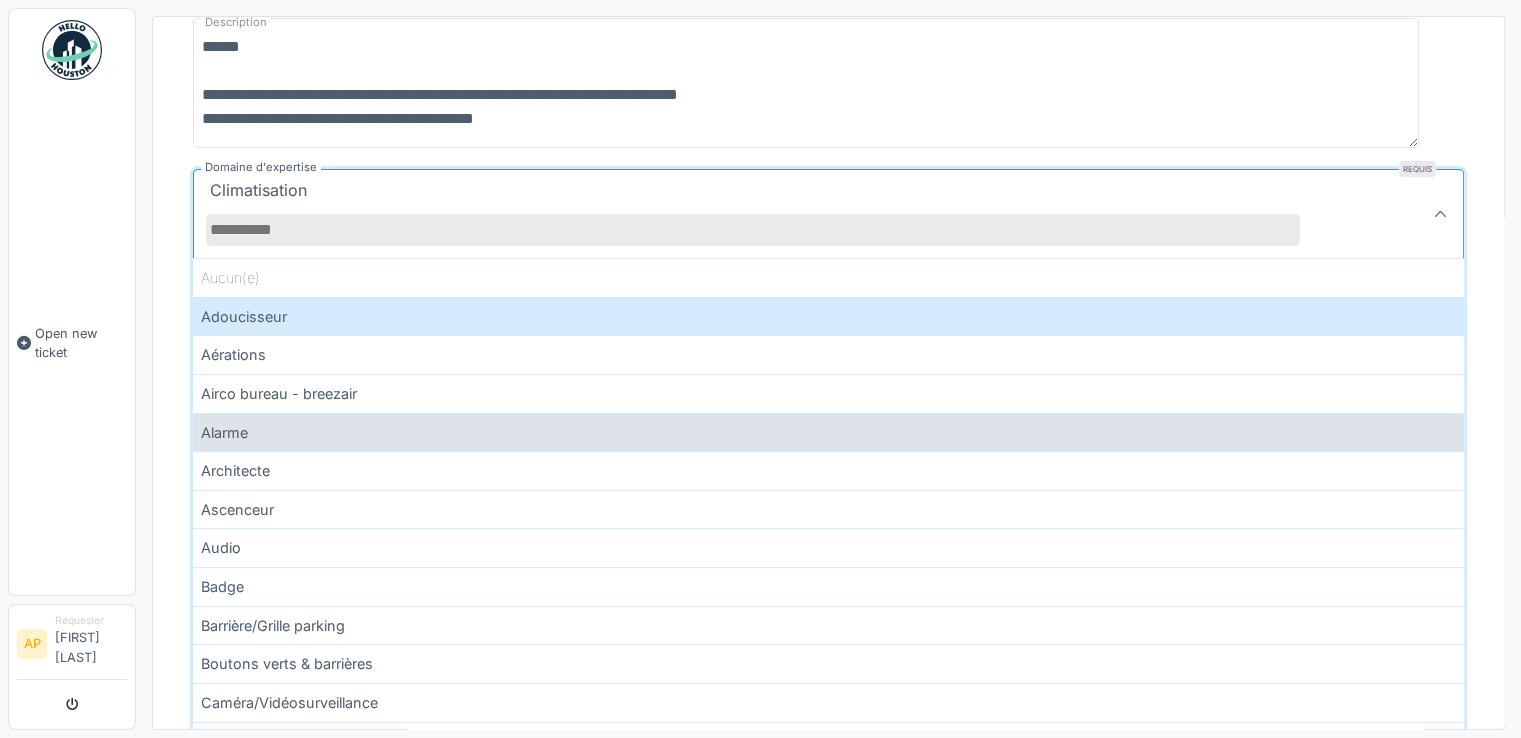 scroll, scrollTop: 54, scrollLeft: 0, axis: vertical 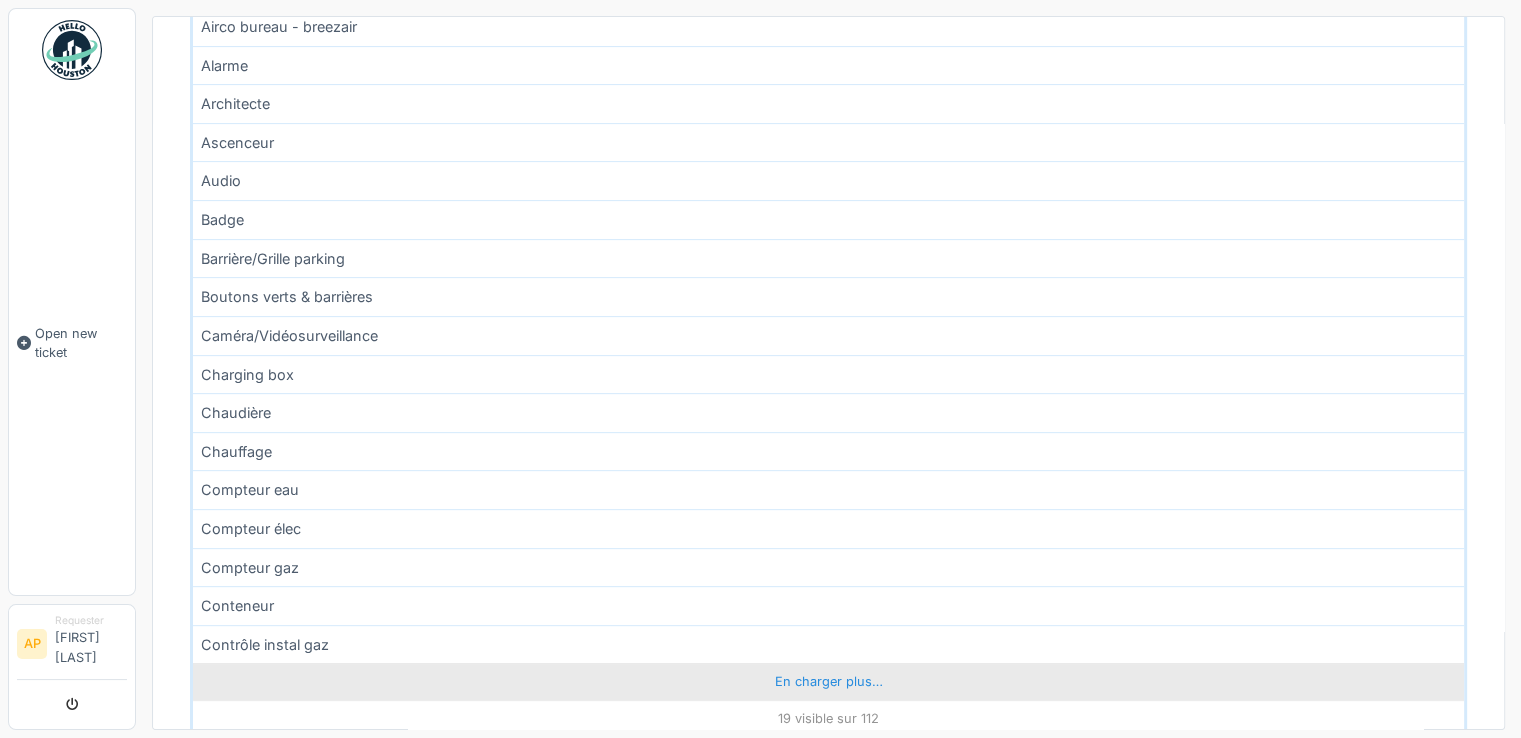 click on "En charger plus…" at bounding box center [828, 681] 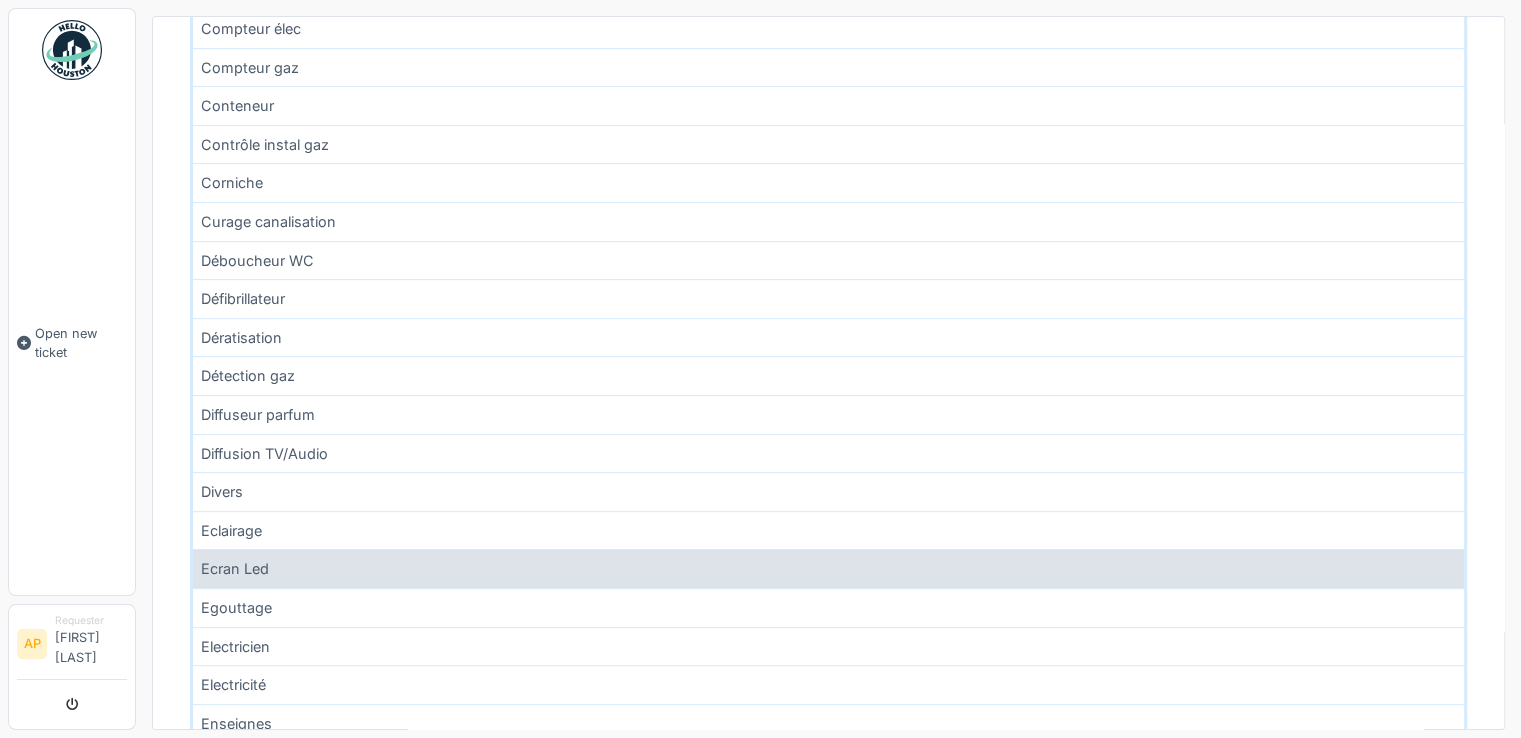 scroll, scrollTop: 822, scrollLeft: 0, axis: vertical 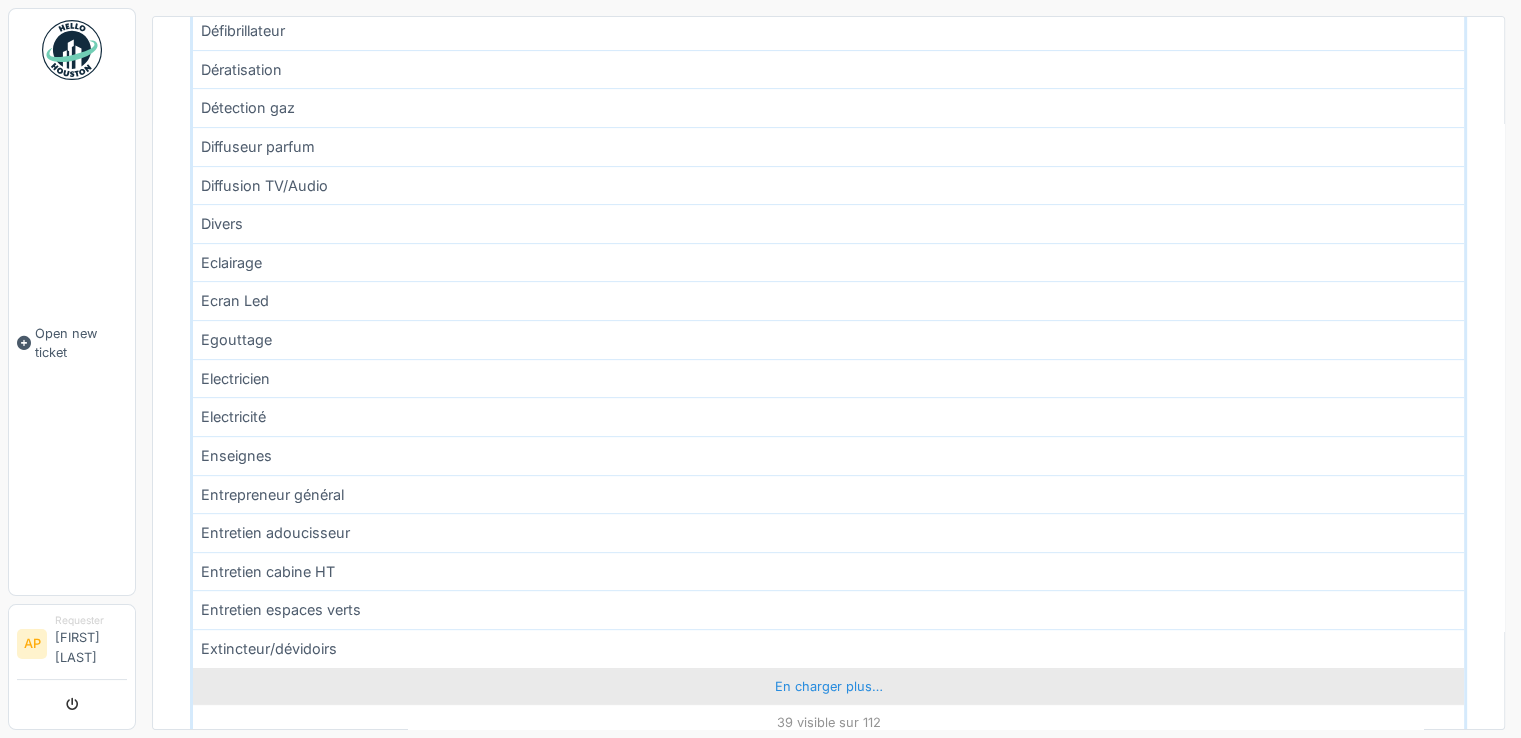 click on "En charger plus…" at bounding box center [828, 686] 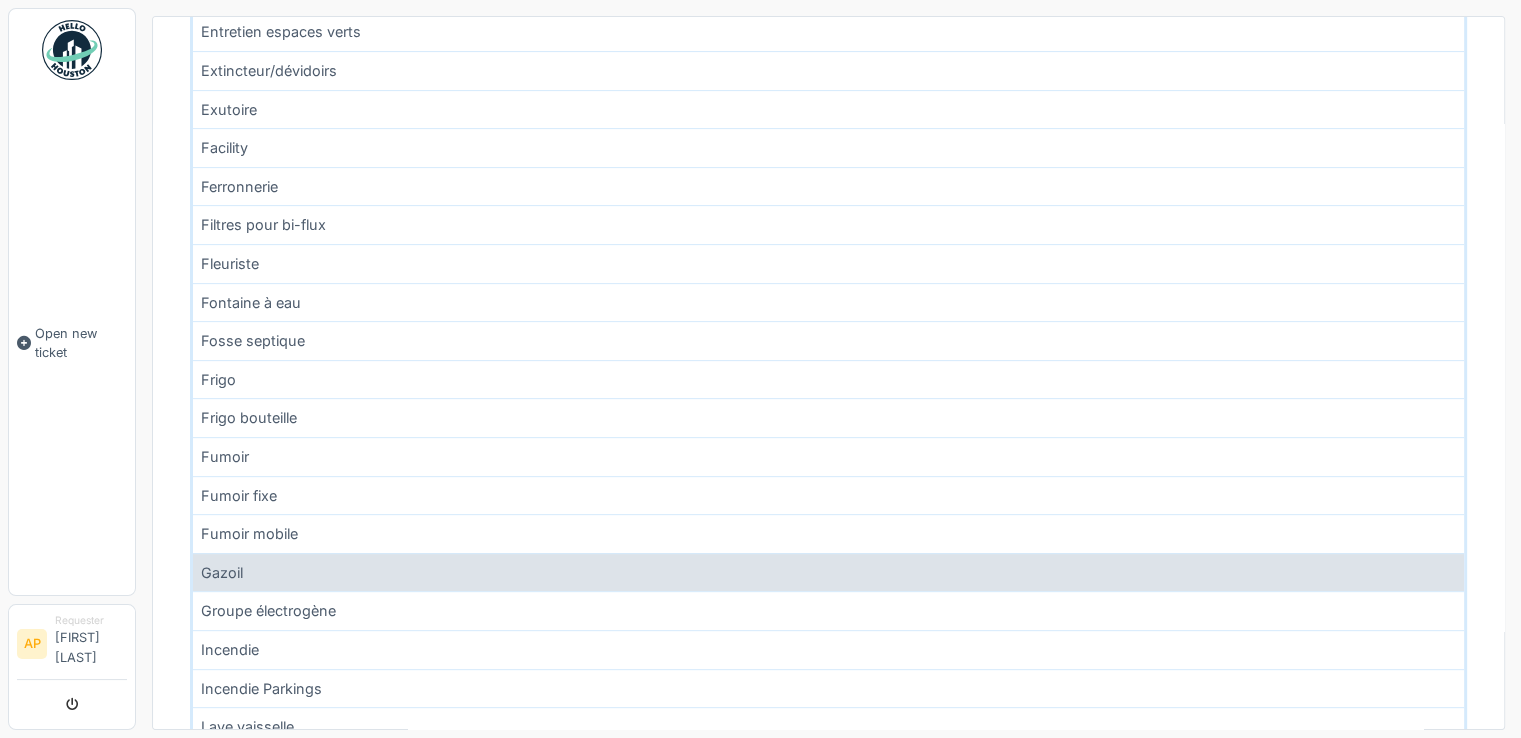 scroll, scrollTop: 1422, scrollLeft: 0, axis: vertical 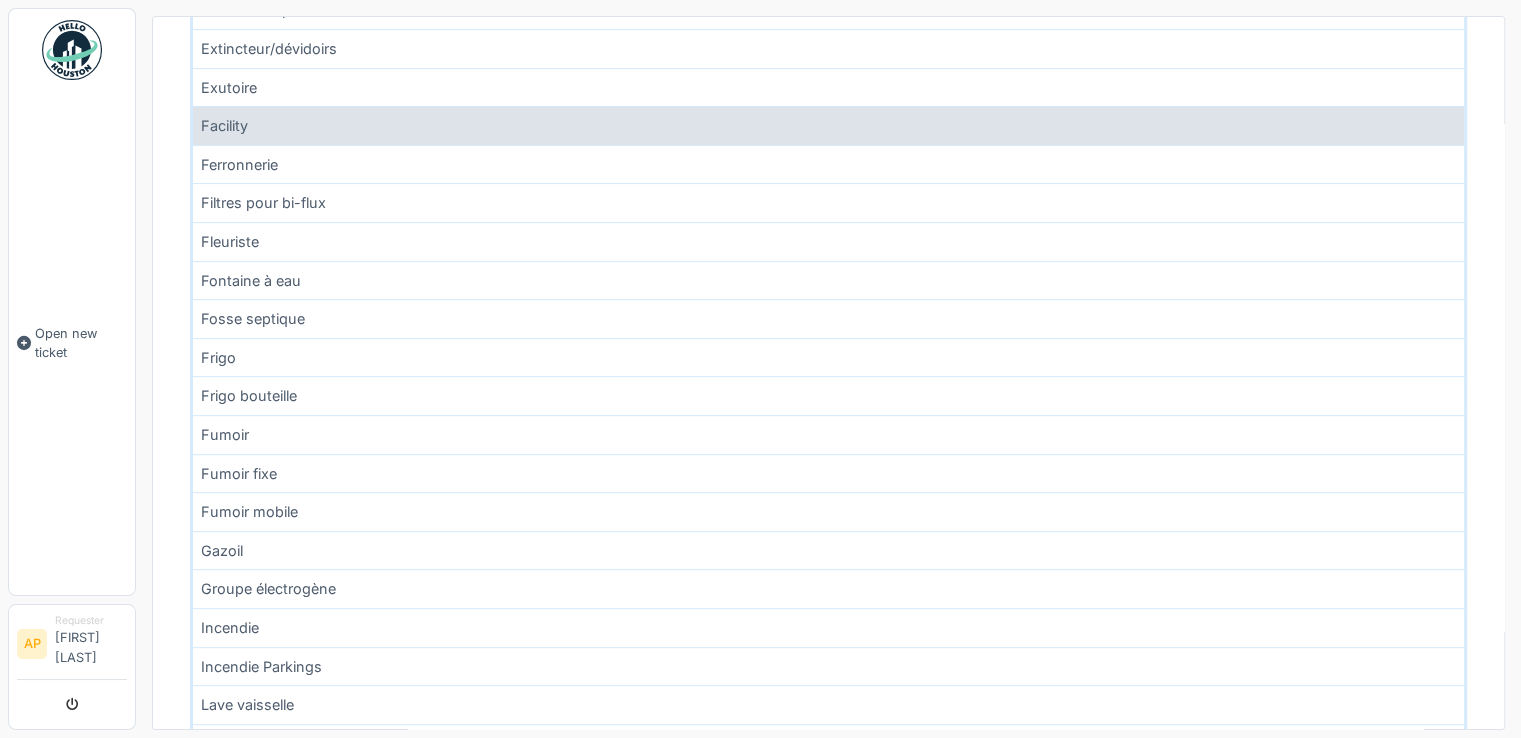 click on "Facility" at bounding box center [828, 125] 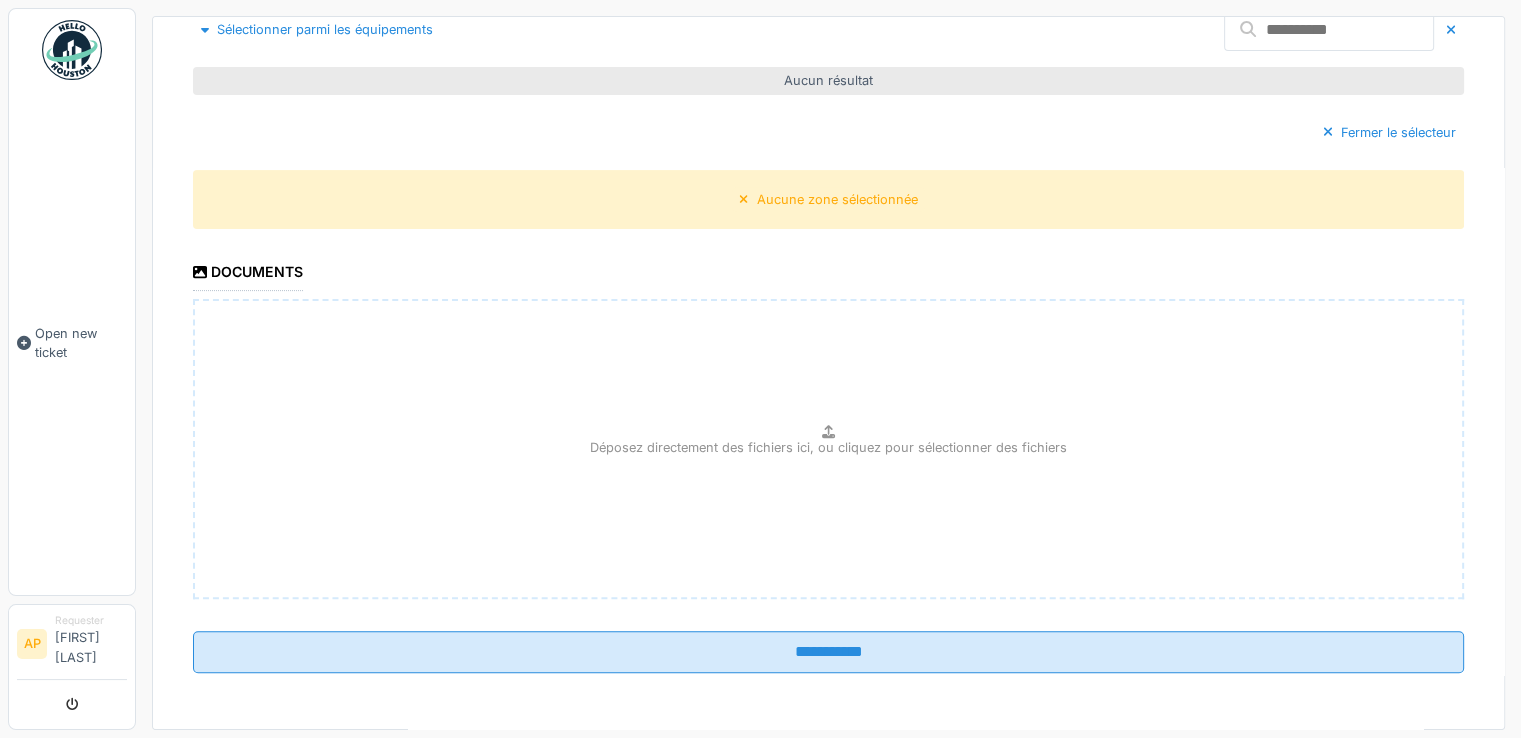 type on "***" 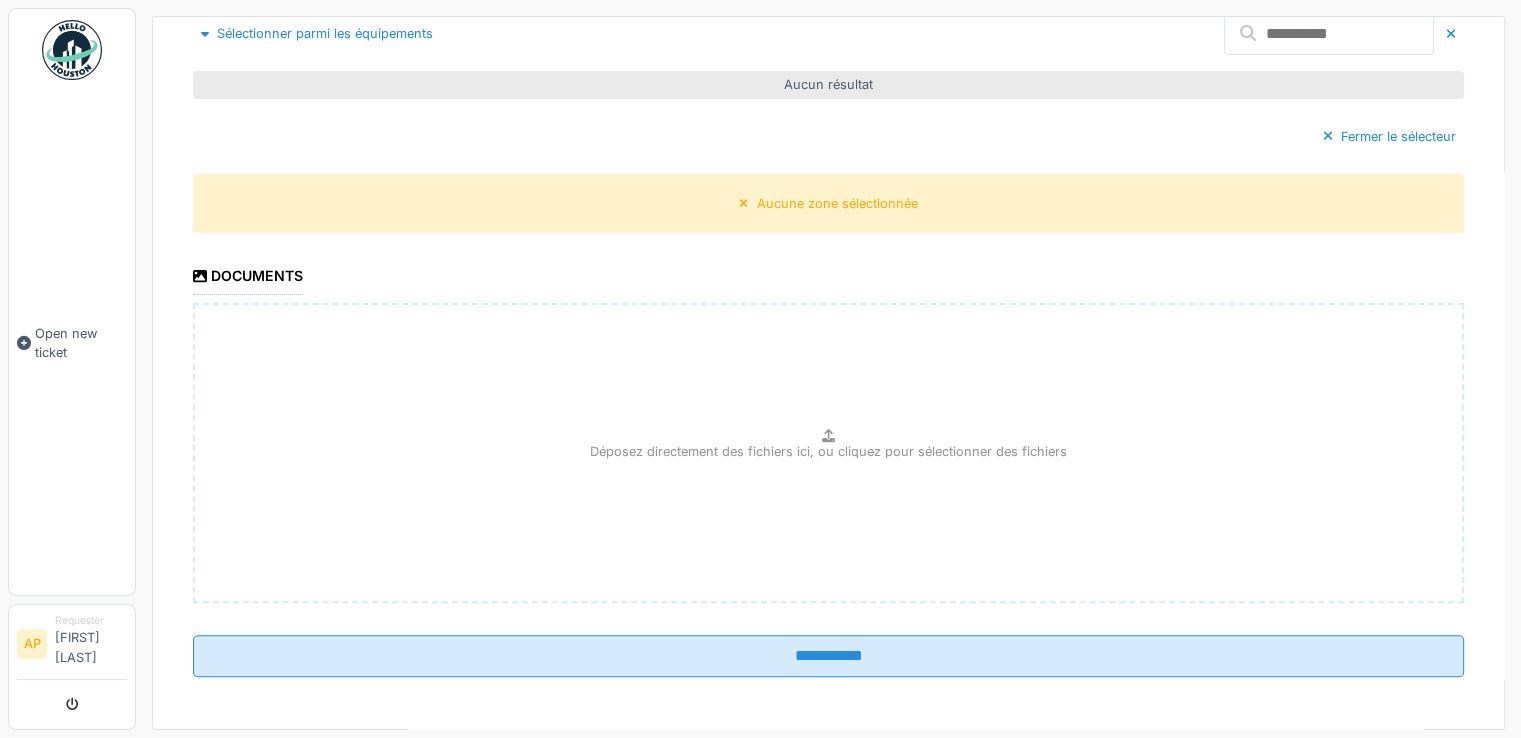click on "Aucun résultat" at bounding box center [828, 84] 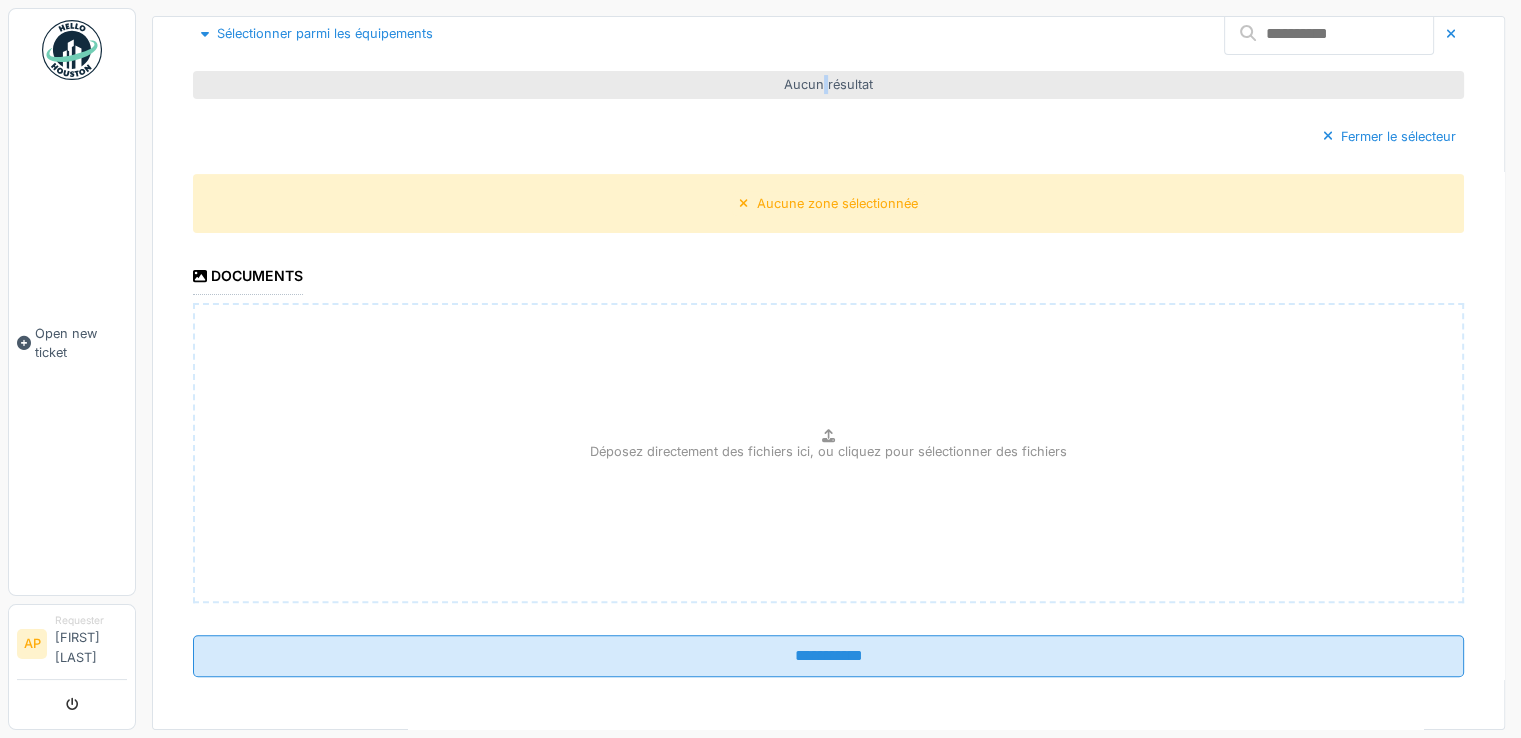 click on "Aucun résultat" at bounding box center [828, 84] 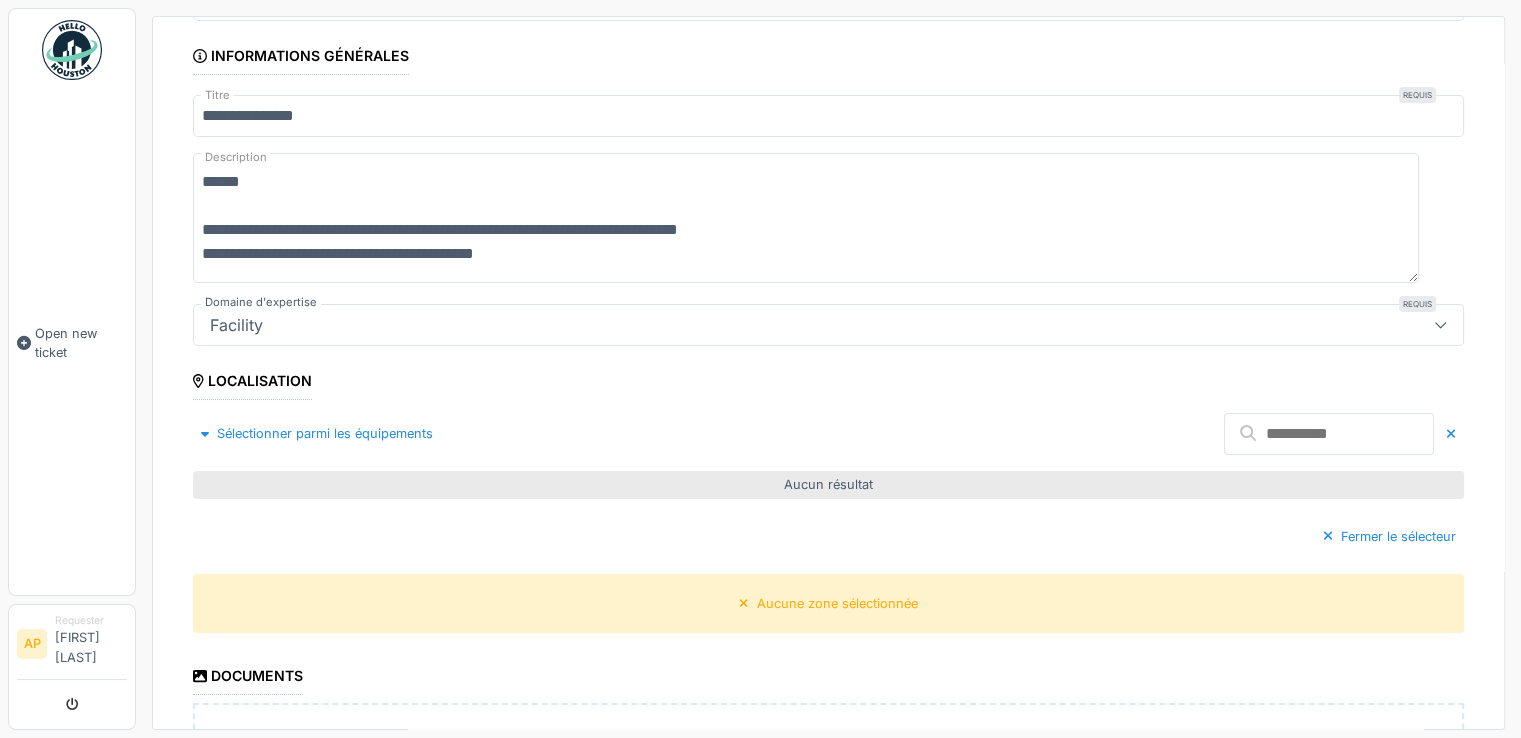 click on "Facility" at bounding box center (765, 325) 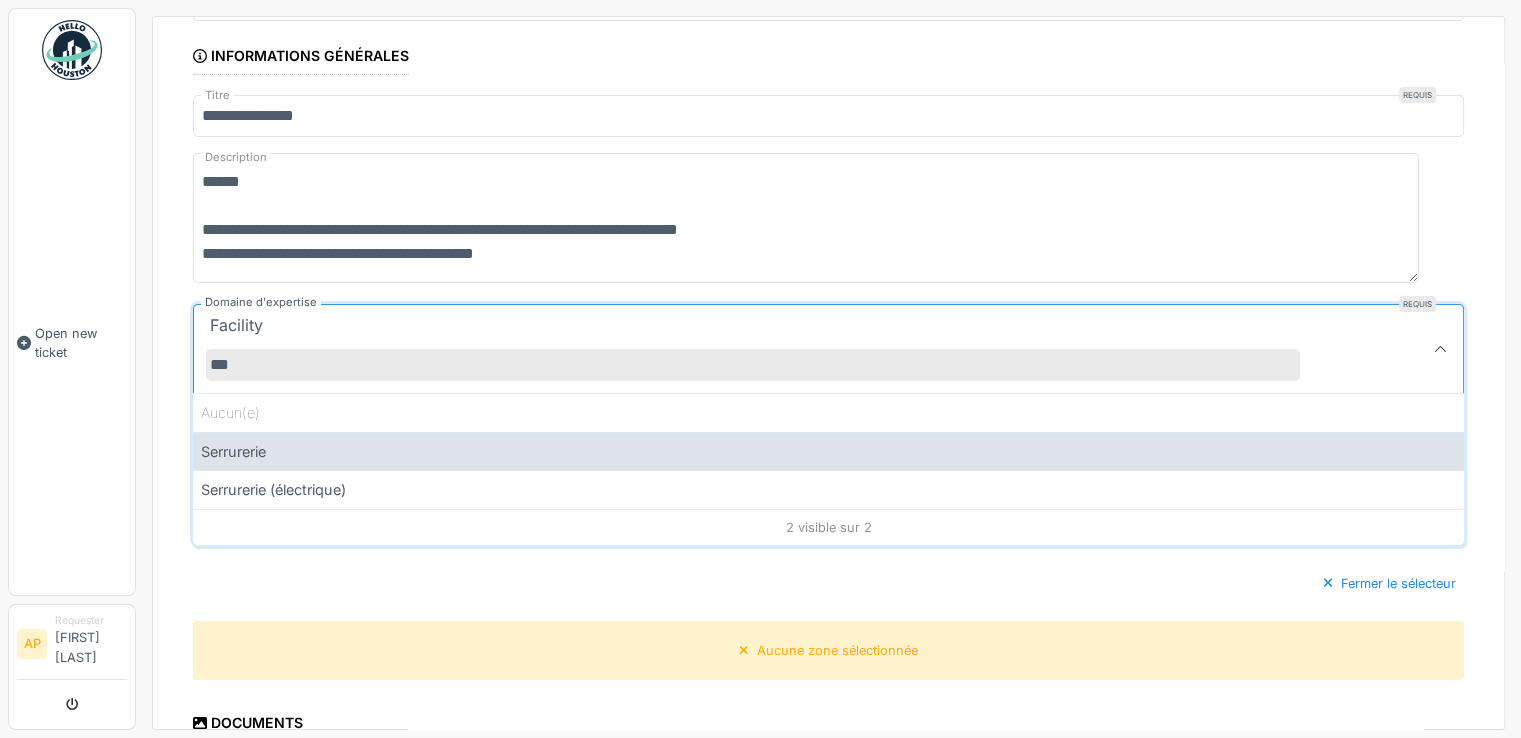 type on "***" 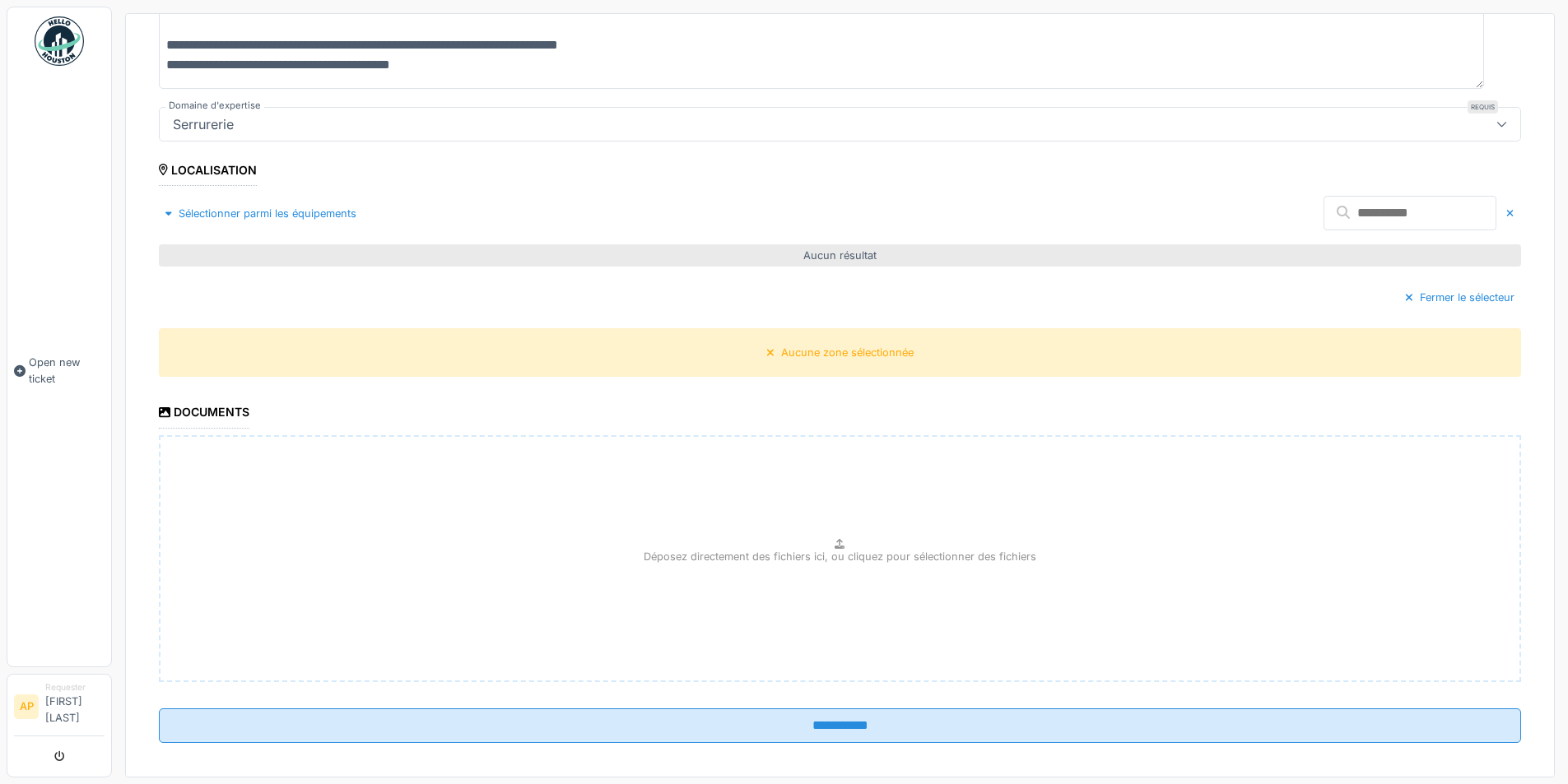 scroll, scrollTop: 327, scrollLeft: 0, axis: vertical 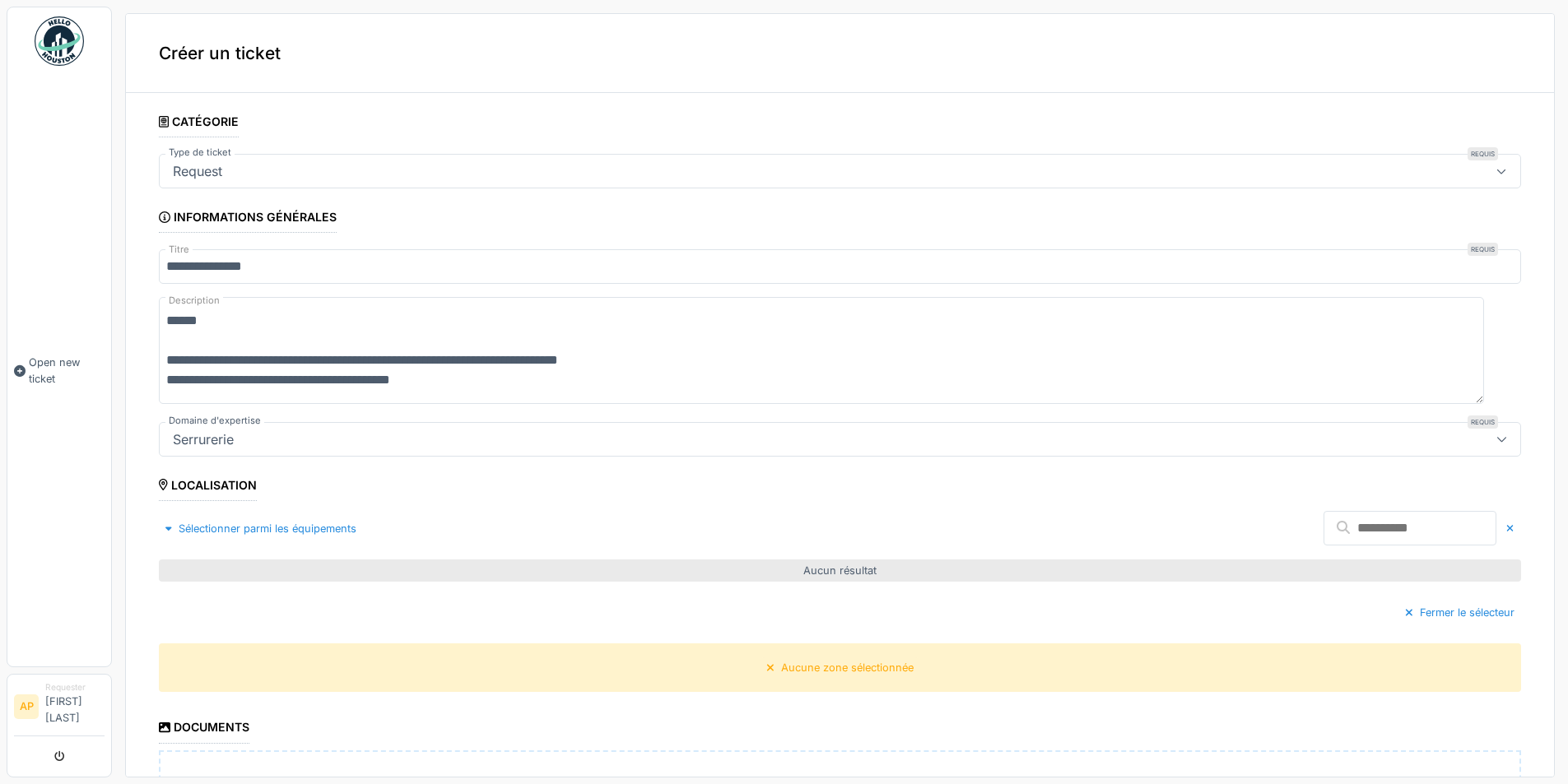 click on "Aucun résultat" at bounding box center [840, 570] 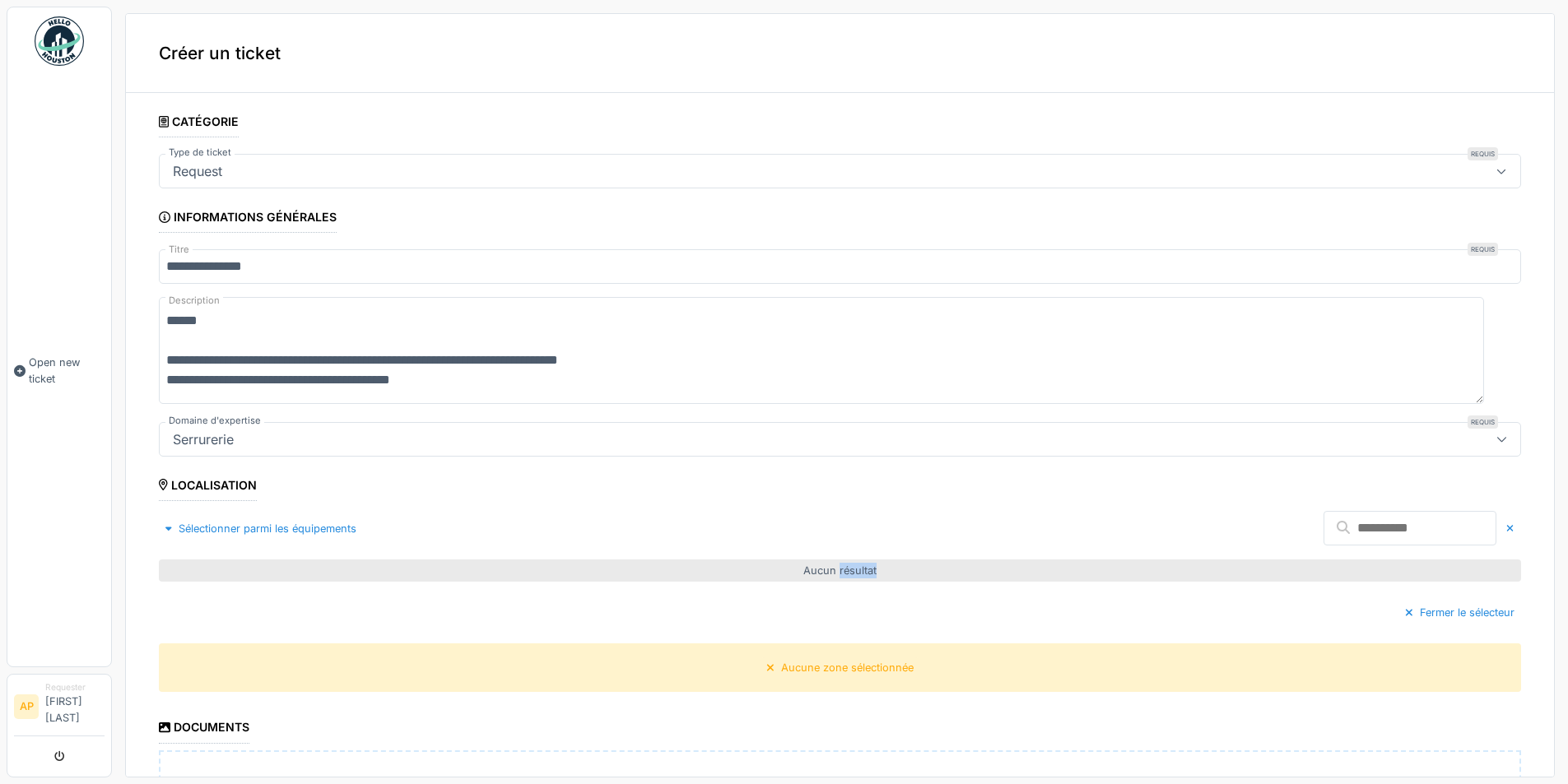 click on "Aucun résultat" at bounding box center [840, 570] 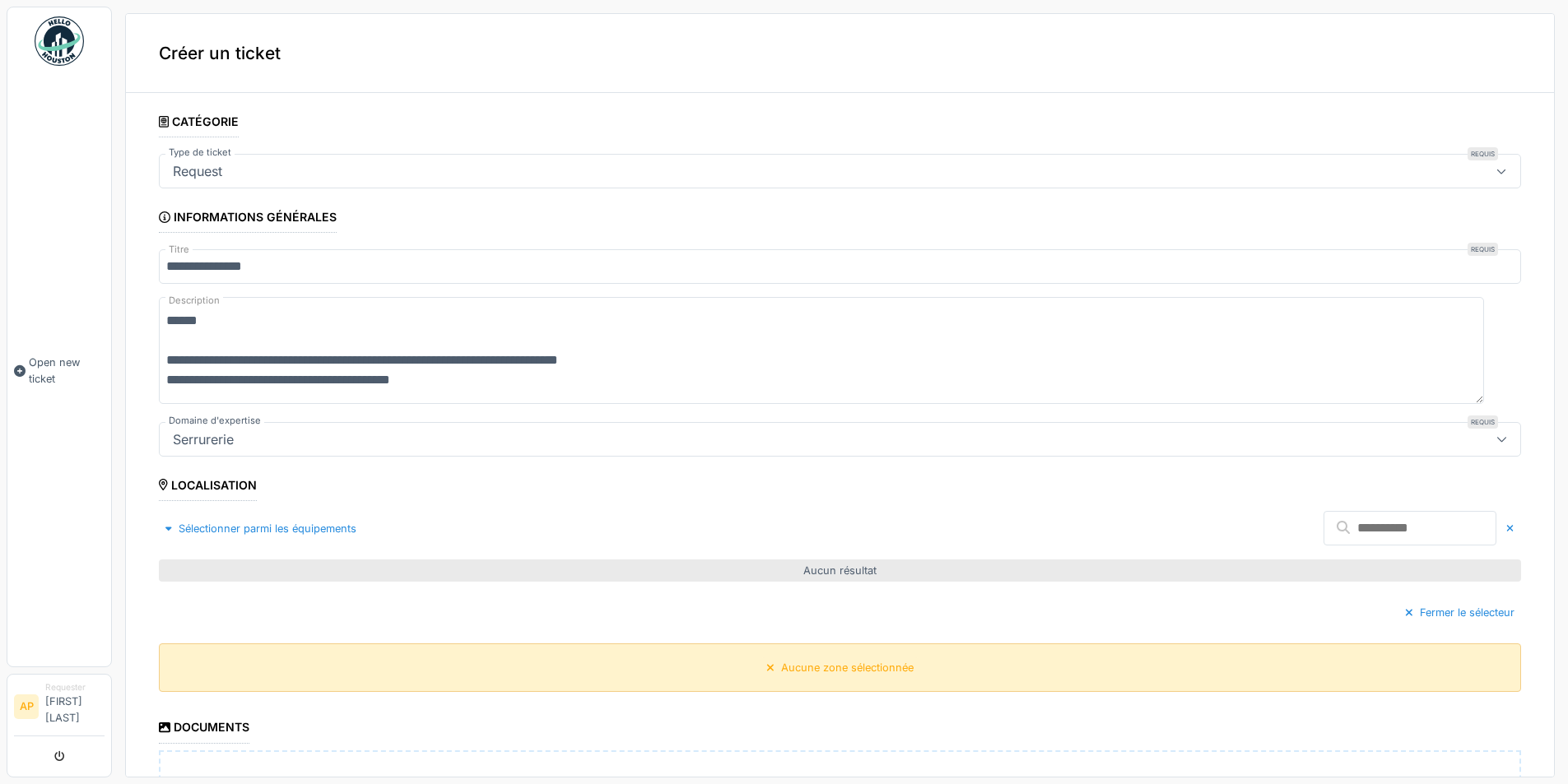 click on "Aucune zone sélectionnée" at bounding box center [840, 667] 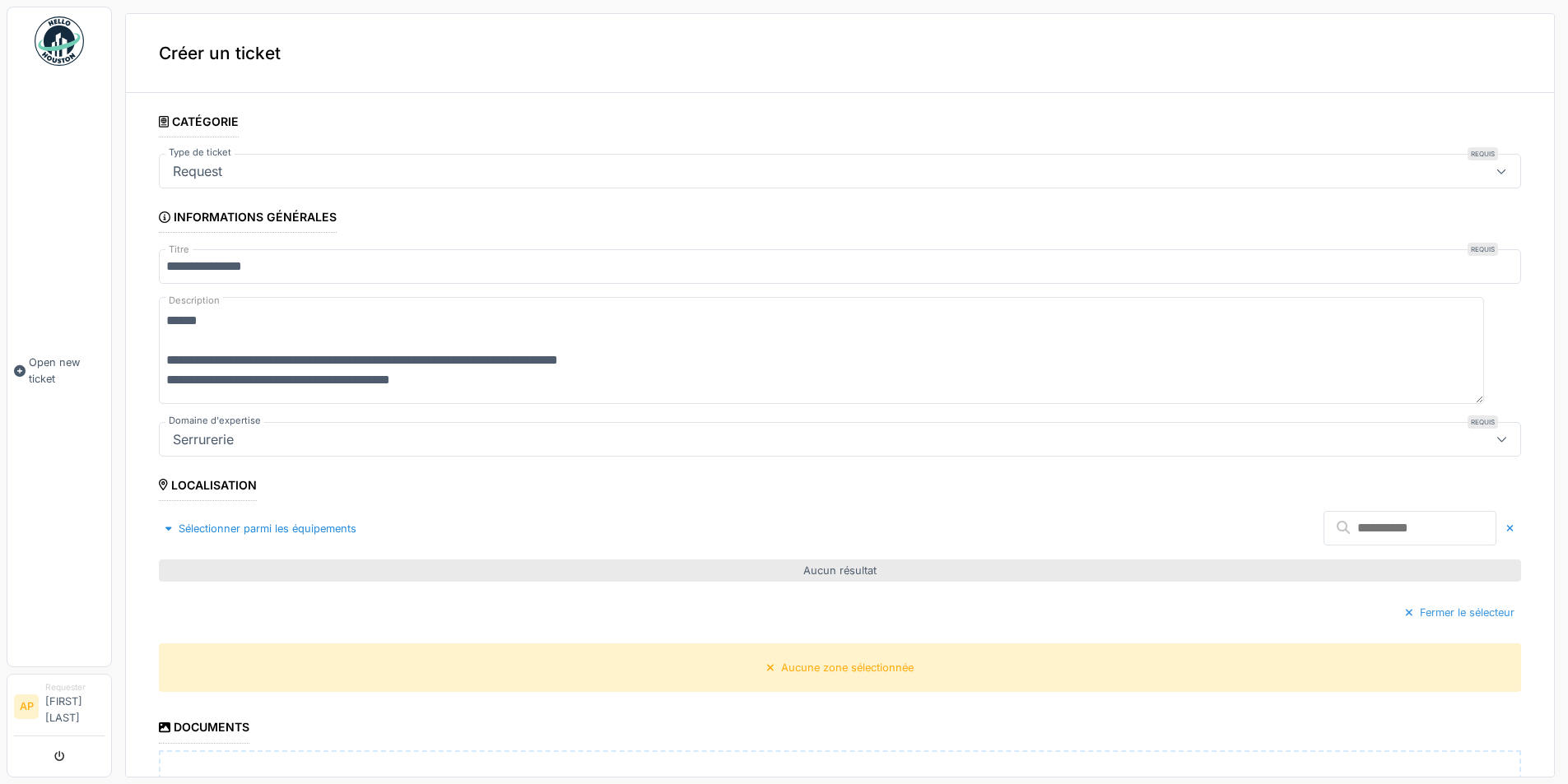 click at bounding box center (1409, 612) 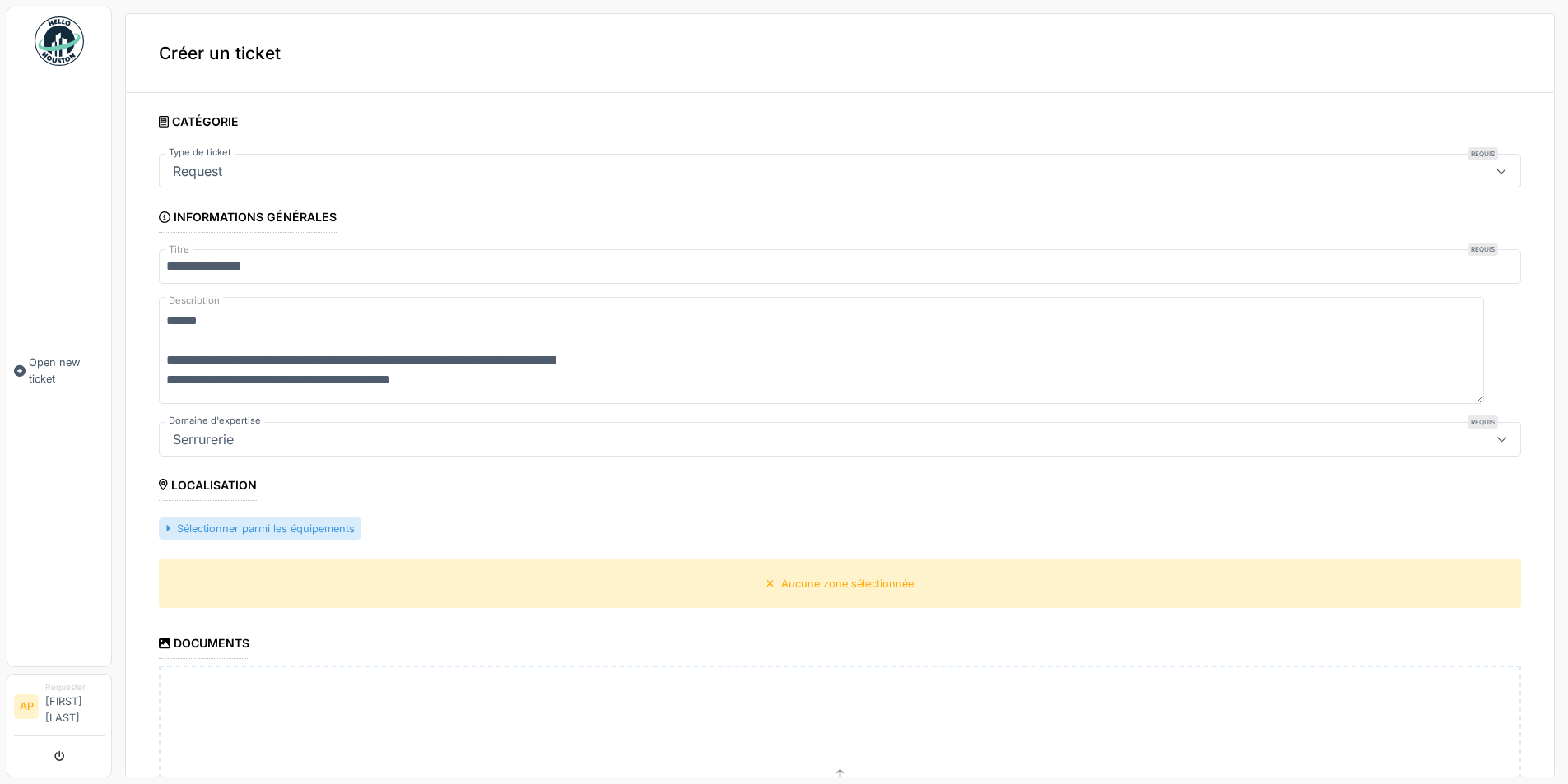 click on "Sélectionner parmi les équipements" at bounding box center (260, 528) 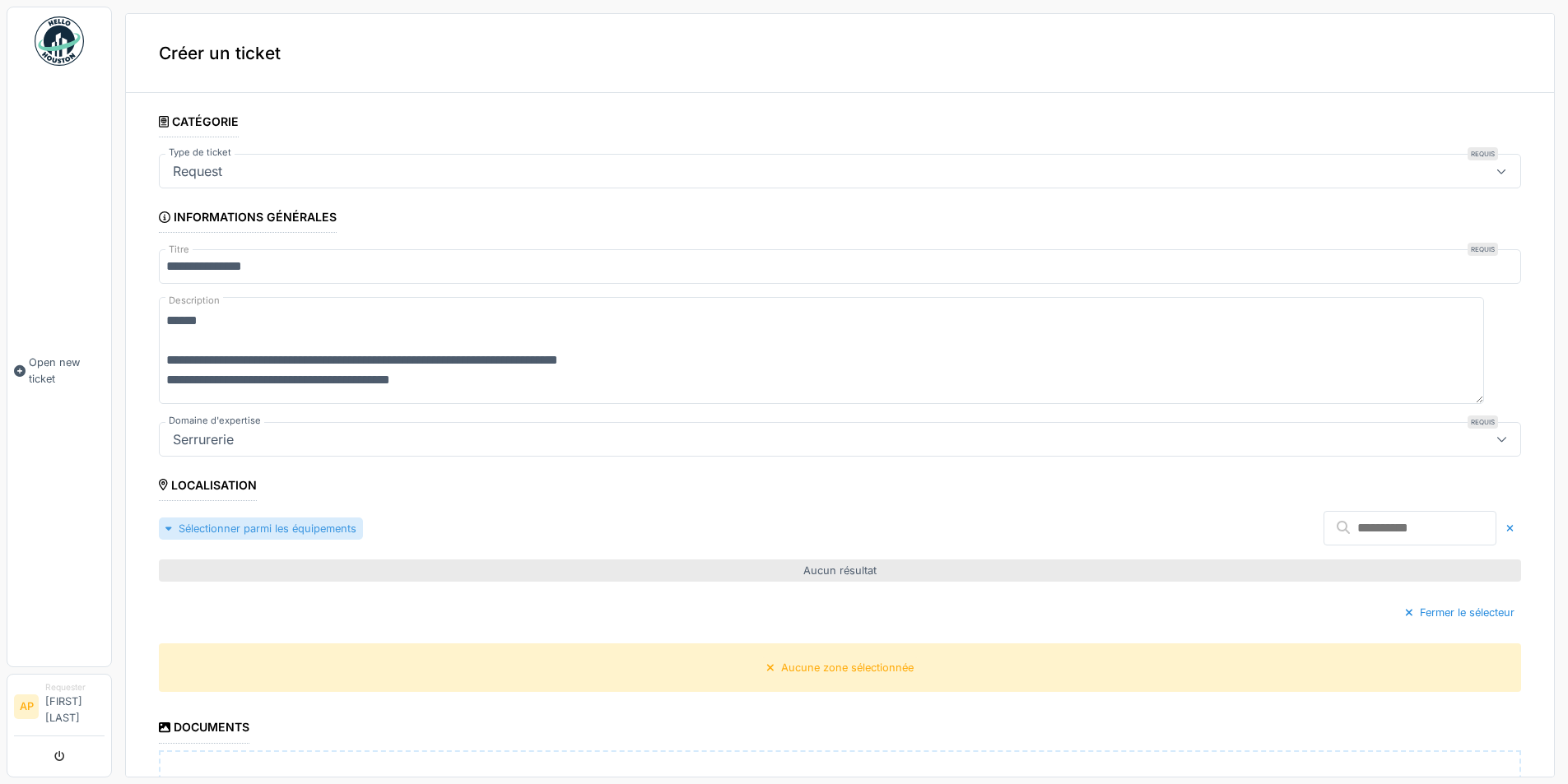 click on "Sélectionner parmi les équipements" at bounding box center [261, 528] 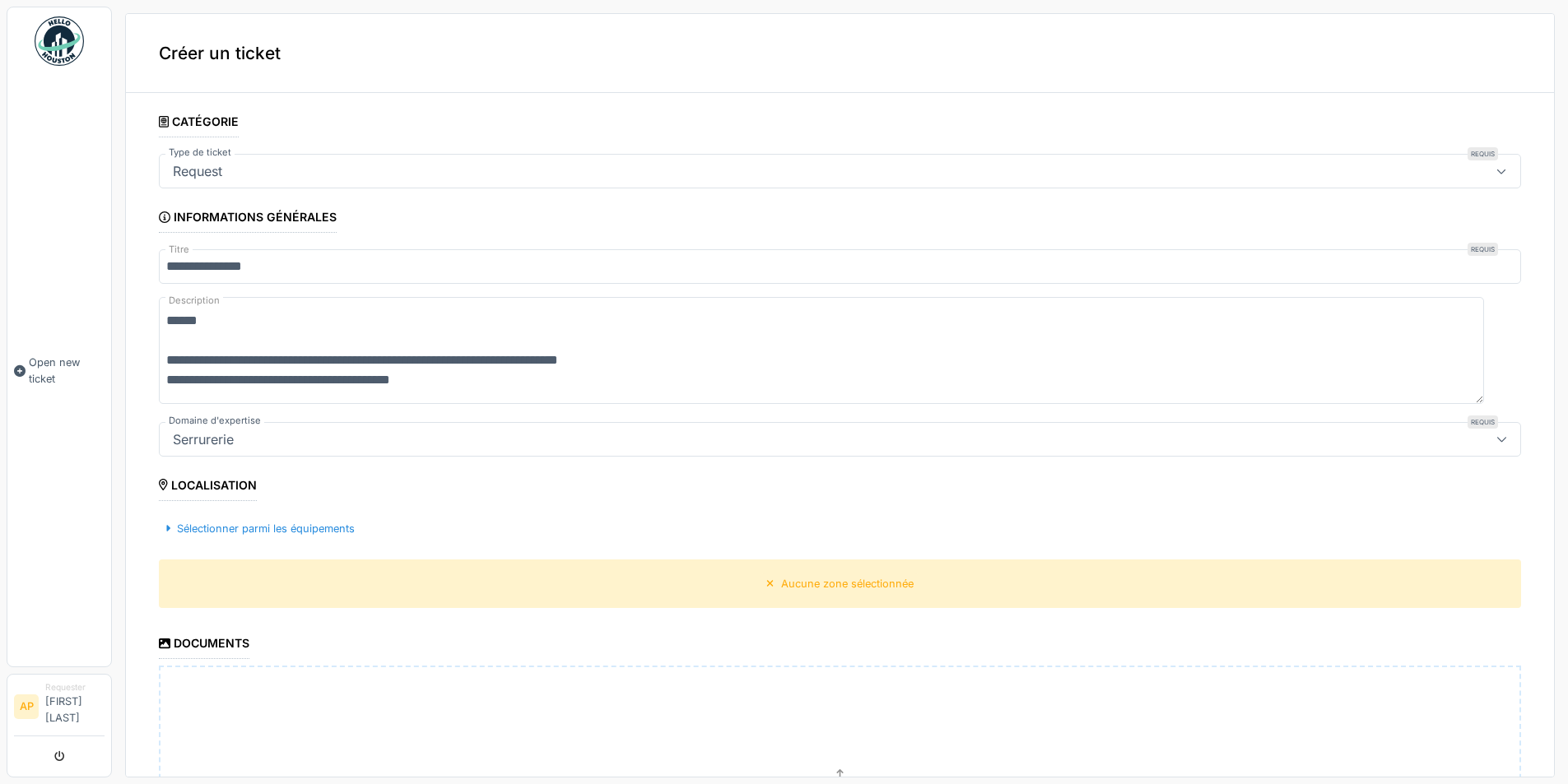 click on "Localisation" at bounding box center (207, 487) 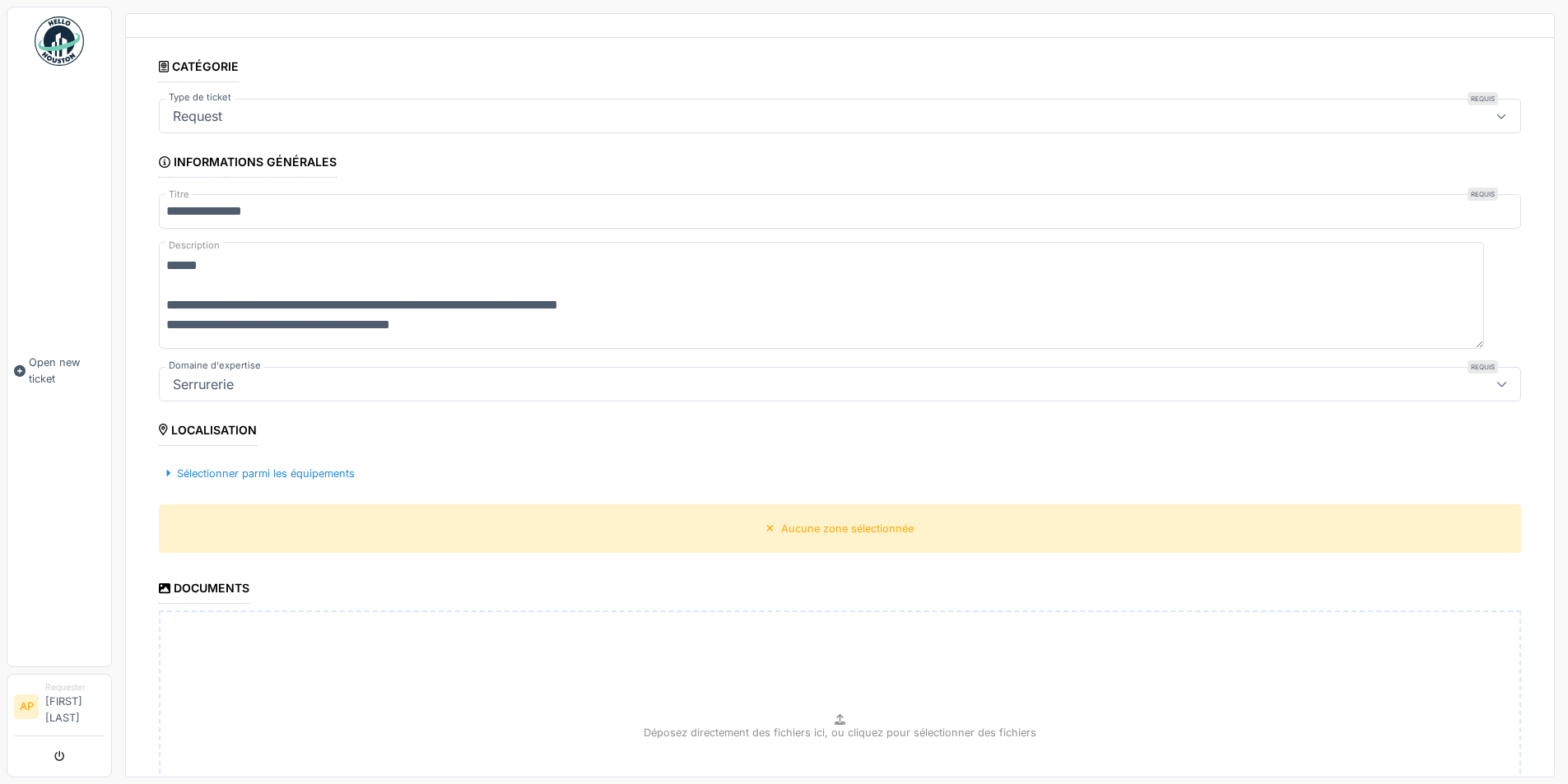 scroll, scrollTop: 82, scrollLeft: 0, axis: vertical 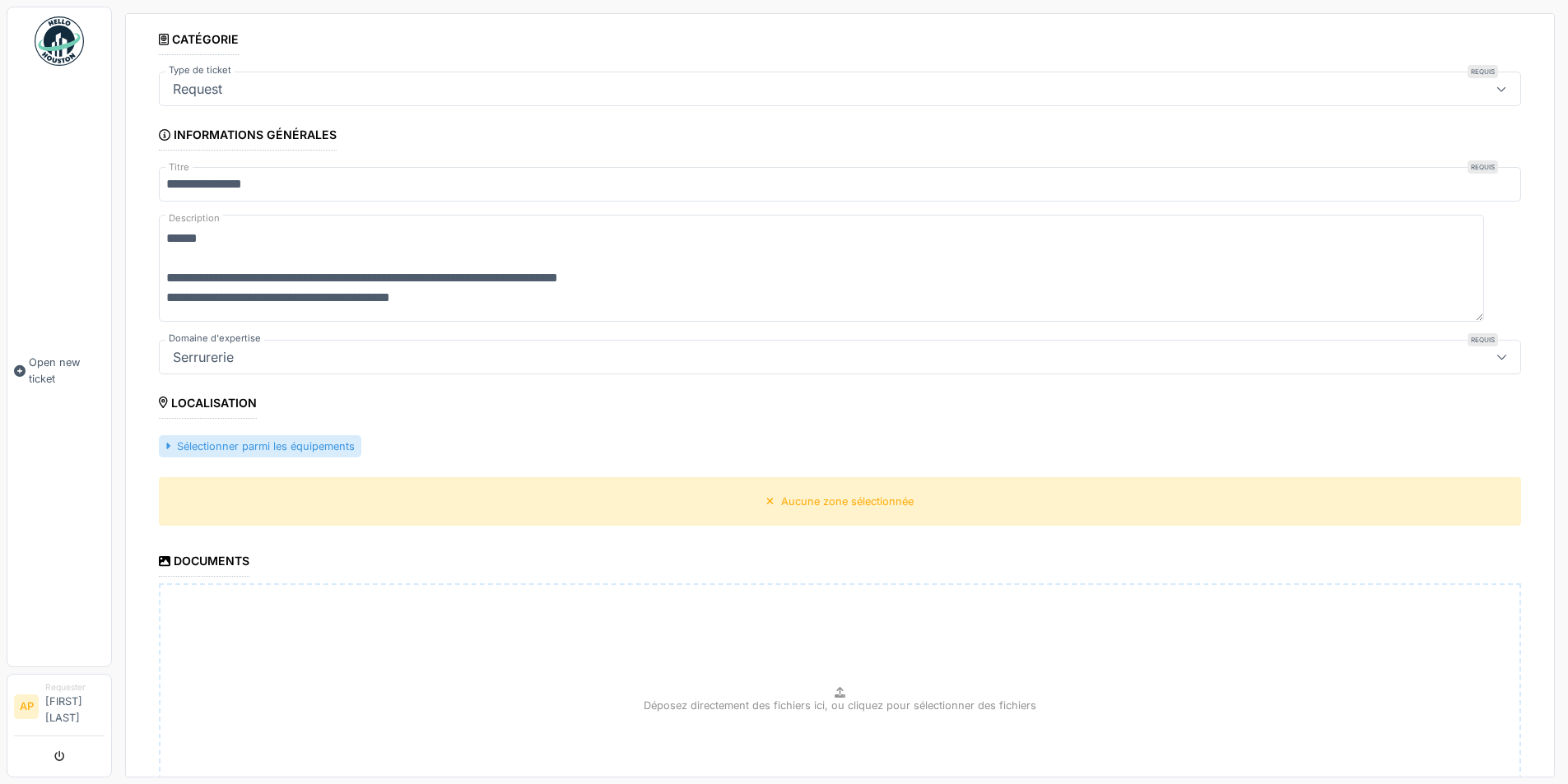 click on "Sélectionner parmi les équipements" at bounding box center [260, 446] 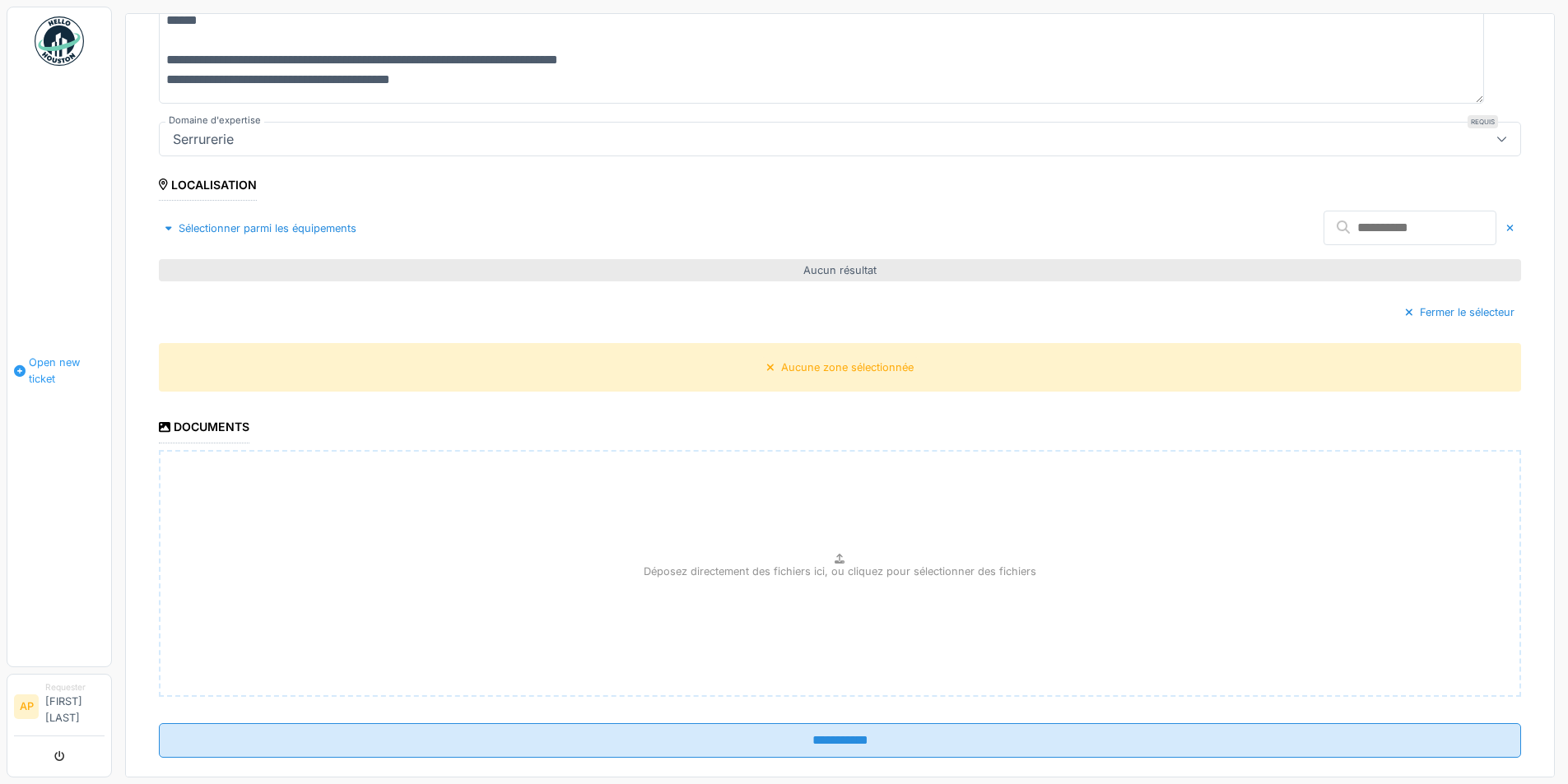 scroll, scrollTop: 327, scrollLeft: 0, axis: vertical 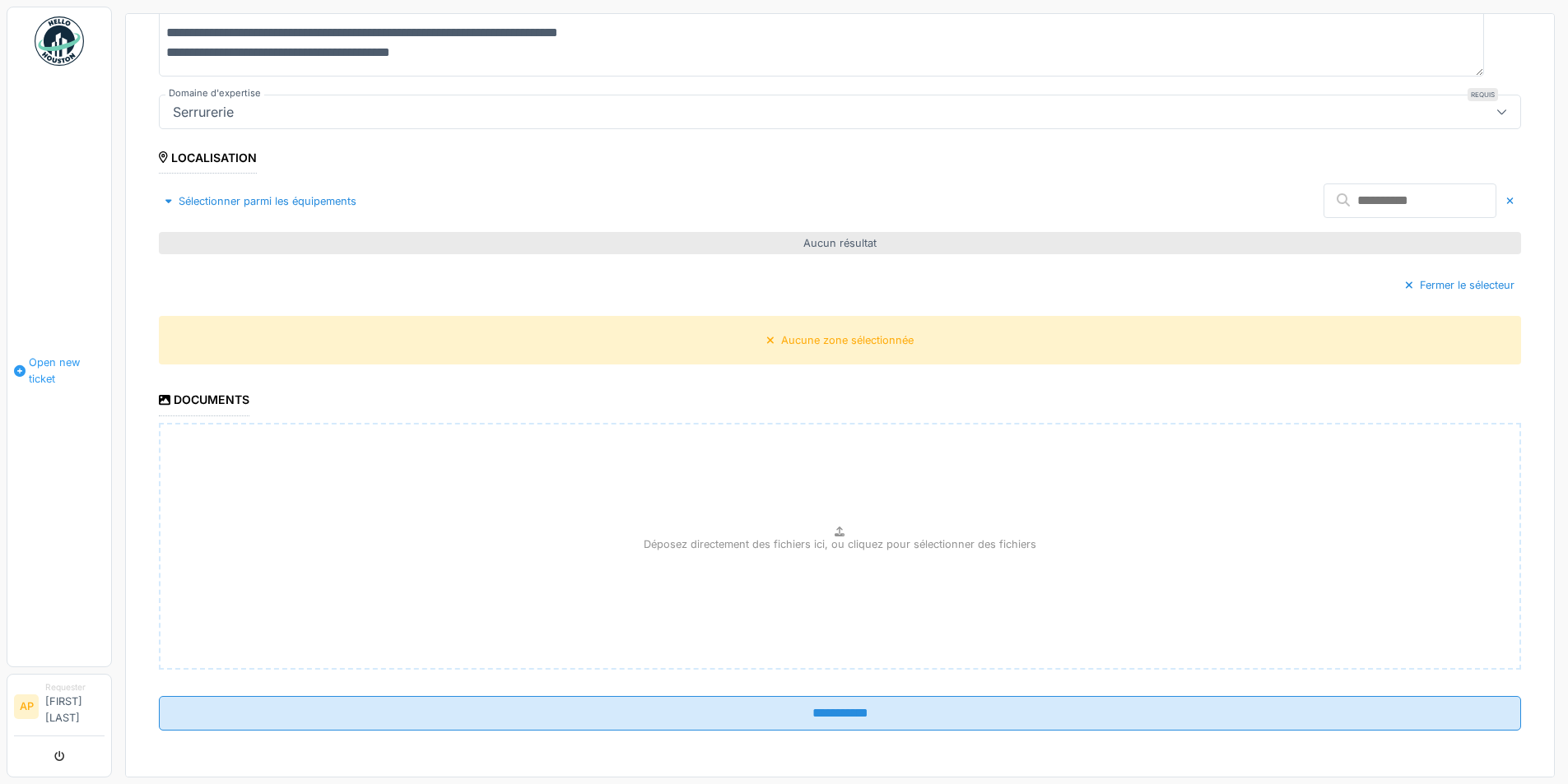 click on "Open new ticket" at bounding box center [67, 370] 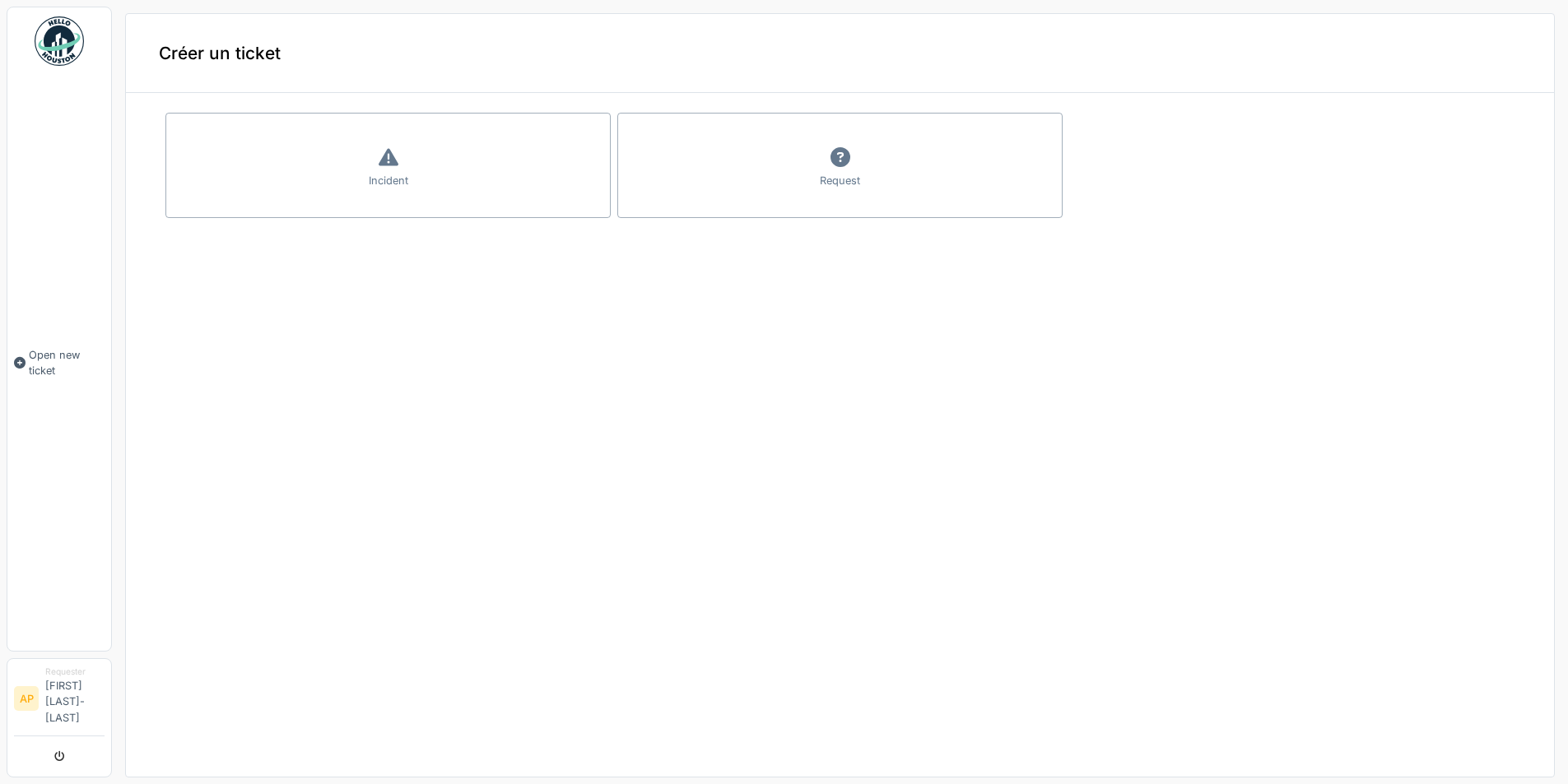 scroll, scrollTop: 0, scrollLeft: 0, axis: both 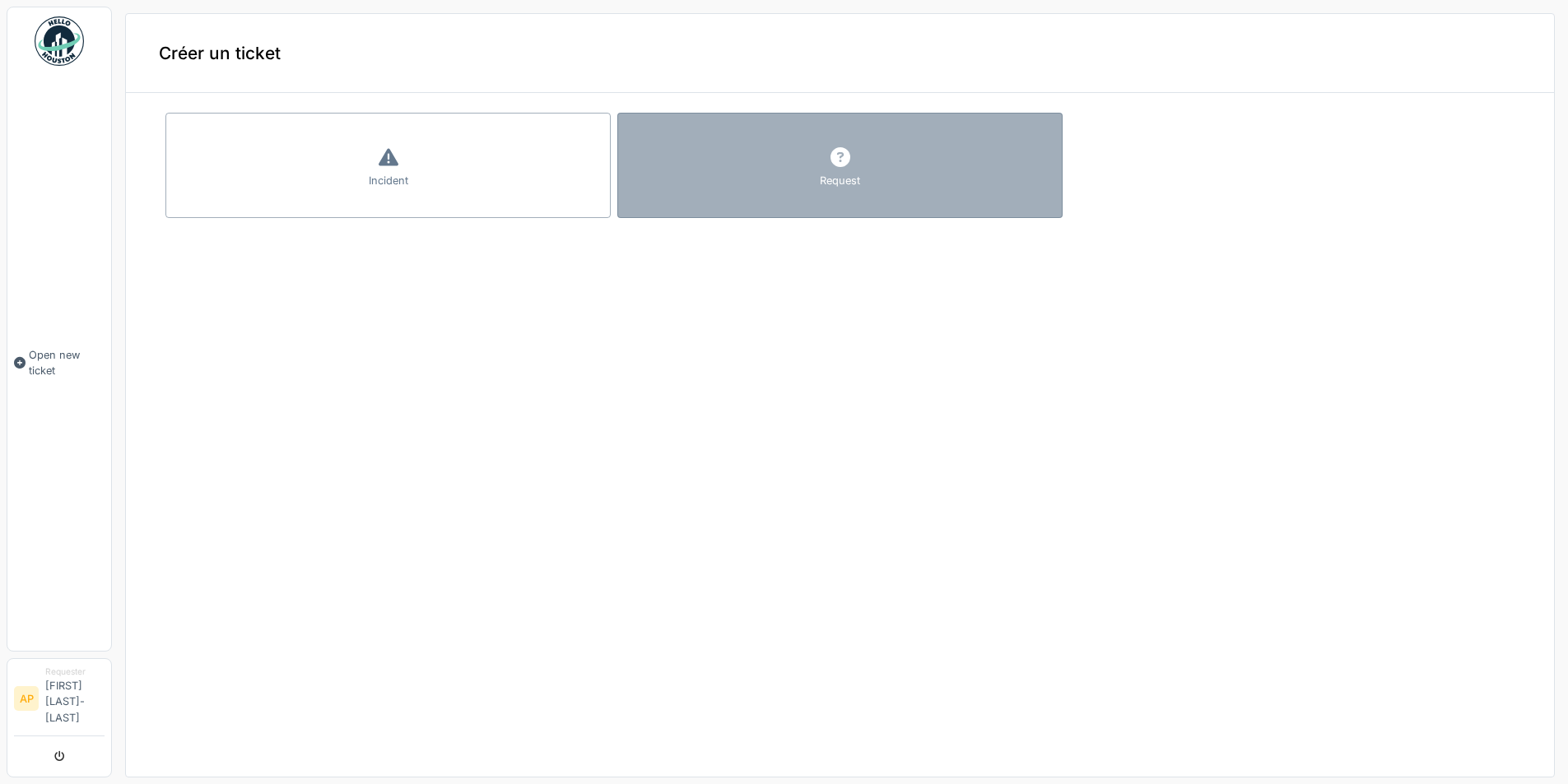 click on "Request" at bounding box center (840, 165) 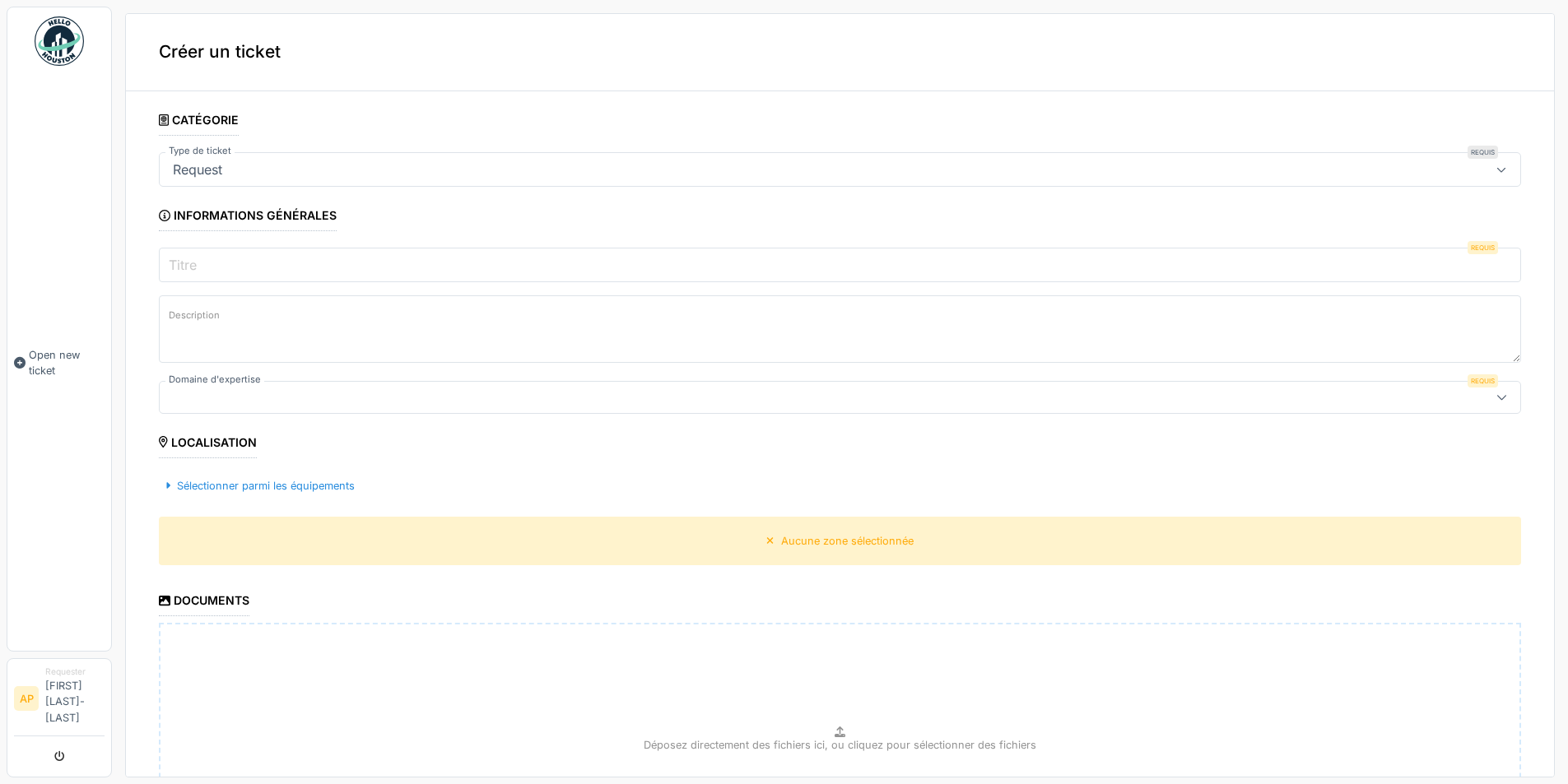 scroll, scrollTop: 0, scrollLeft: 0, axis: both 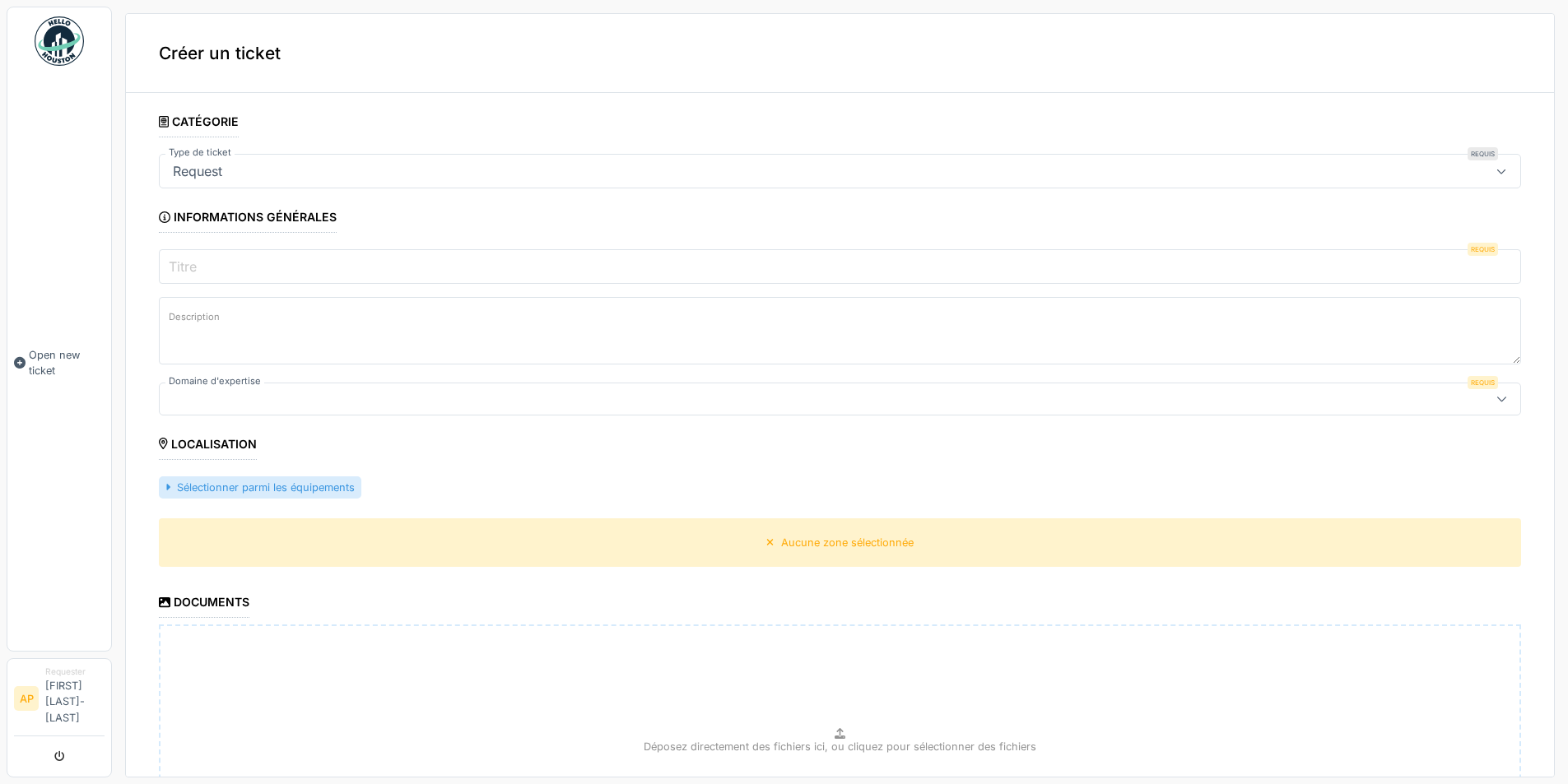 click on "Sélectionner parmi les équipements" at bounding box center [260, 487] 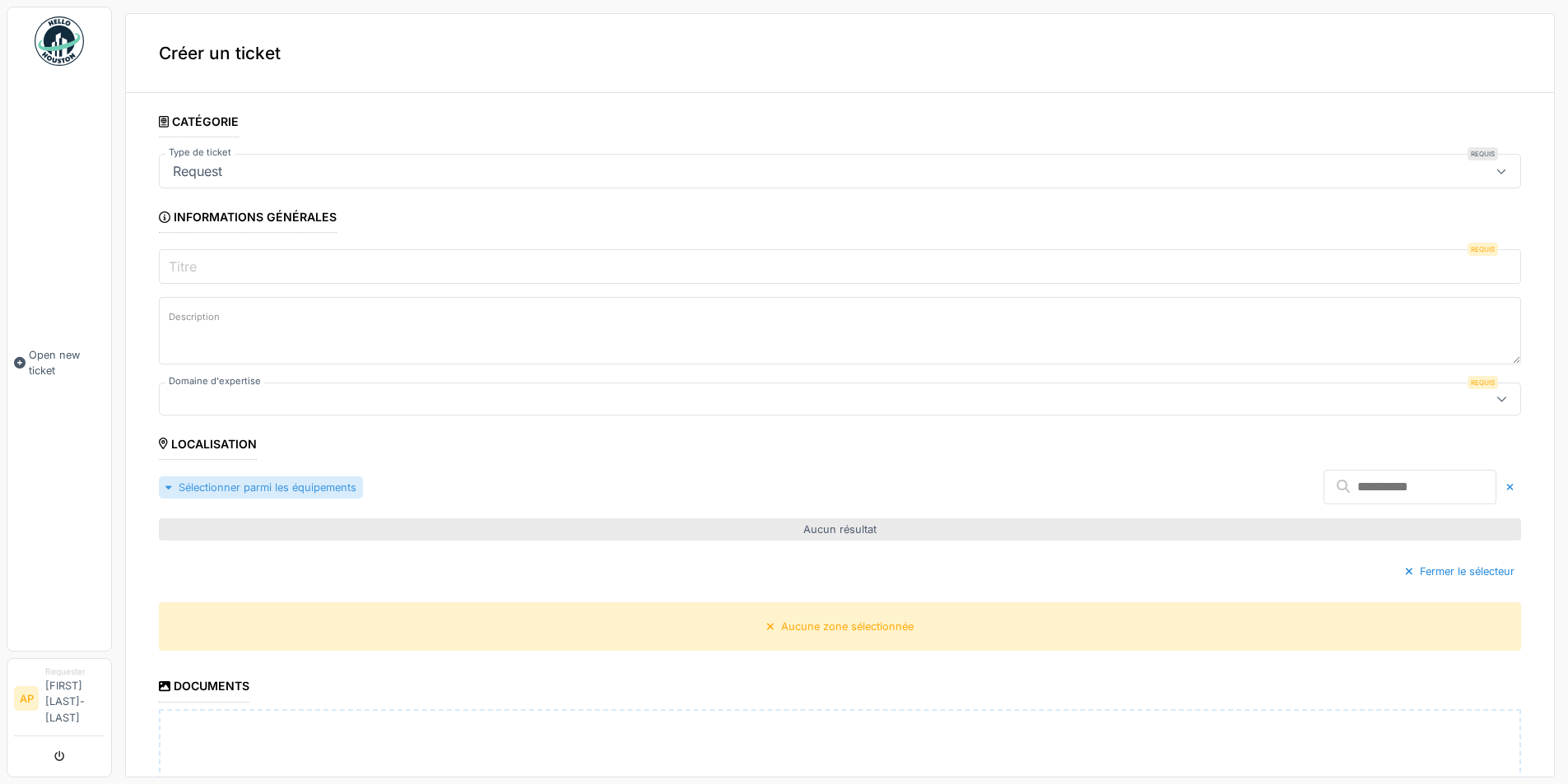 click on "Sélectionner parmi les équipements" at bounding box center (261, 487) 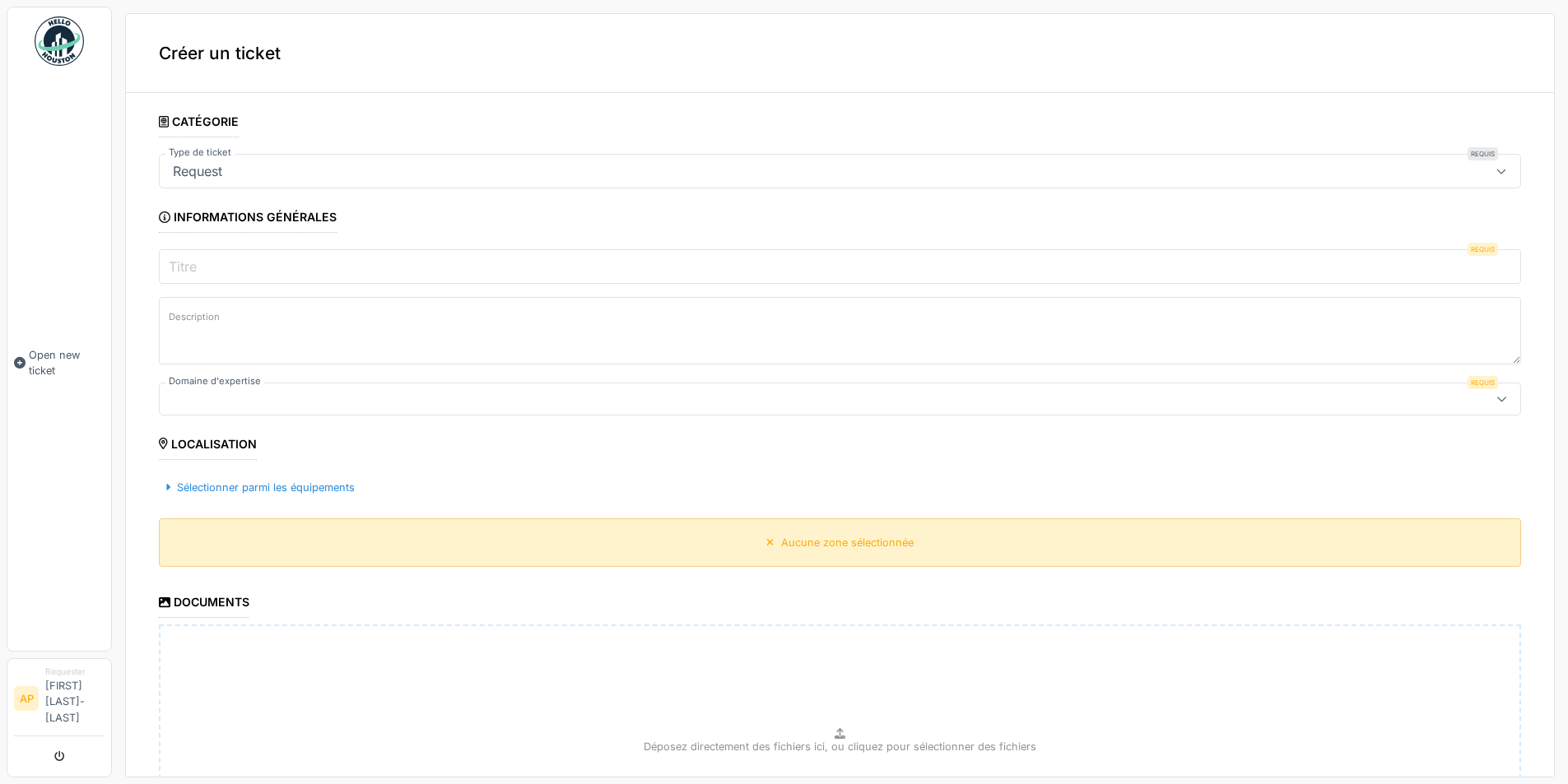 click on "Aucune zone sélectionnée" at bounding box center [840, 542] 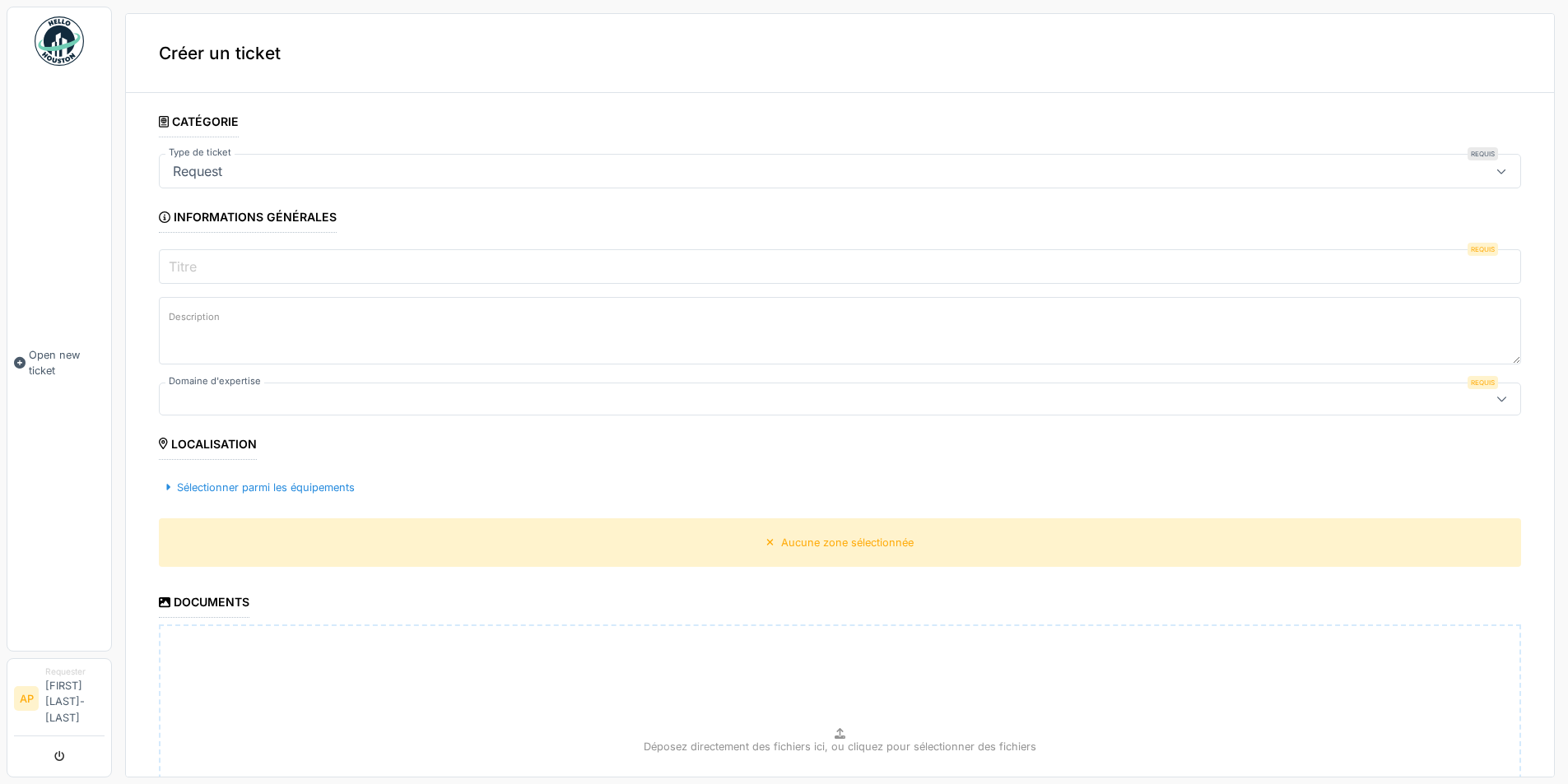 click on "**********" at bounding box center (840, 526) 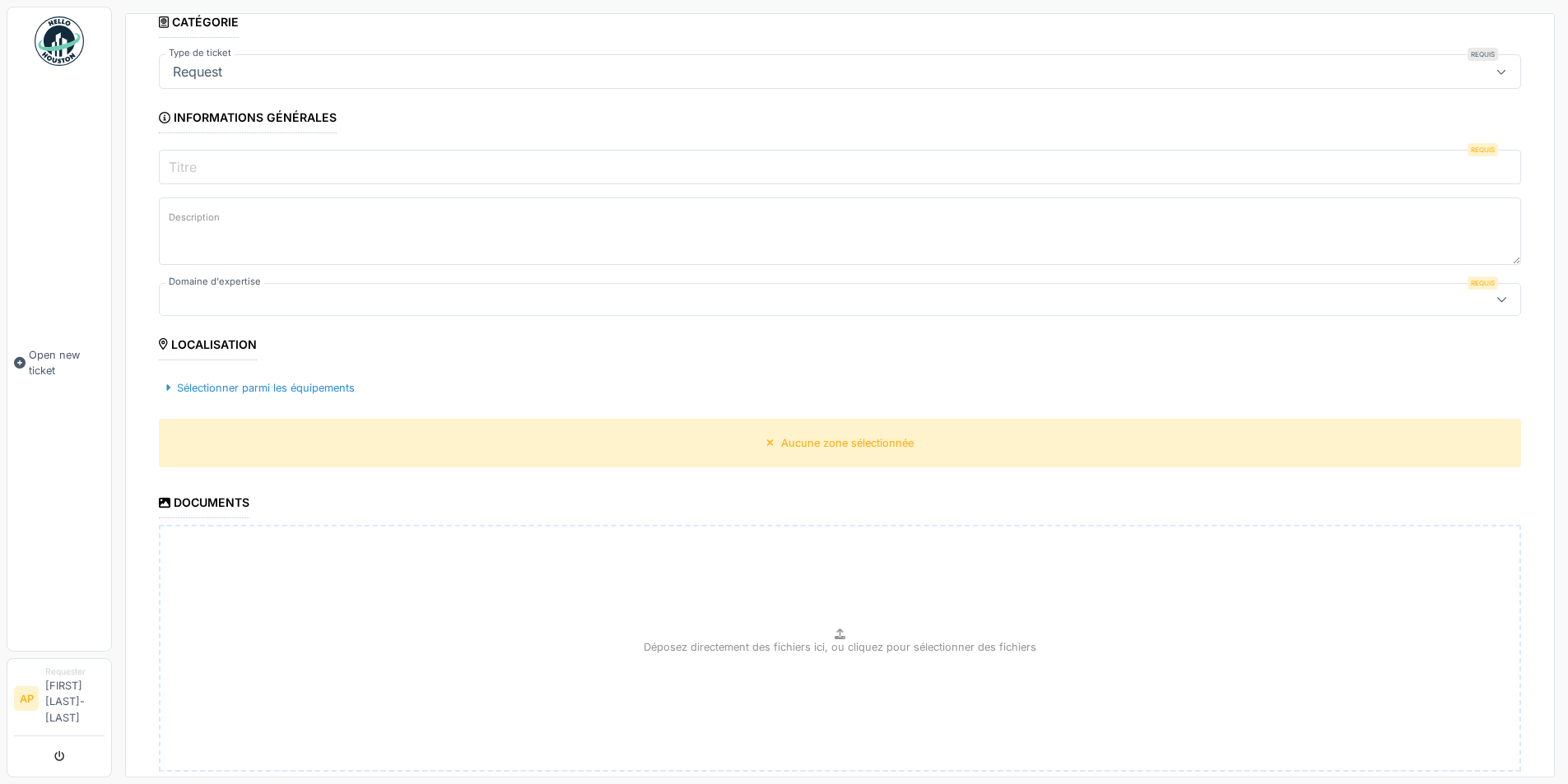 scroll, scrollTop: 202, scrollLeft: 0, axis: vertical 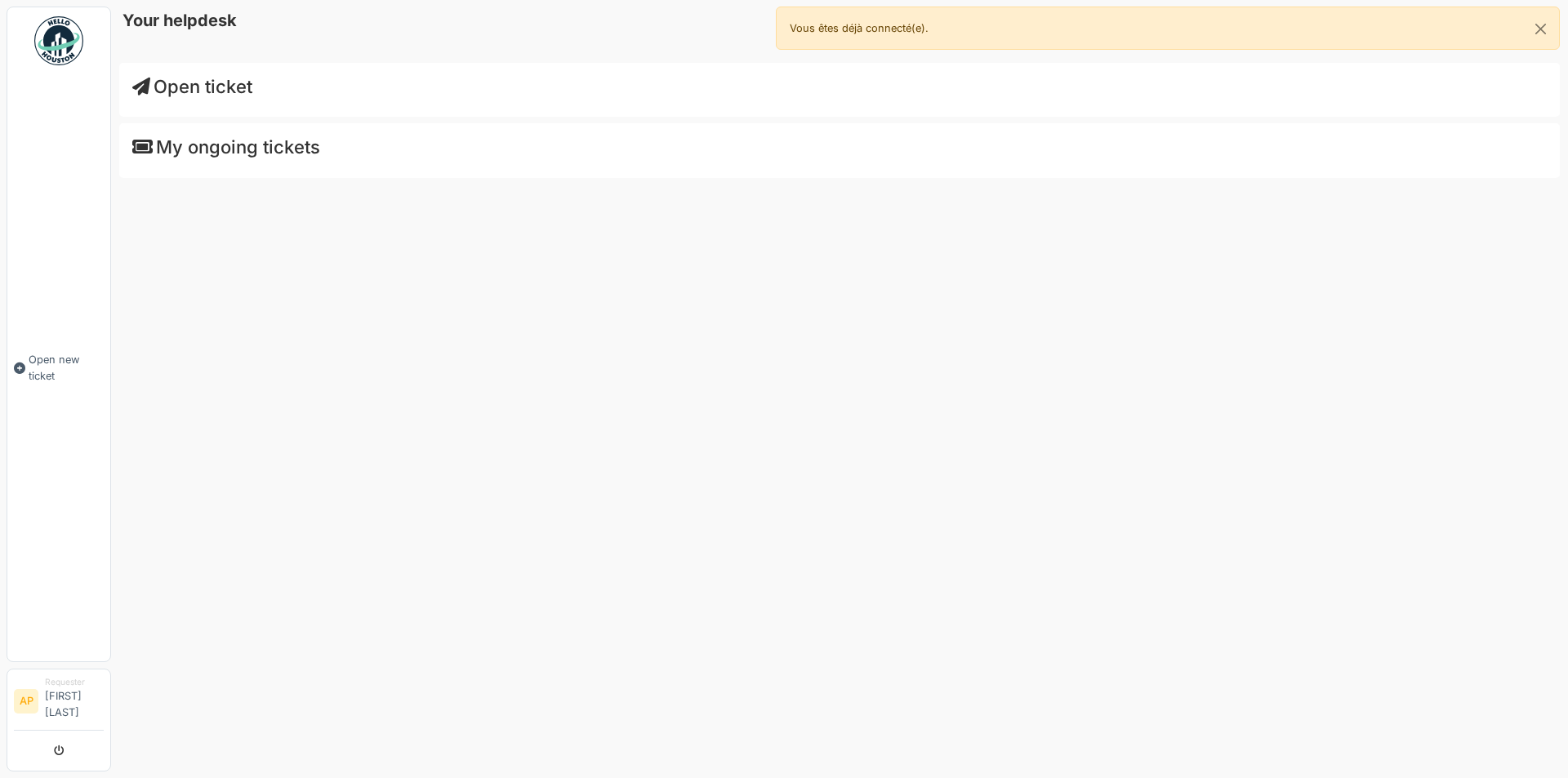 click on "Open ticket" at bounding box center [192, 87] 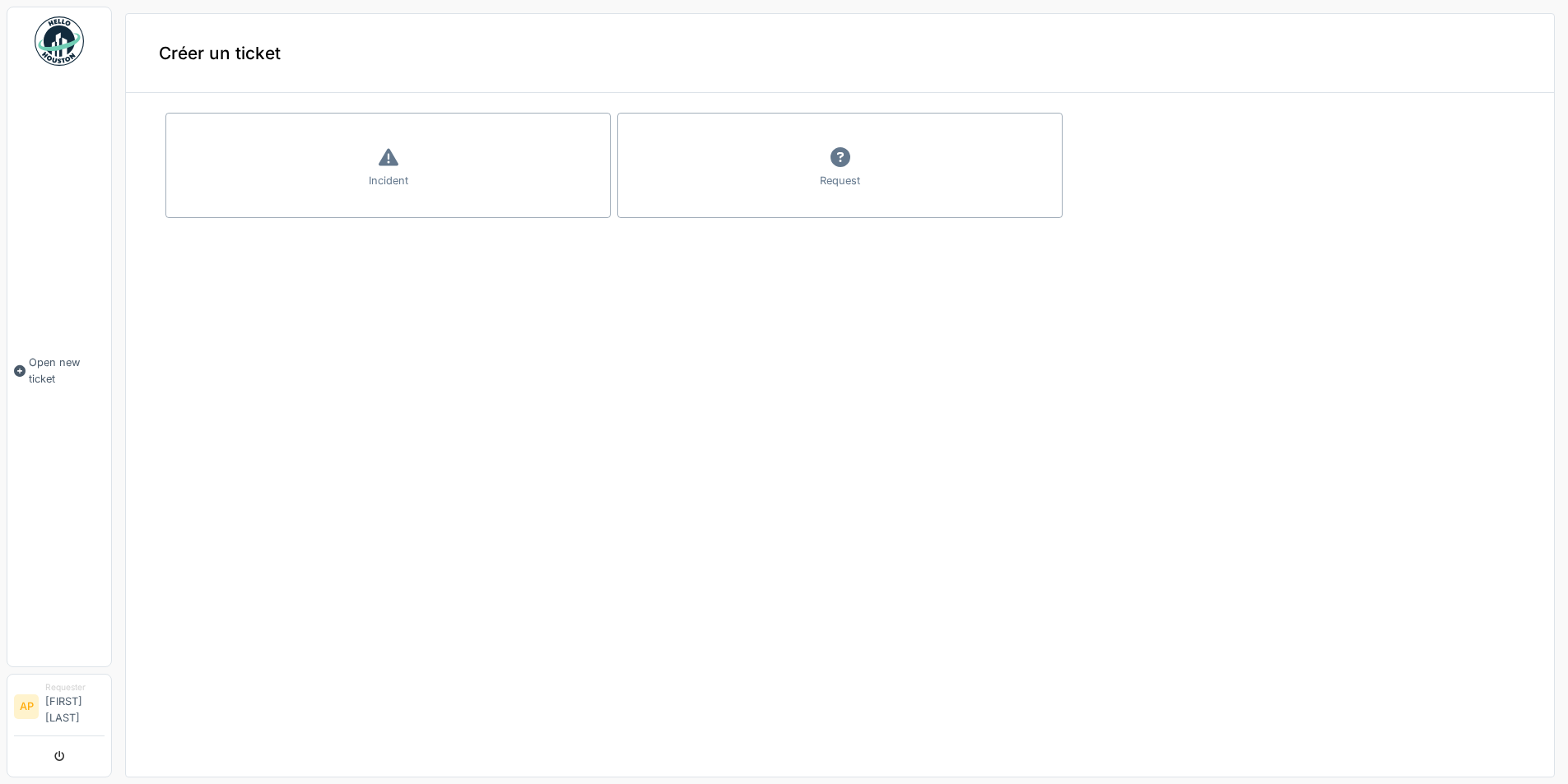 scroll, scrollTop: 0, scrollLeft: 0, axis: both 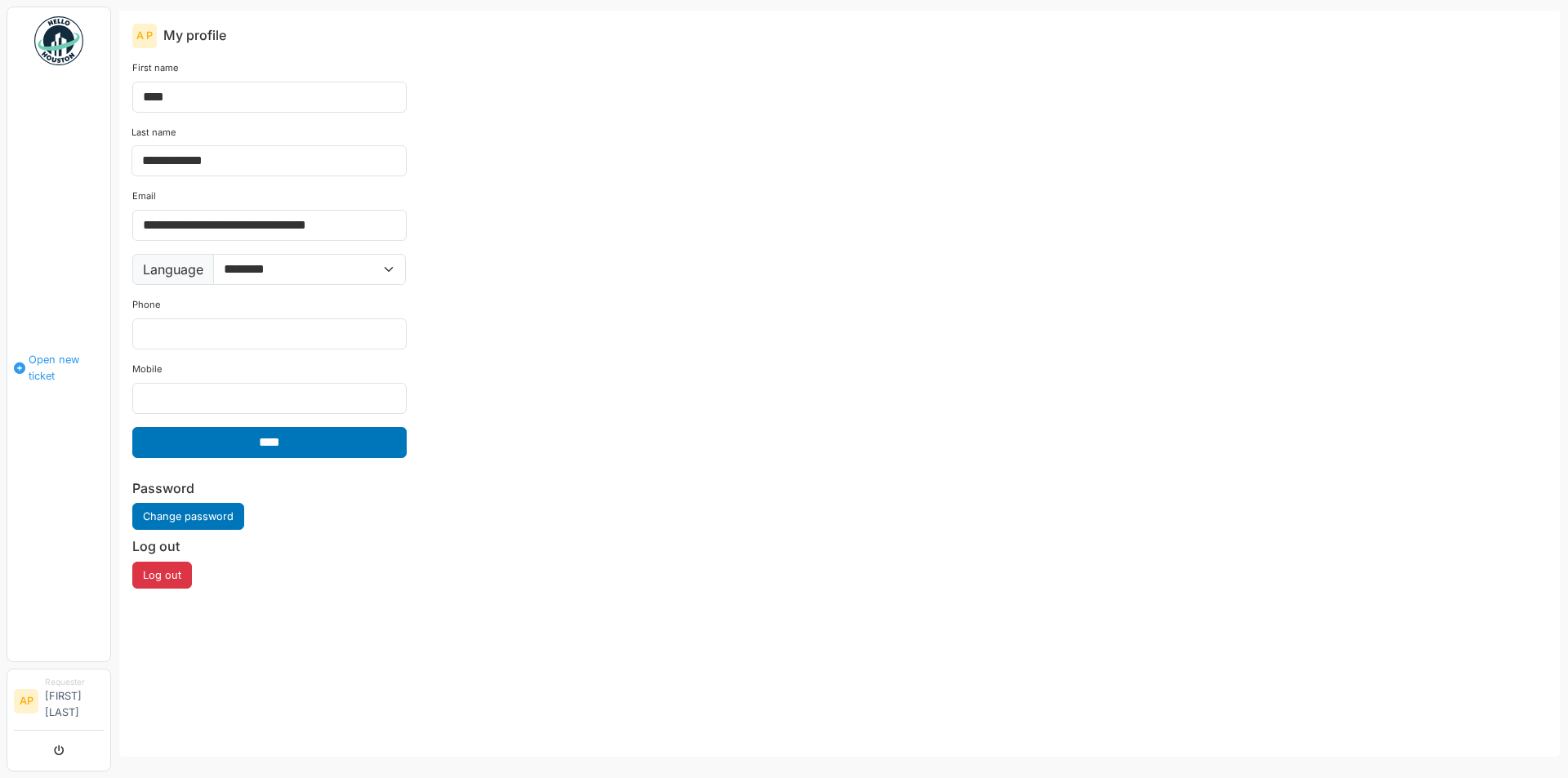 click on "Open new ticket" at bounding box center (66, 367) 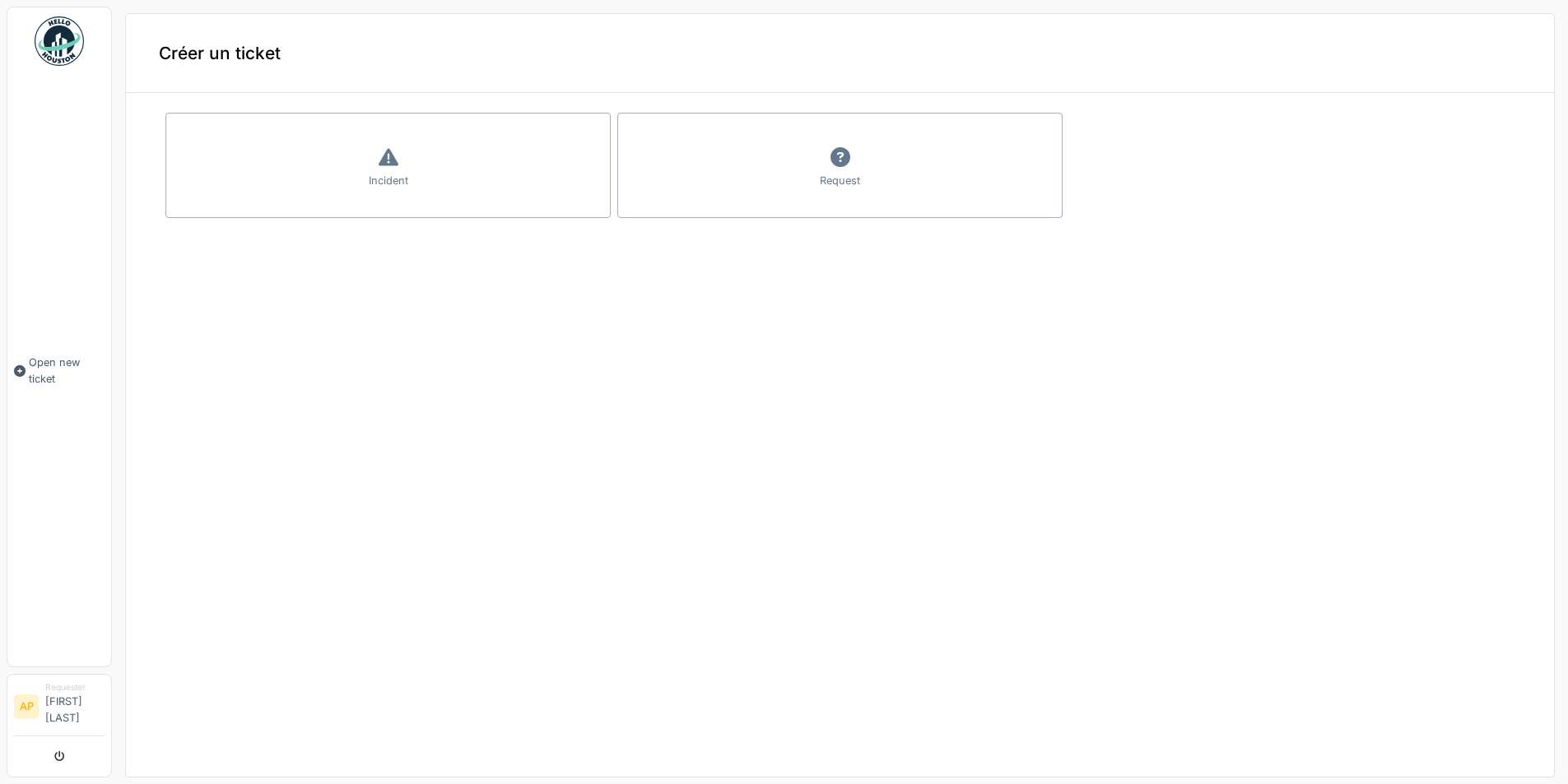 scroll, scrollTop: 0, scrollLeft: 0, axis: both 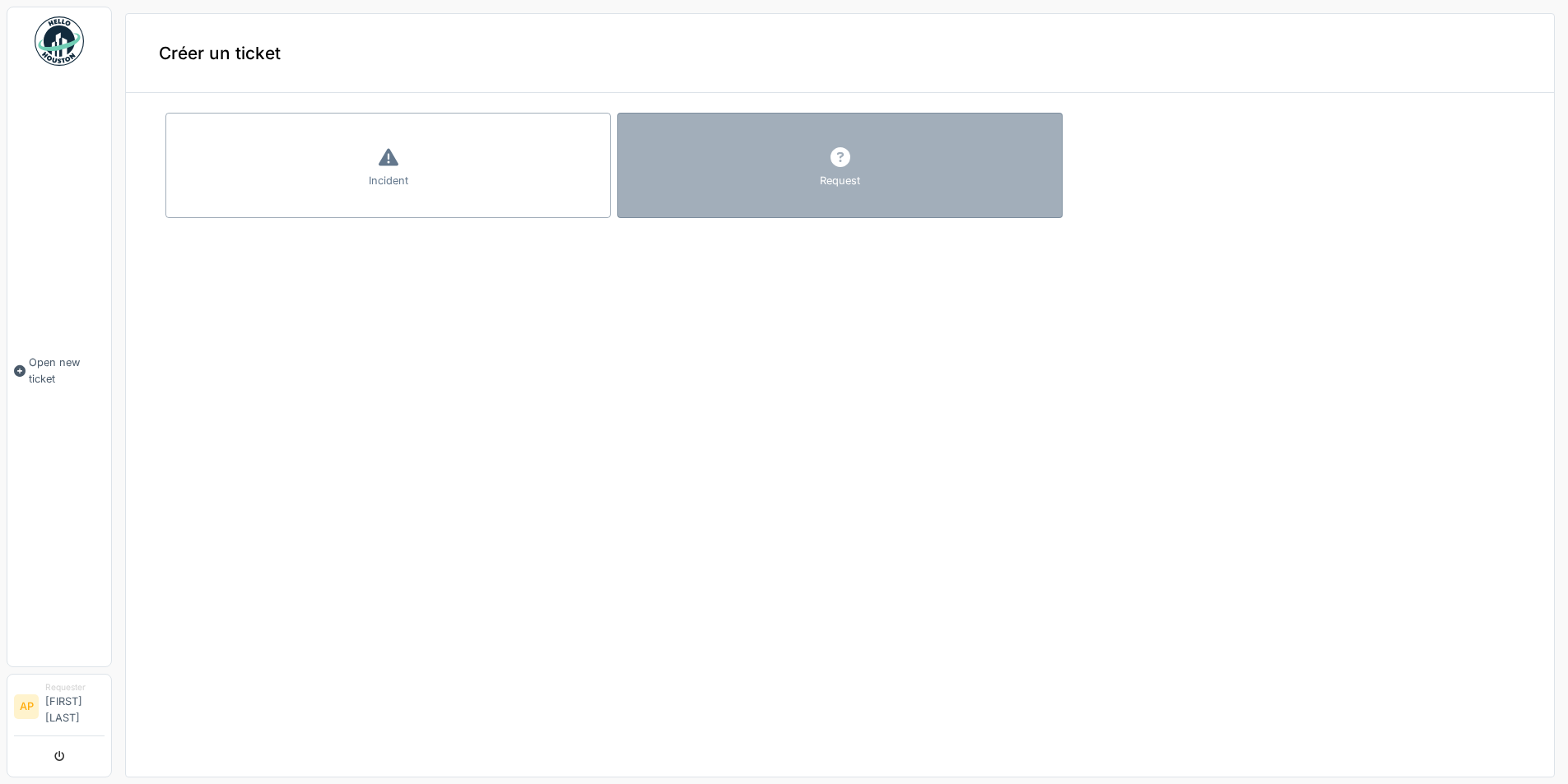 click on "Request" at bounding box center [840, 165] 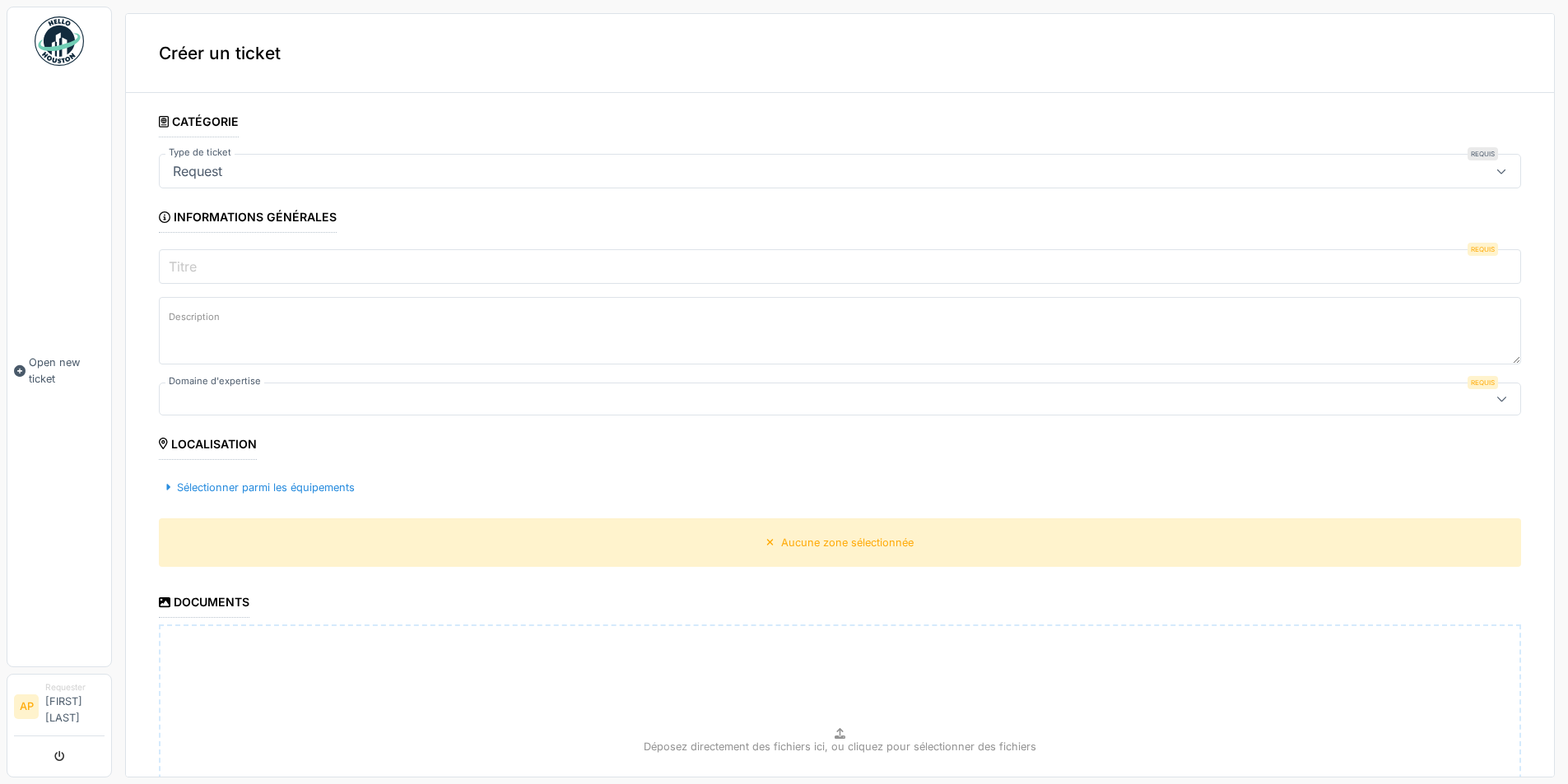 scroll, scrollTop: 82, scrollLeft: 0, axis: vertical 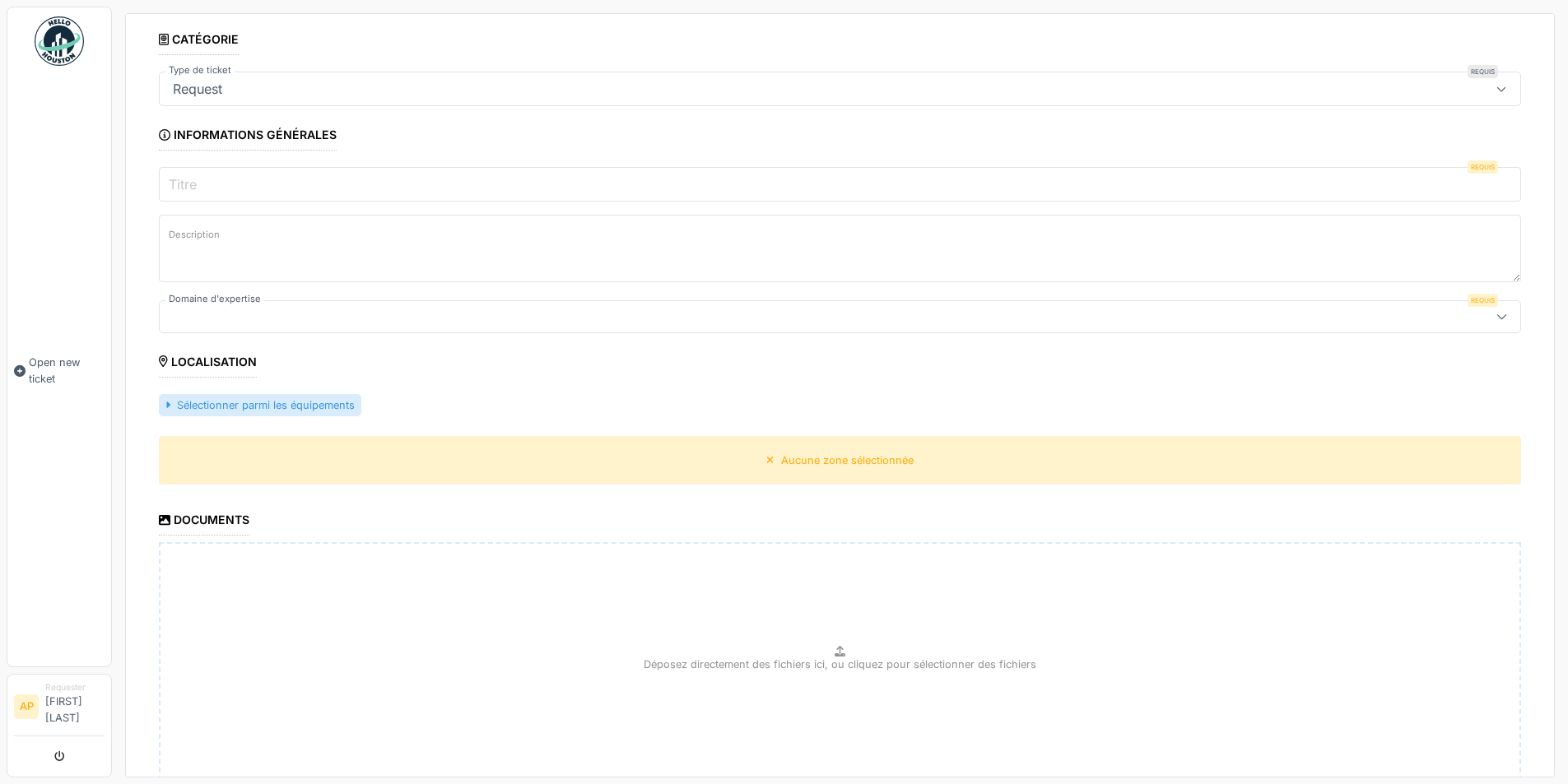 click on "Sélectionner parmi les équipements" at bounding box center (260, 405) 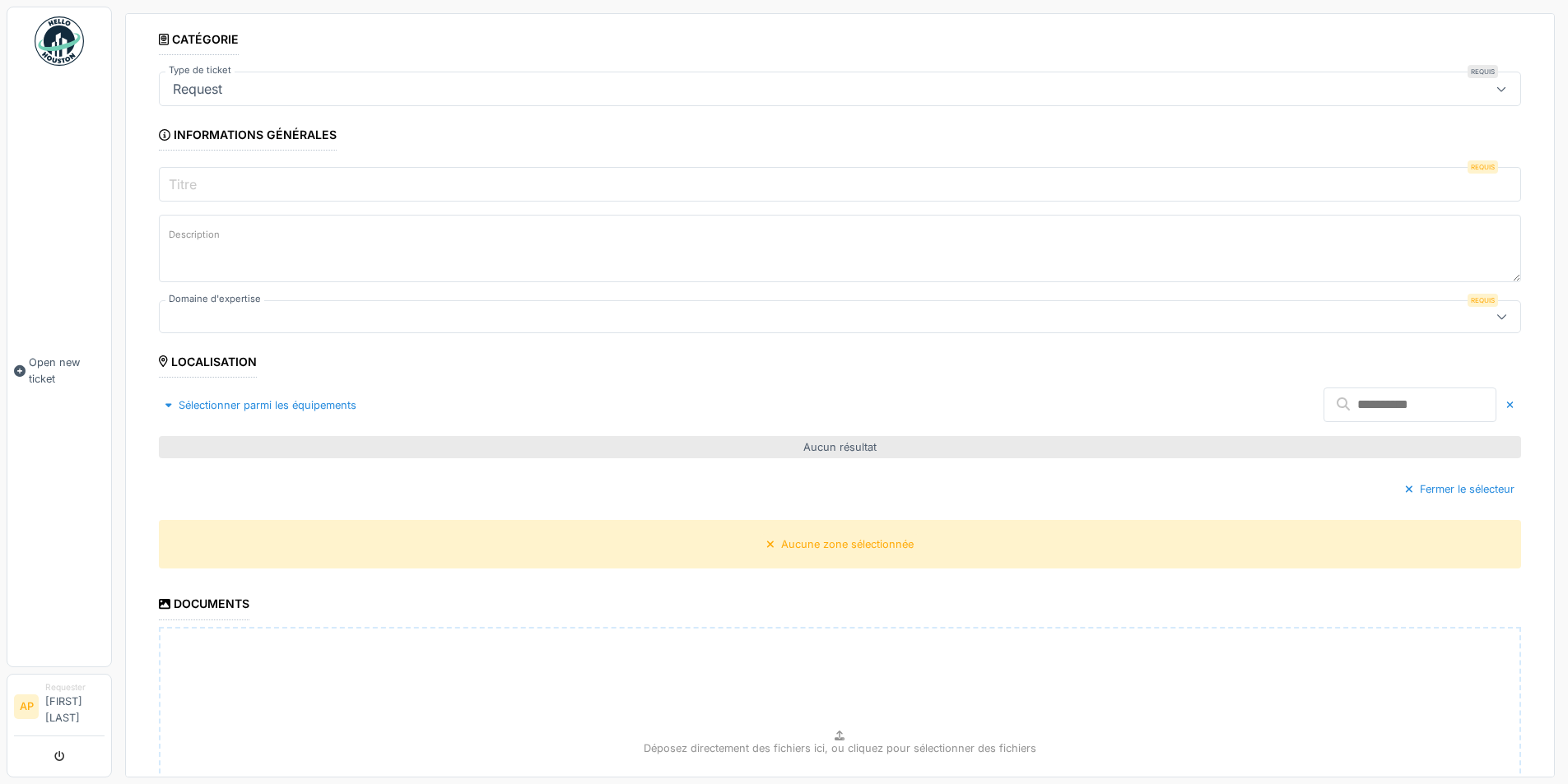 click on "Aucun résultat" at bounding box center (840, 447) 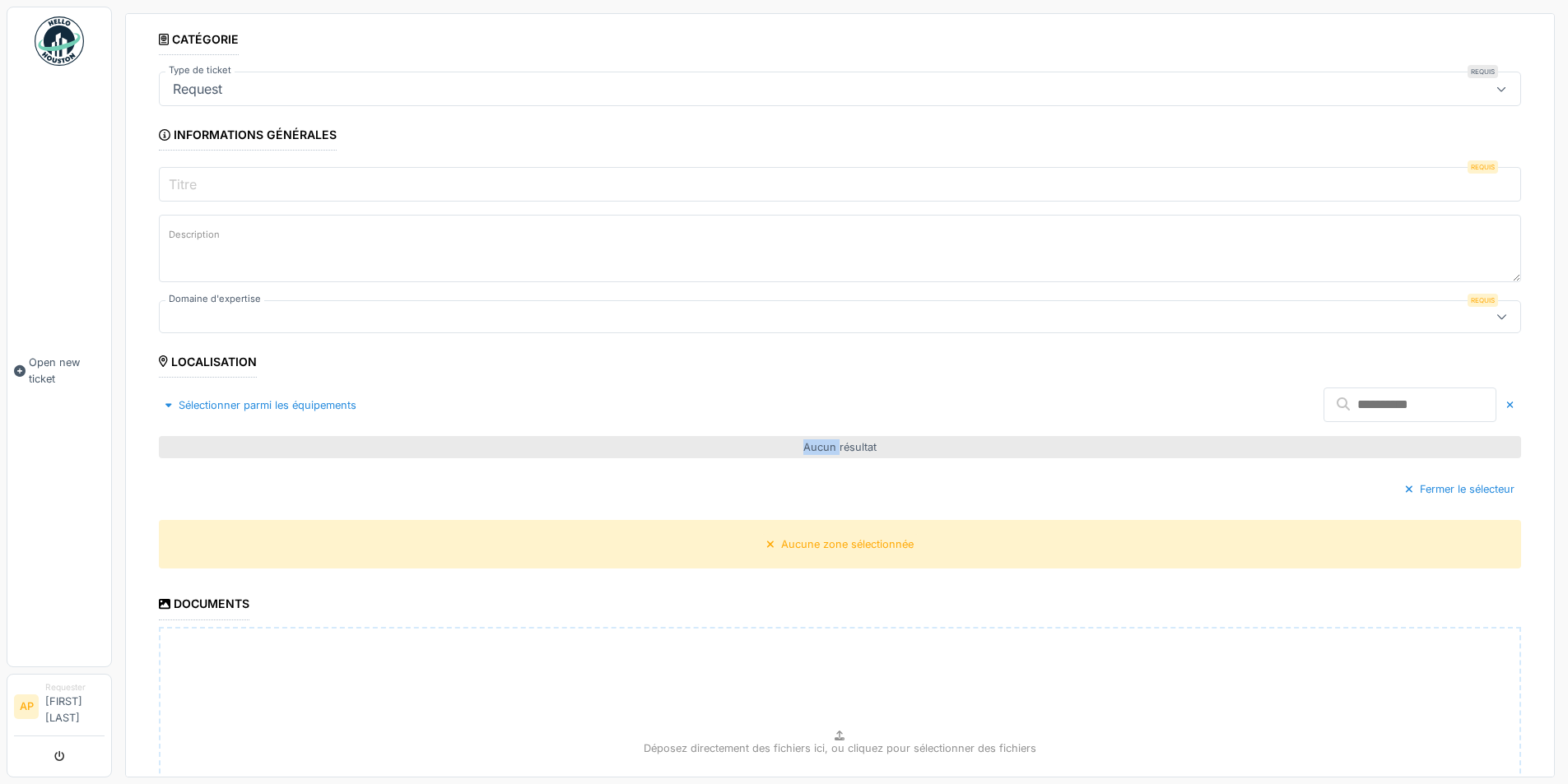click on "Aucun résultat" at bounding box center [840, 447] 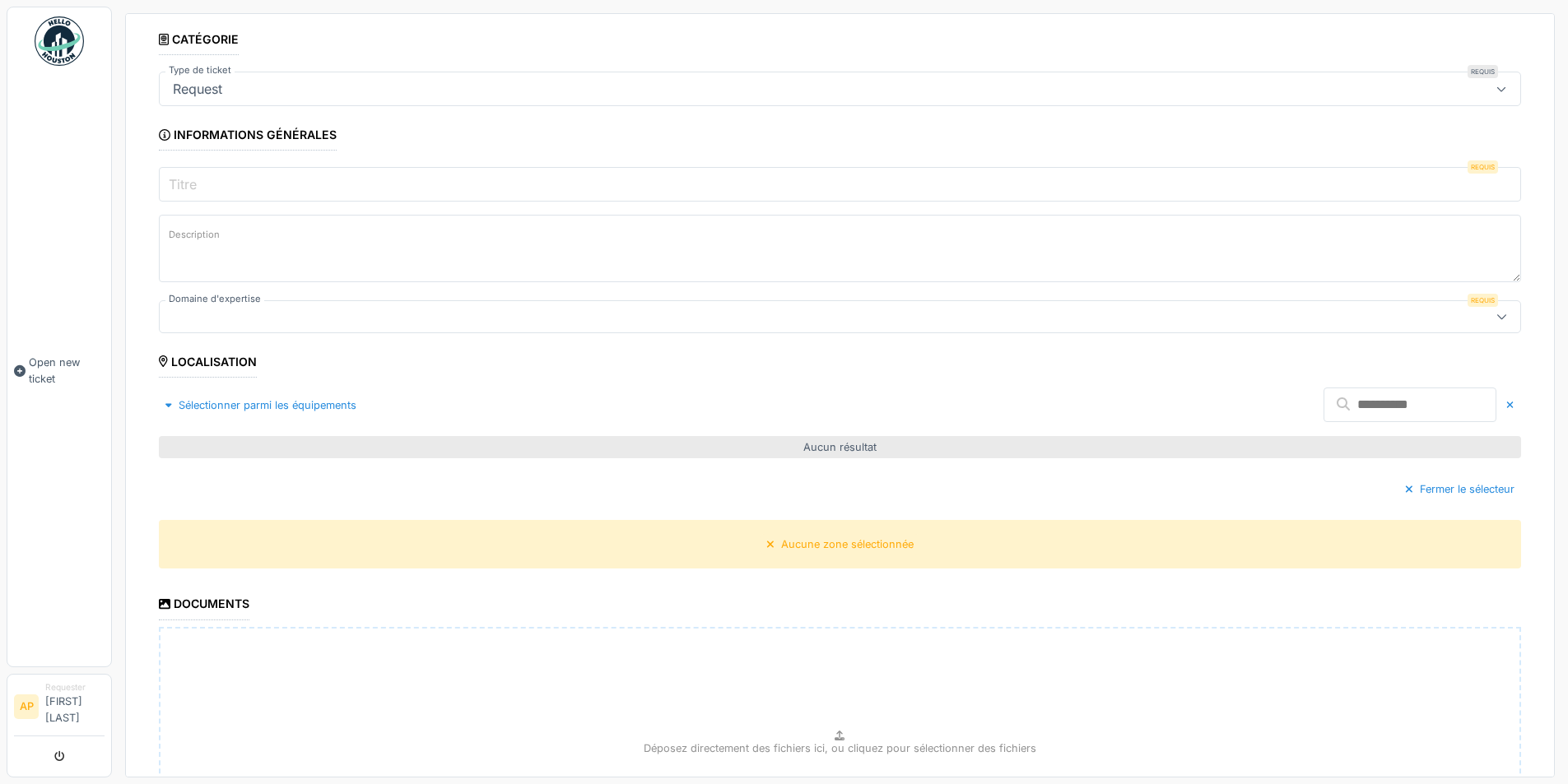 click at bounding box center (1410, 405) 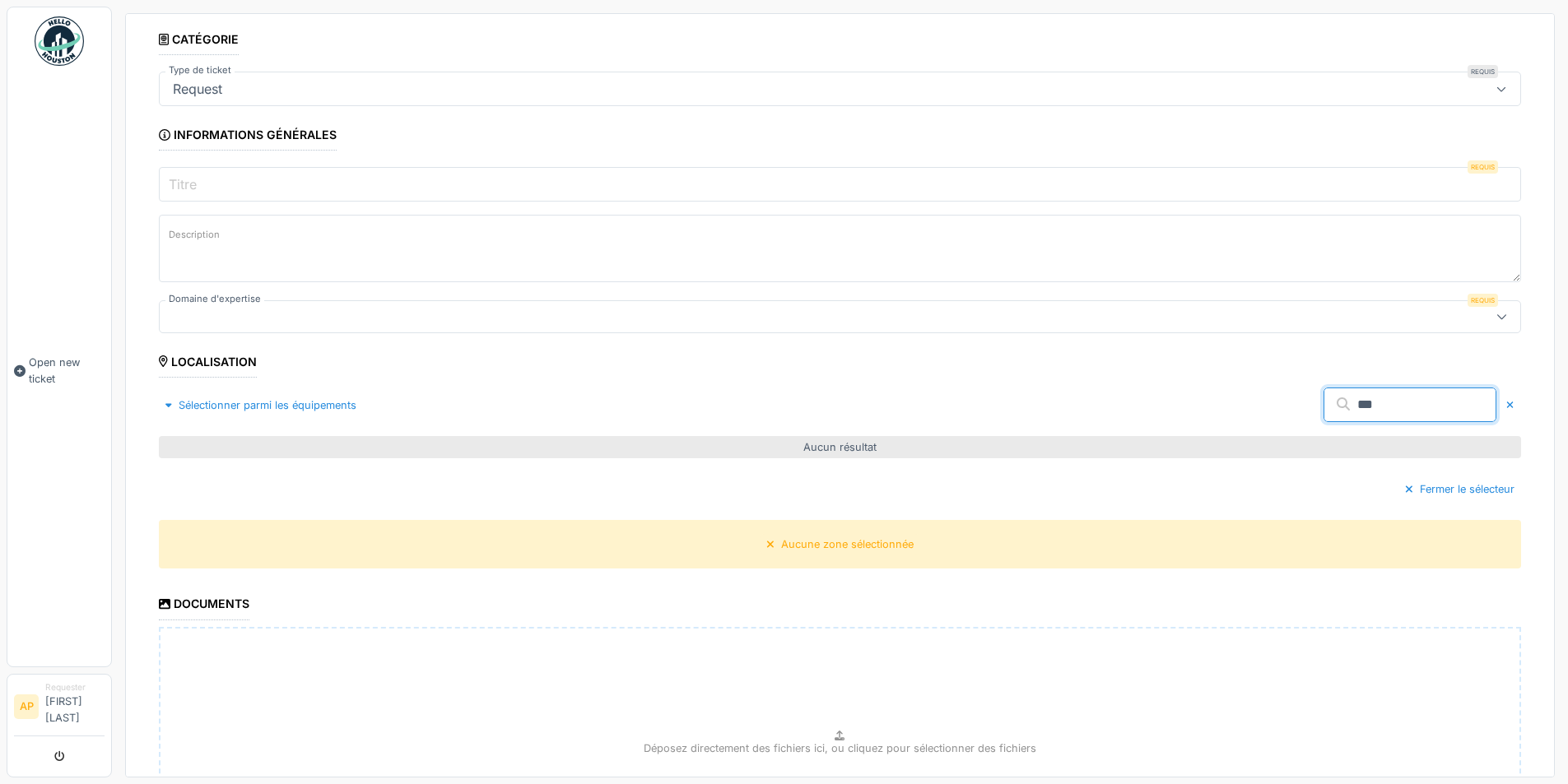 type on "***" 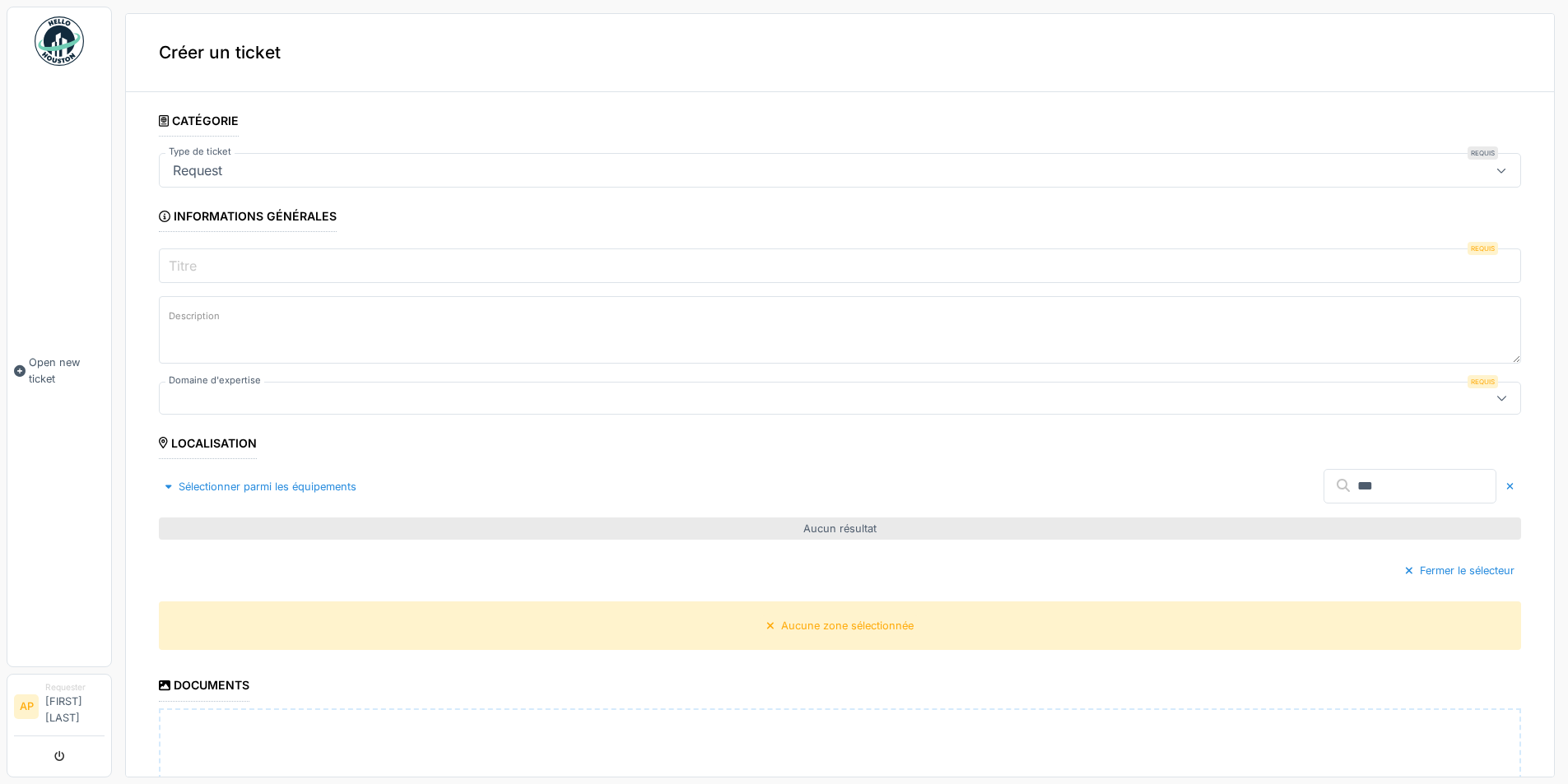 scroll, scrollTop: 0, scrollLeft: 0, axis: both 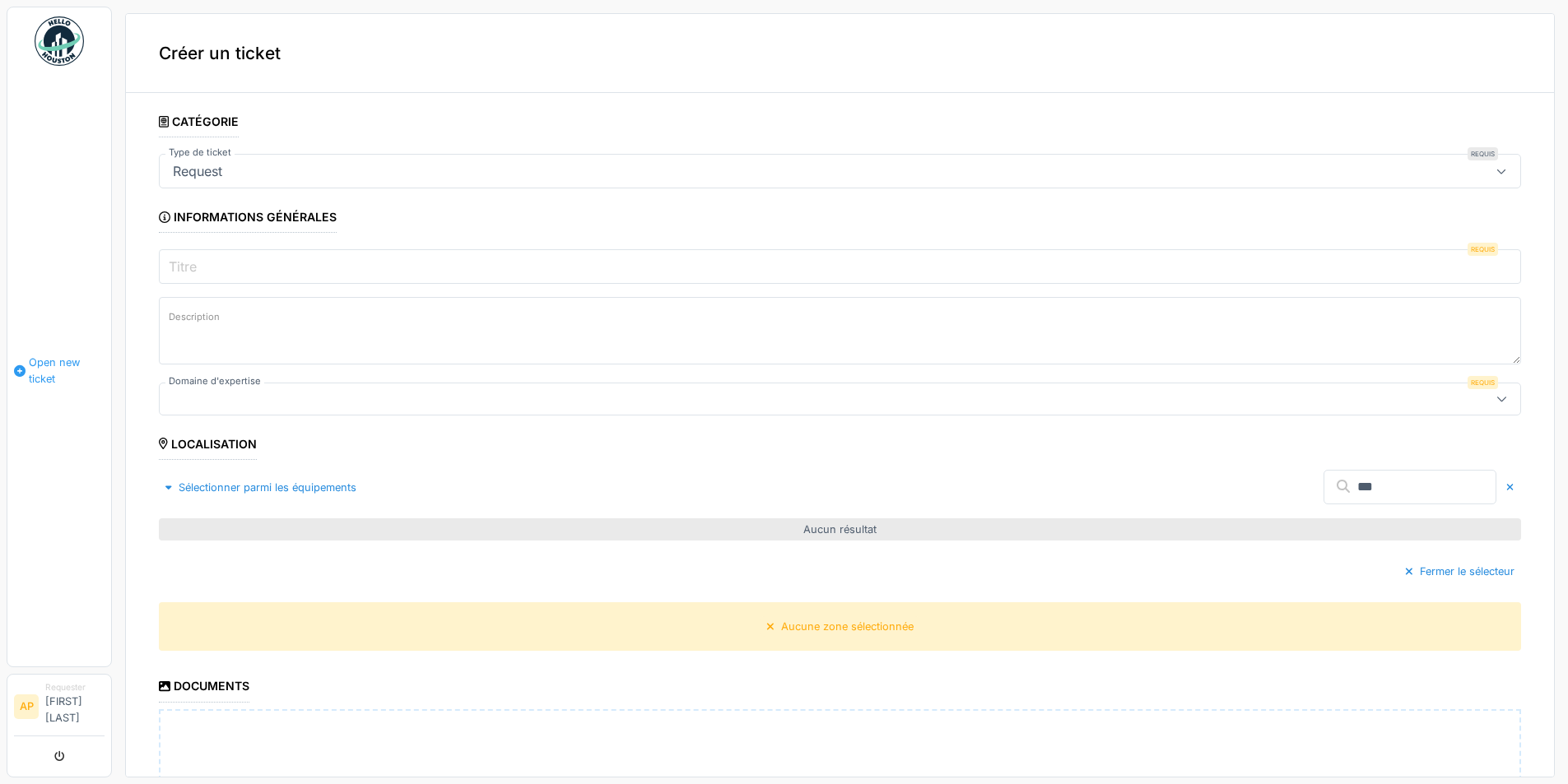 click on "Open new ticket" at bounding box center [59, 370] 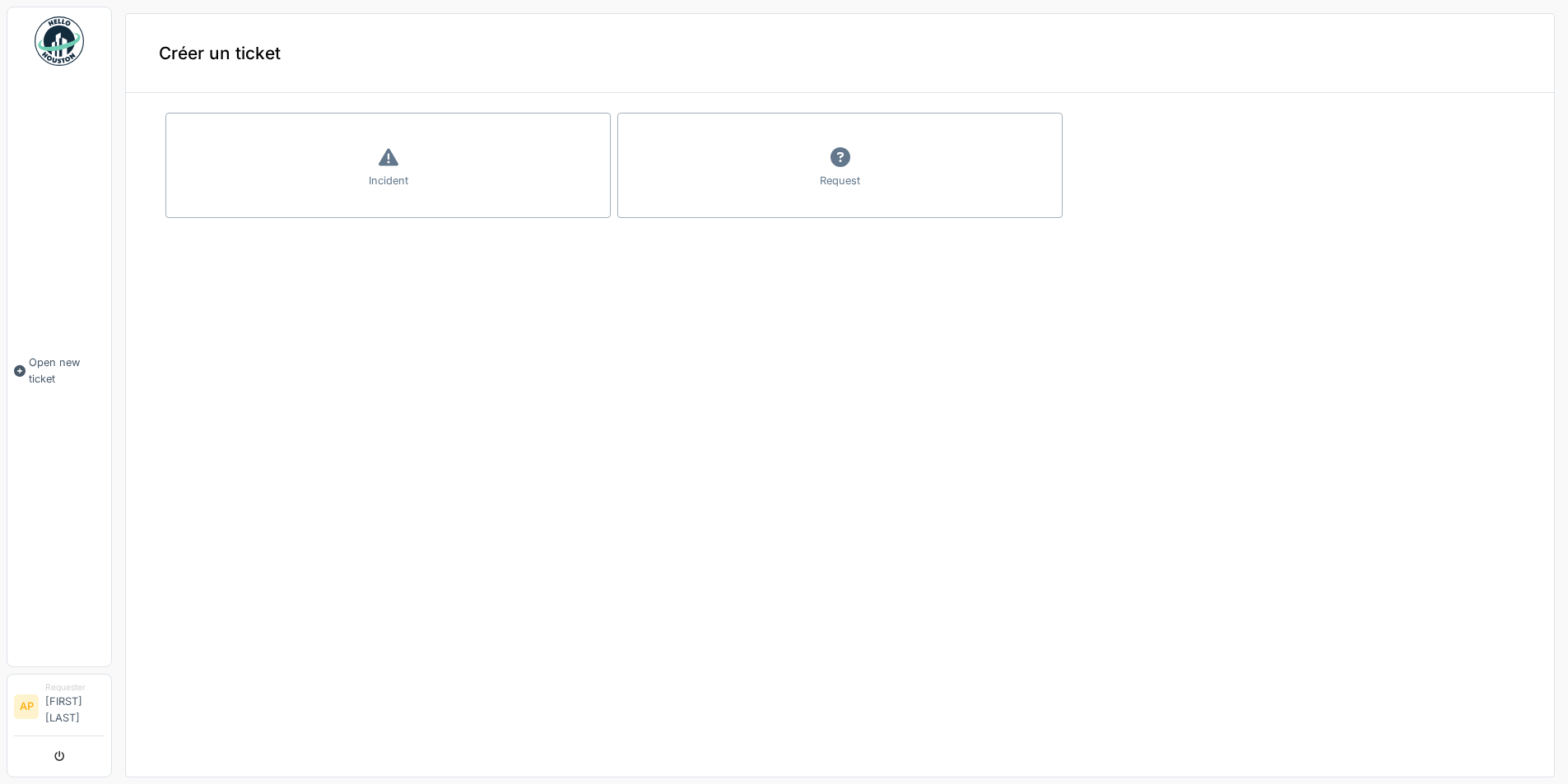 scroll, scrollTop: 0, scrollLeft: 0, axis: both 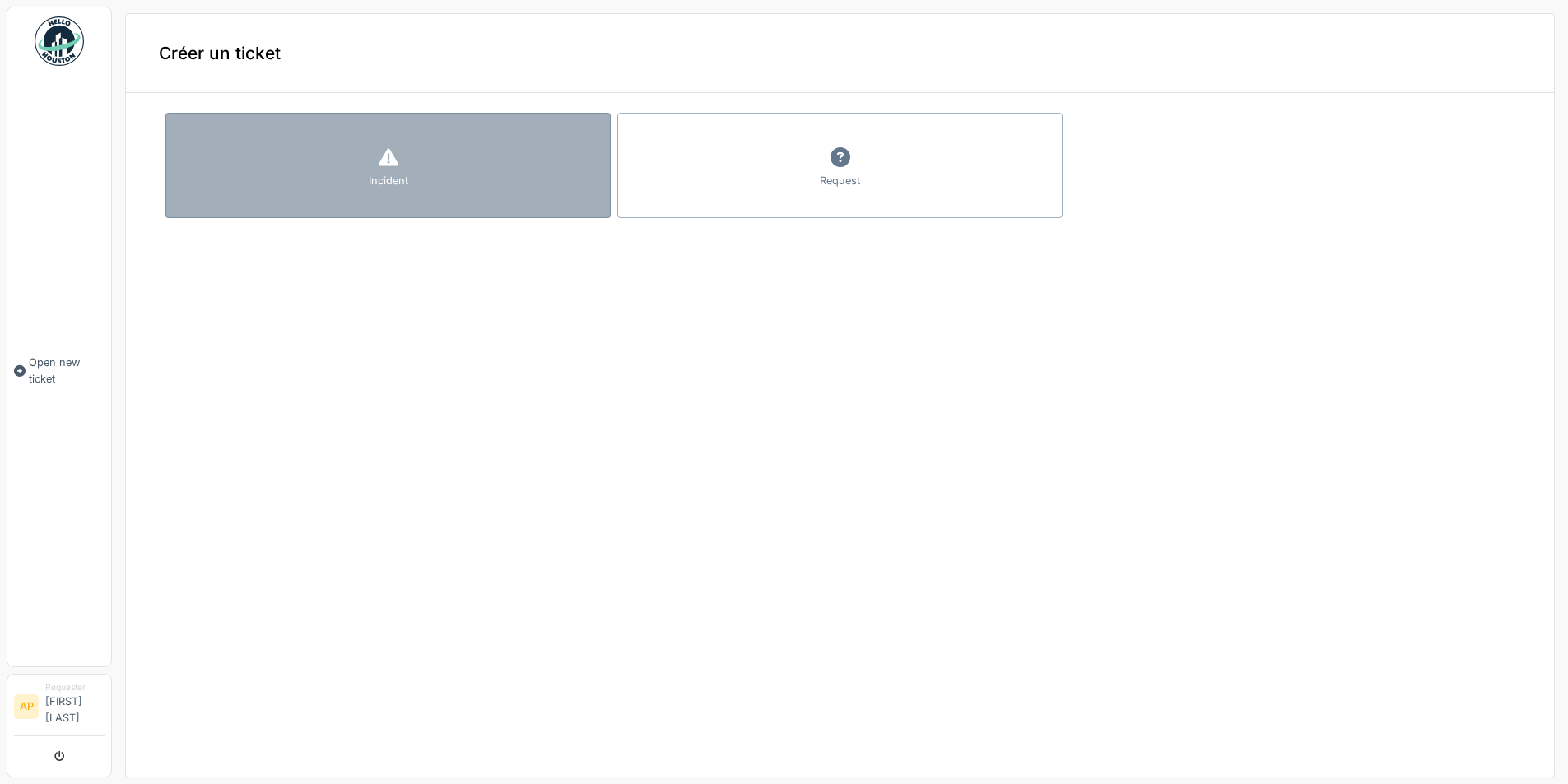 click on "Incident" at bounding box center (388, 165) 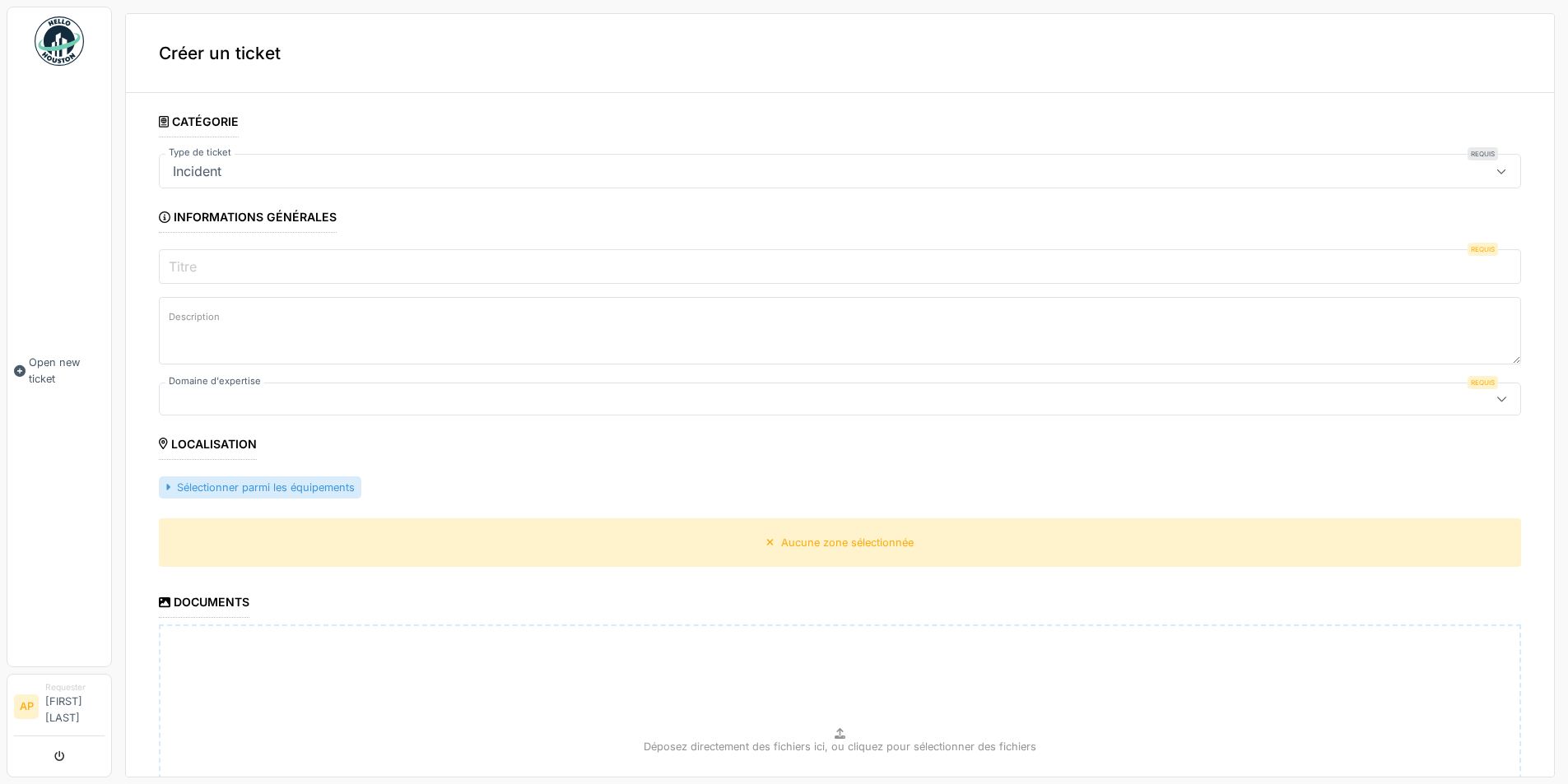 click on "Sélectionner parmi les équipements" at bounding box center (260, 487) 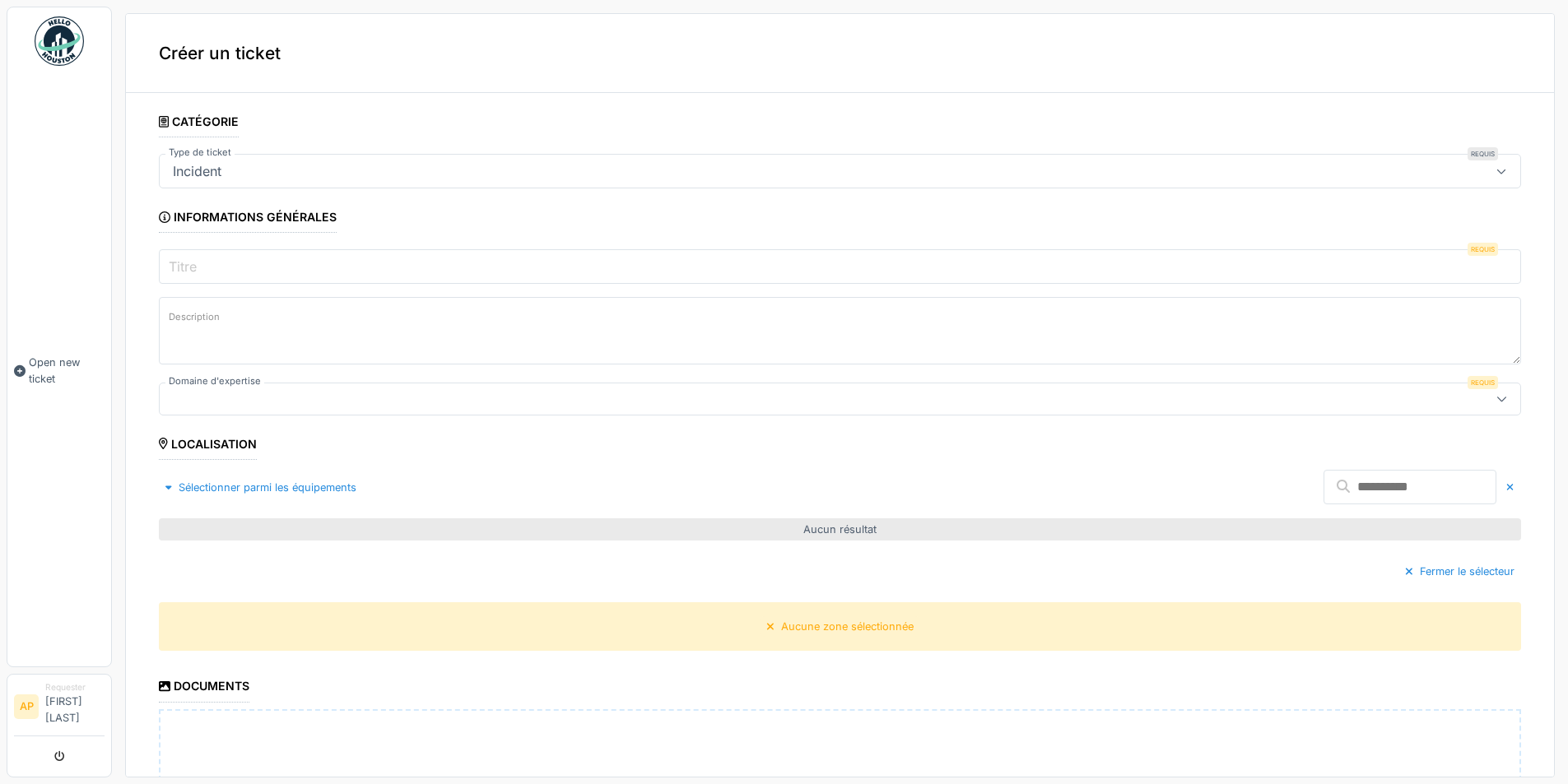 click on "Aucun résultat" at bounding box center [840, 529] 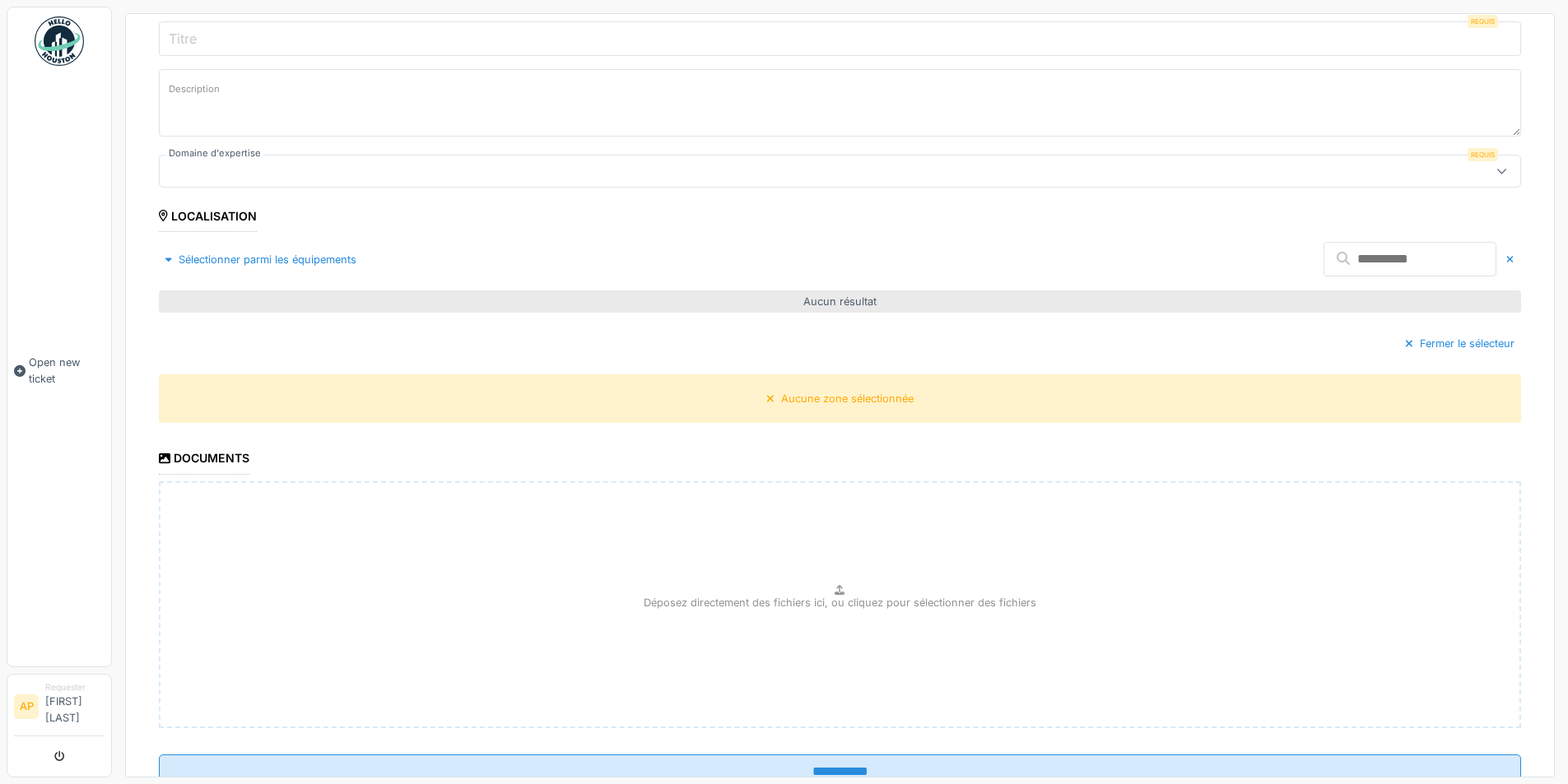 scroll, scrollTop: 286, scrollLeft: 0, axis: vertical 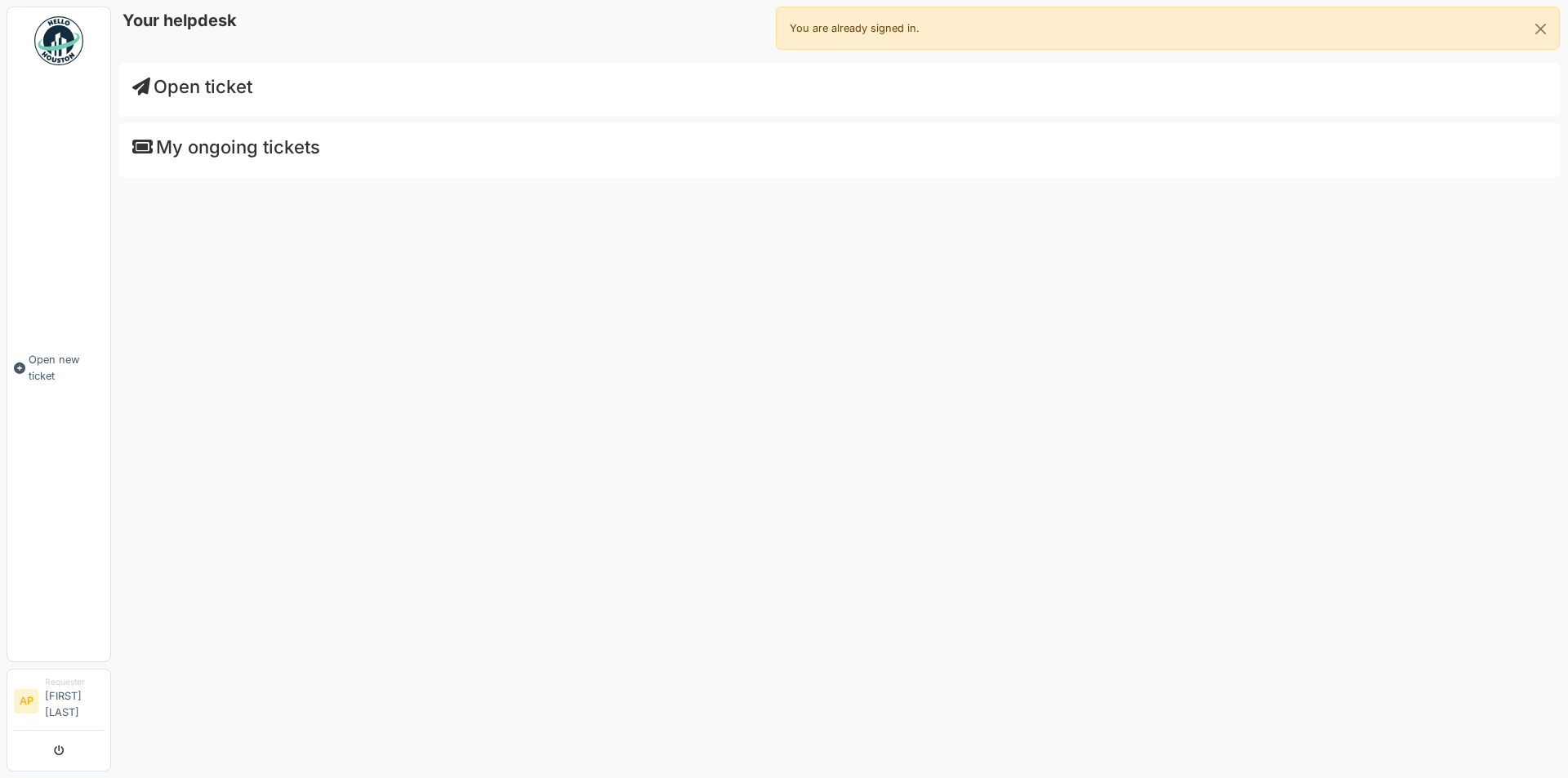 click on "My ongoing tickets" at bounding box center (840, 147) 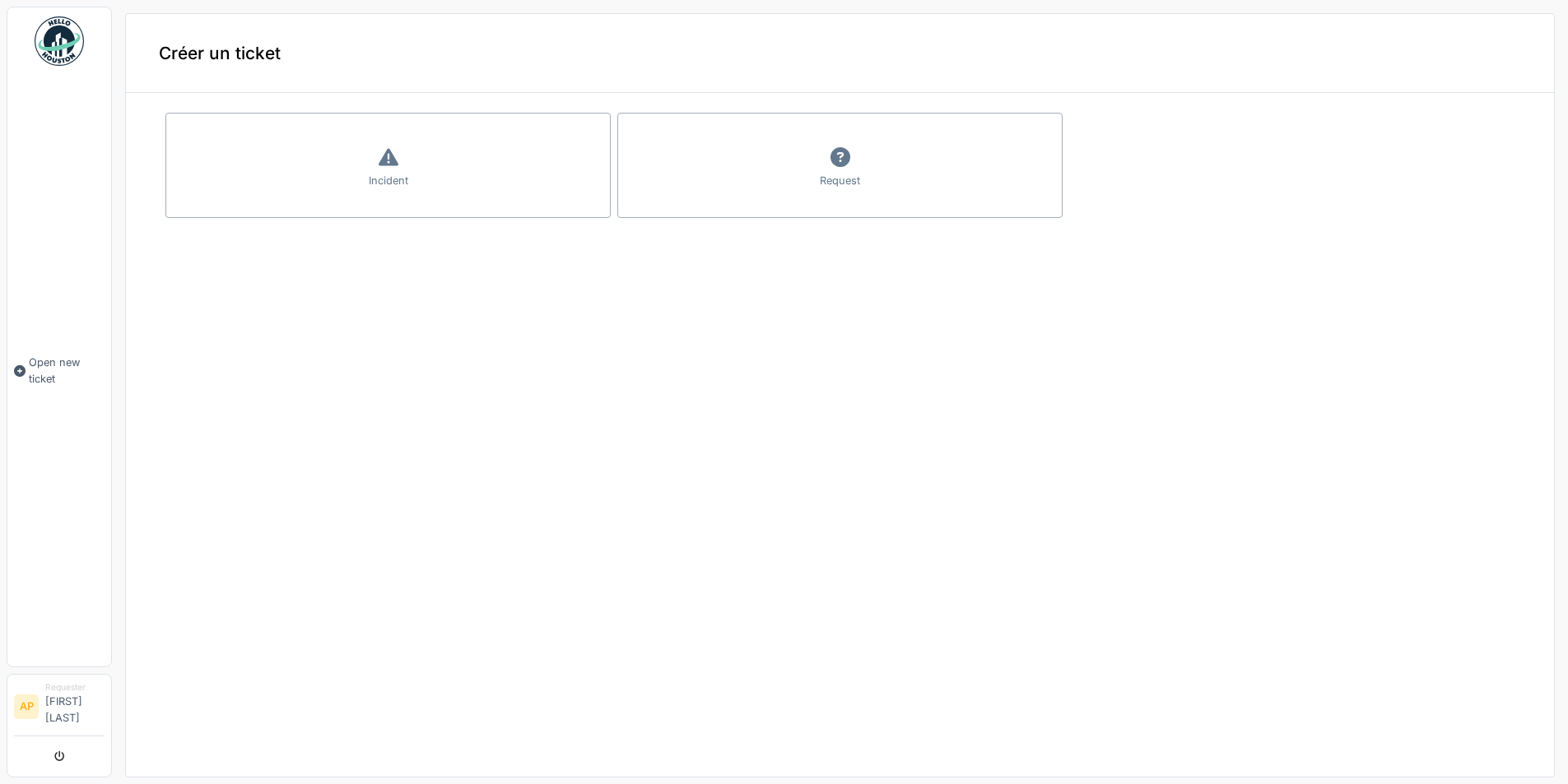 scroll, scrollTop: 0, scrollLeft: 0, axis: both 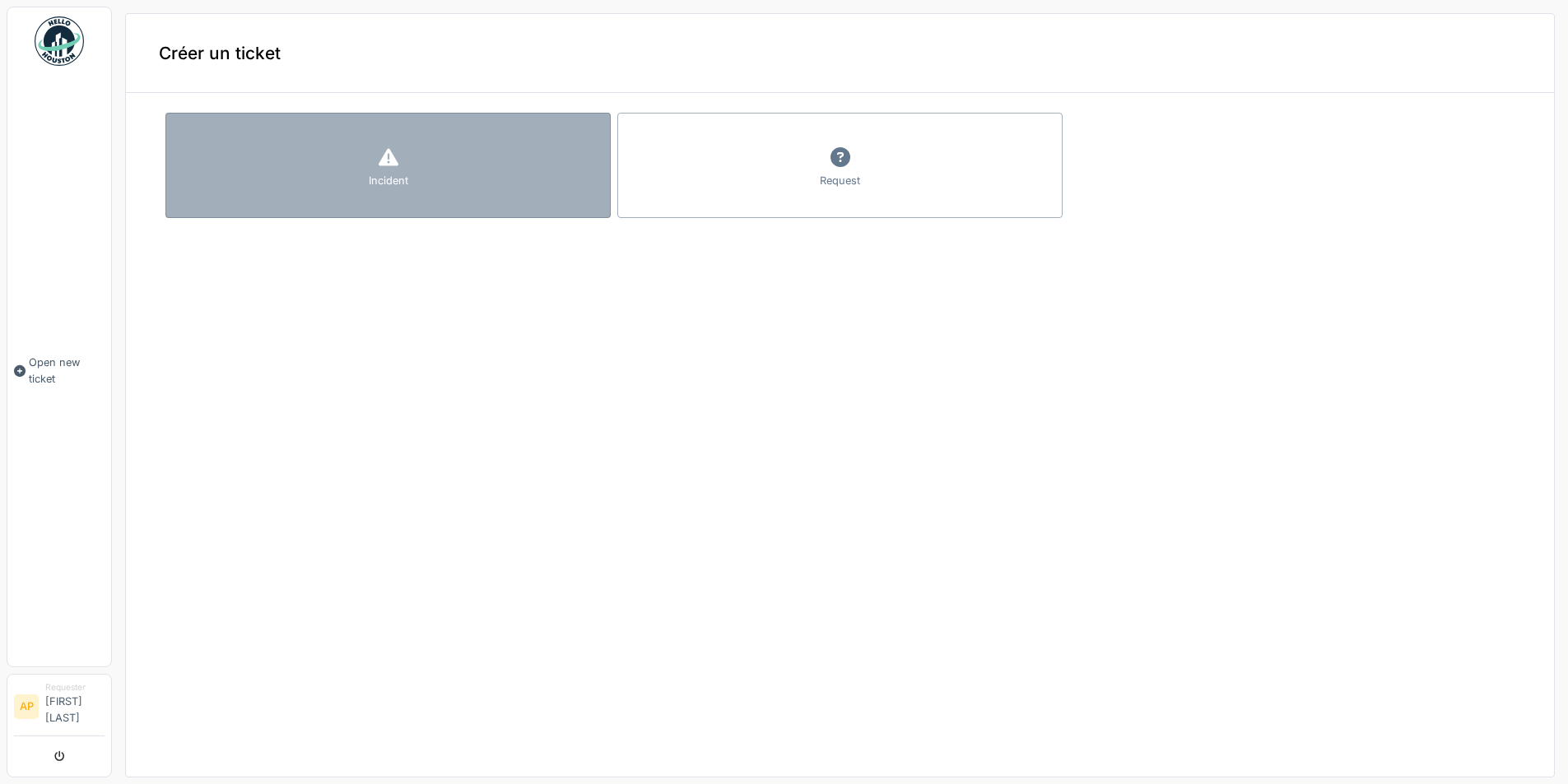 click on "Incident" at bounding box center [388, 165] 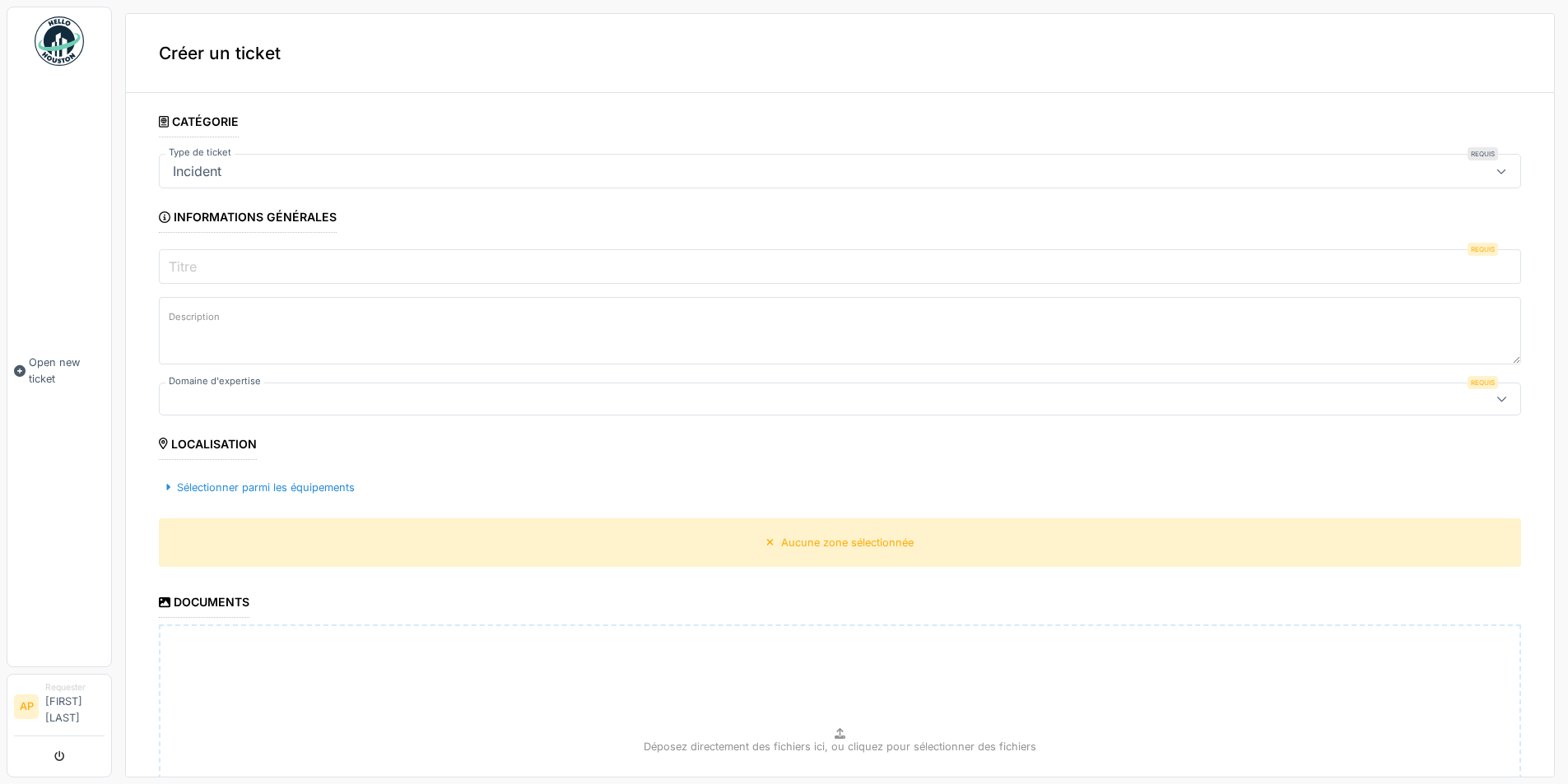 click at bounding box center [772, 399] 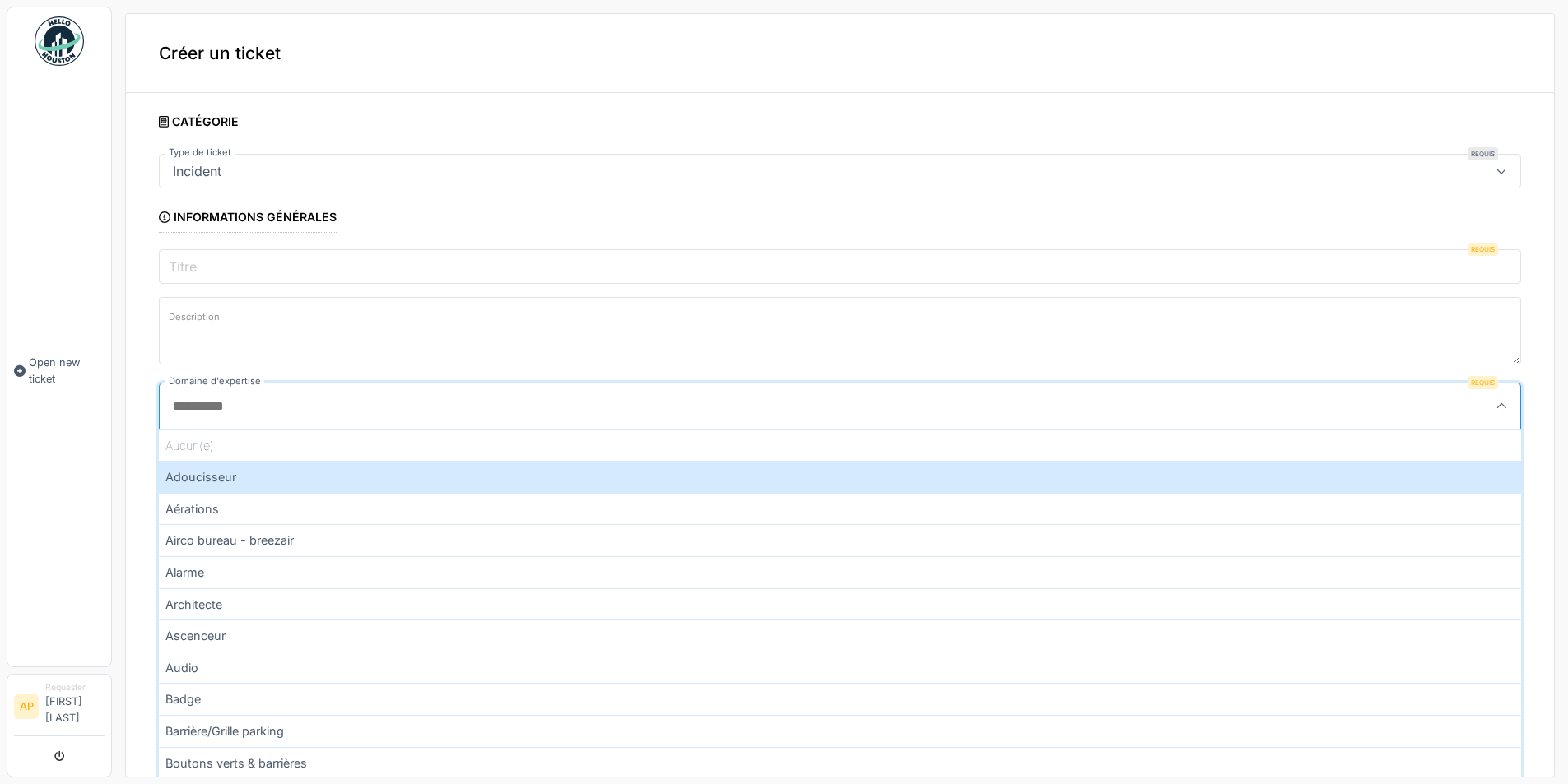 scroll, scrollTop: 3, scrollLeft: 0, axis: vertical 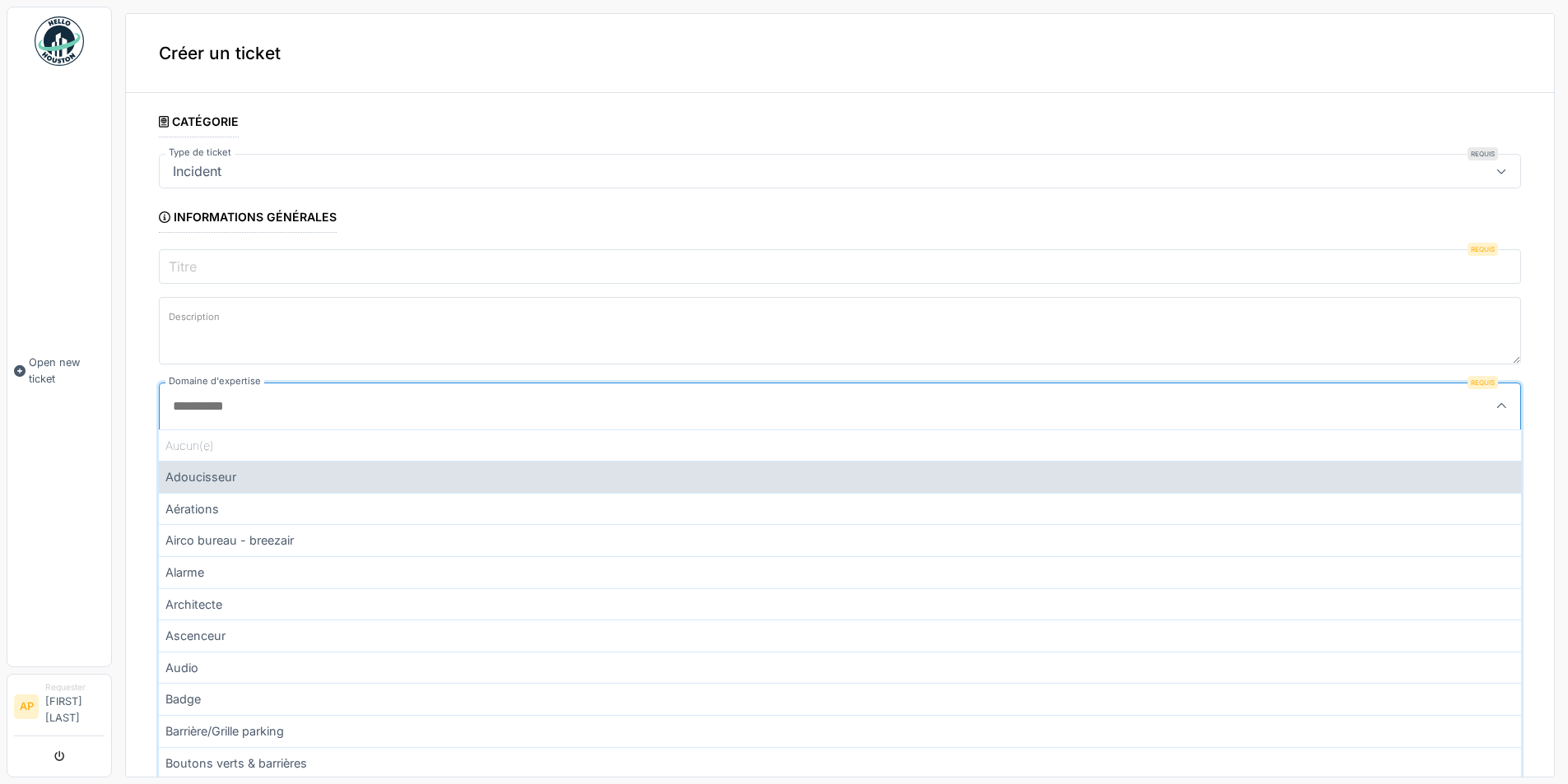 click on "Adoucisseur" at bounding box center [840, 476] 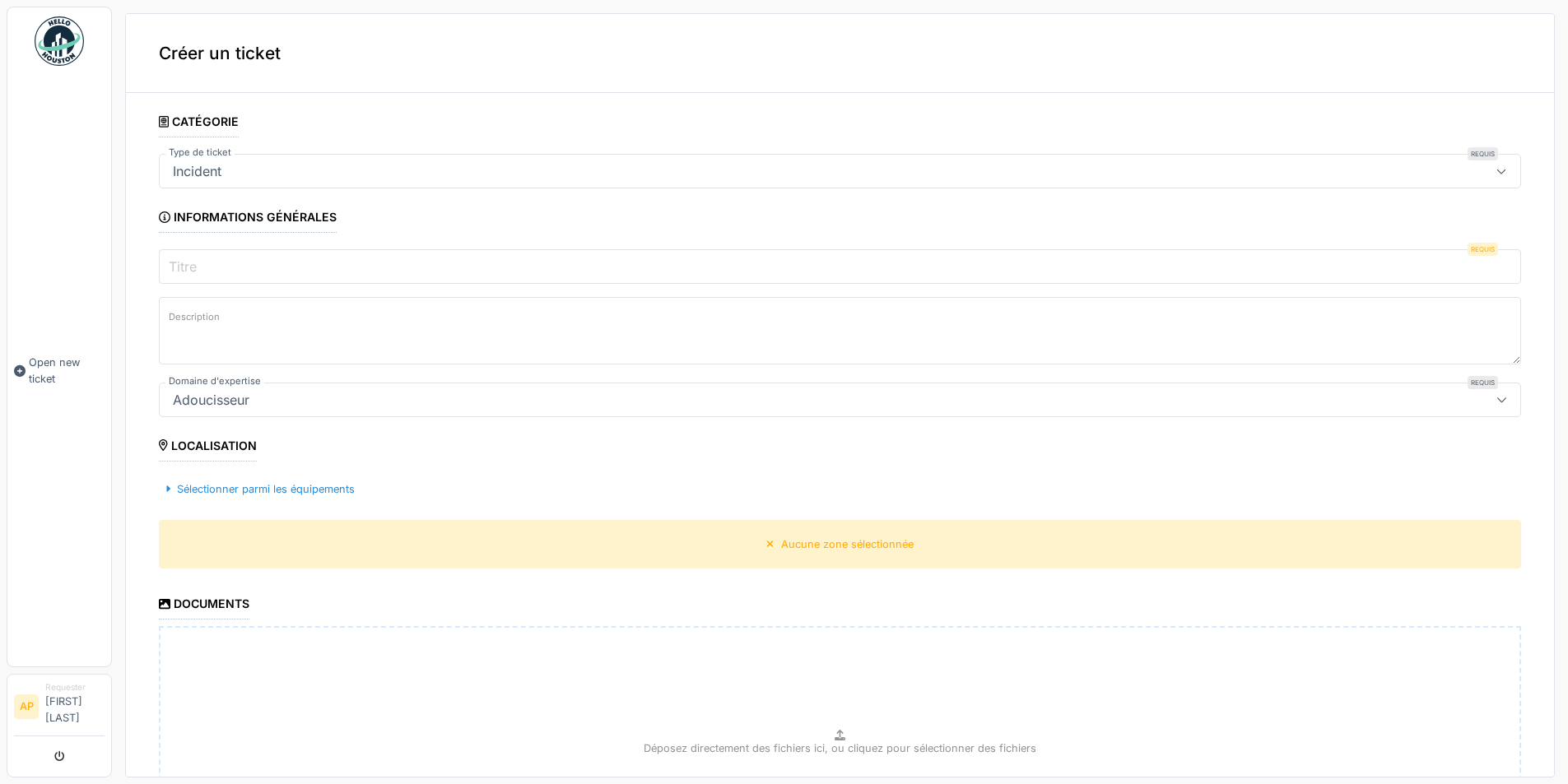 scroll, scrollTop: 82, scrollLeft: 0, axis: vertical 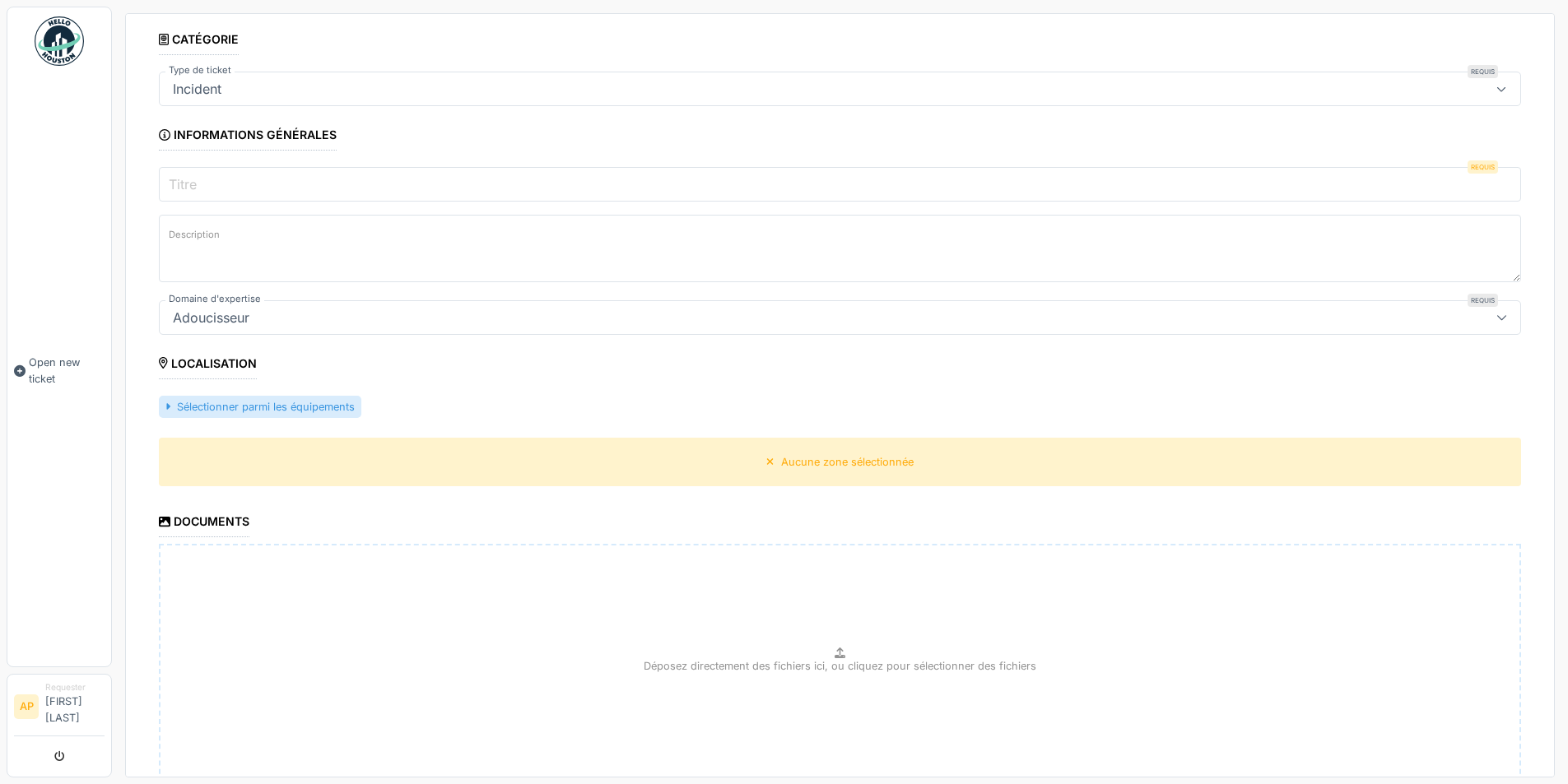 click on "Sélectionner parmi les équipements" at bounding box center [260, 406] 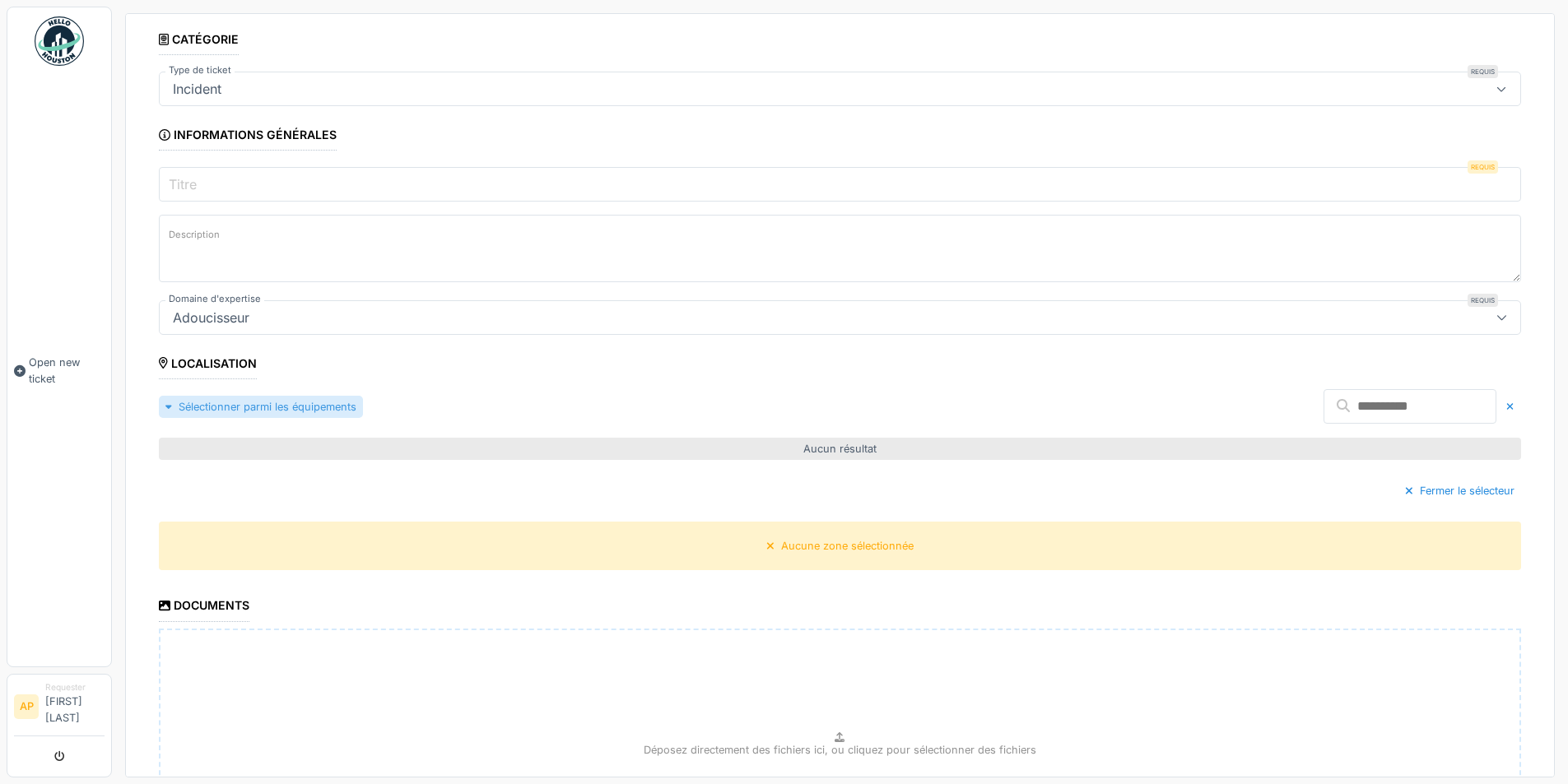 click on "Sélectionner parmi les équipements" at bounding box center (261, 406) 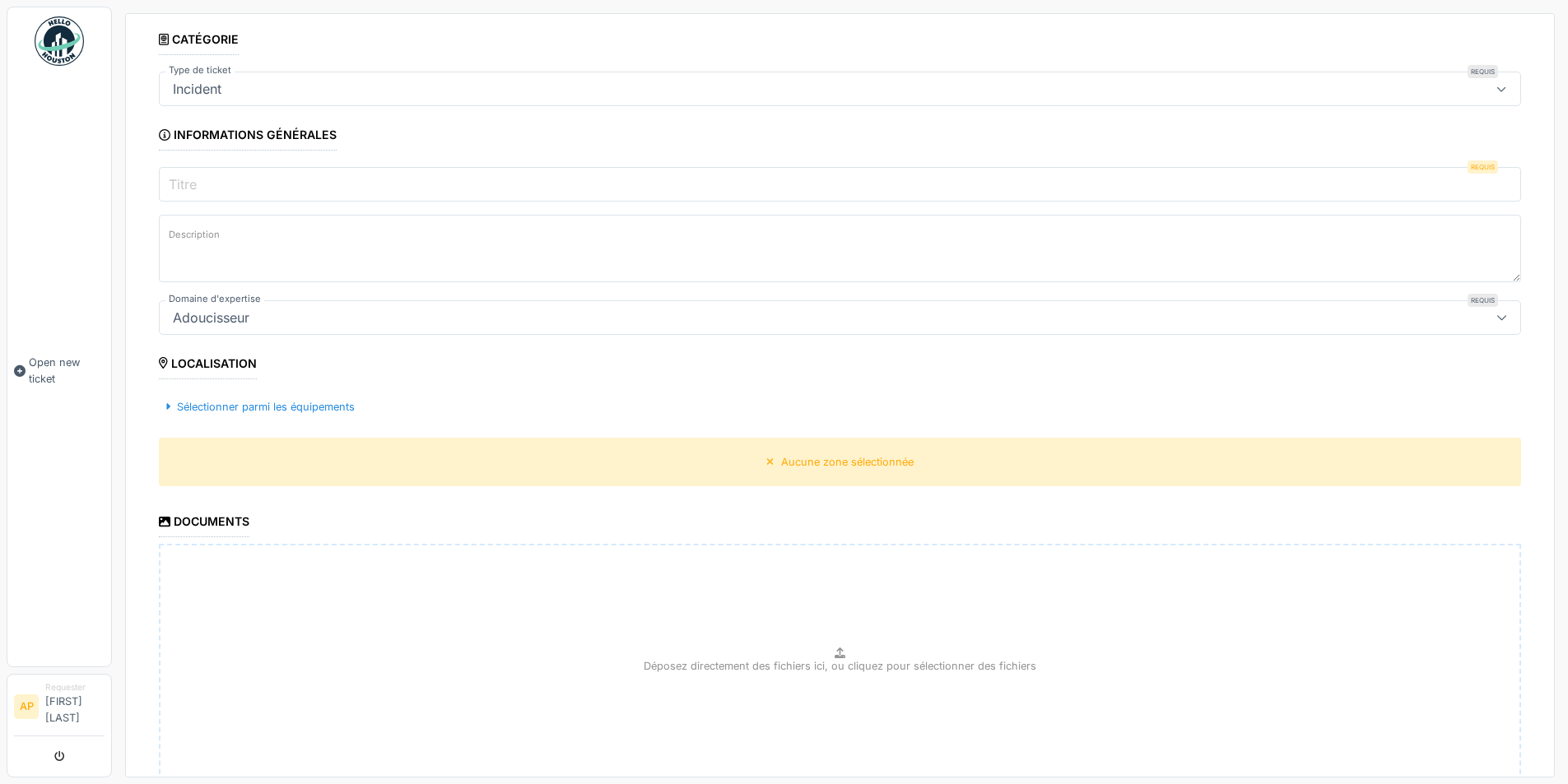click on "Adoucisseur" at bounding box center (840, 318) 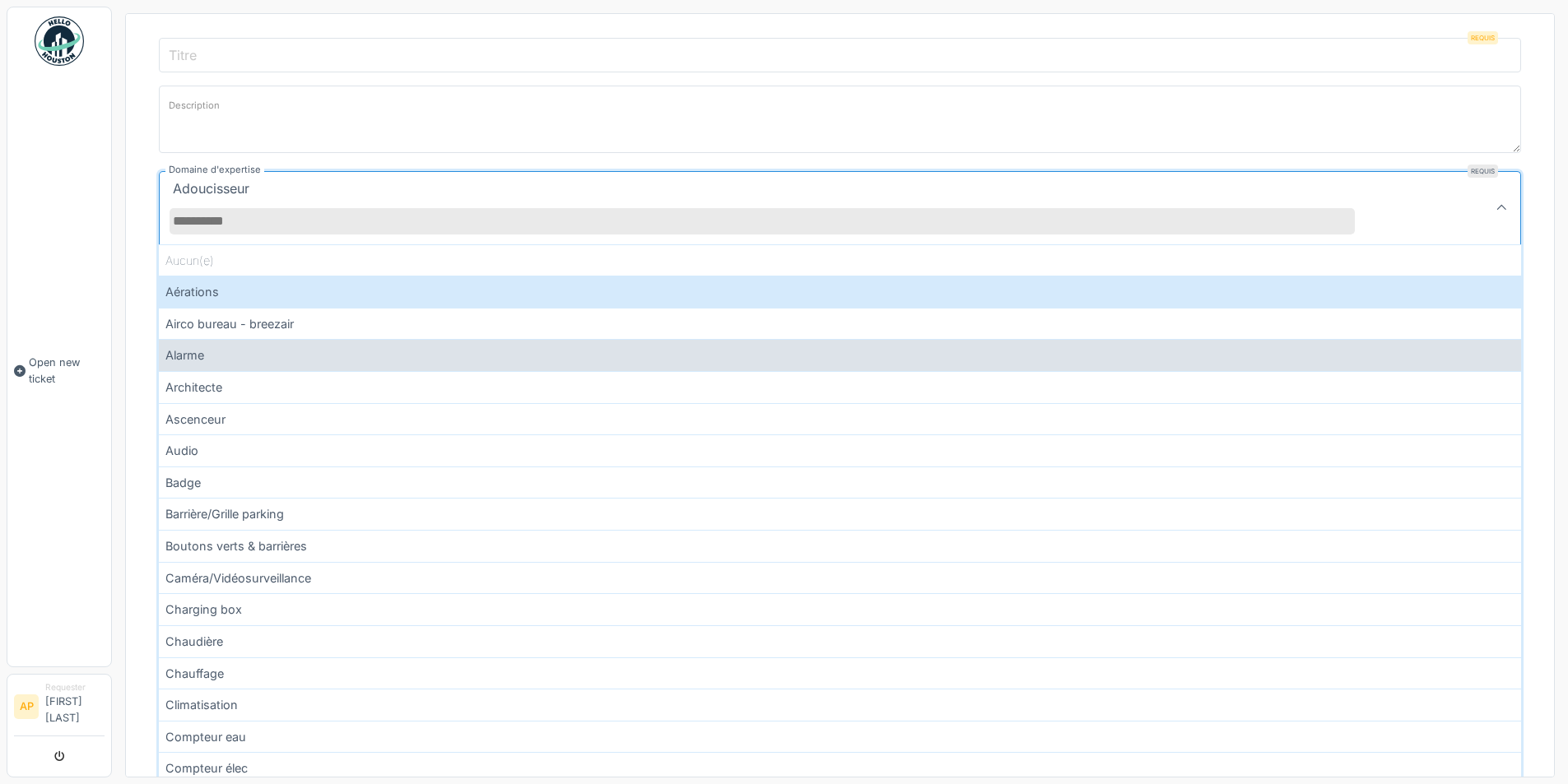 scroll, scrollTop: 132, scrollLeft: 0, axis: vertical 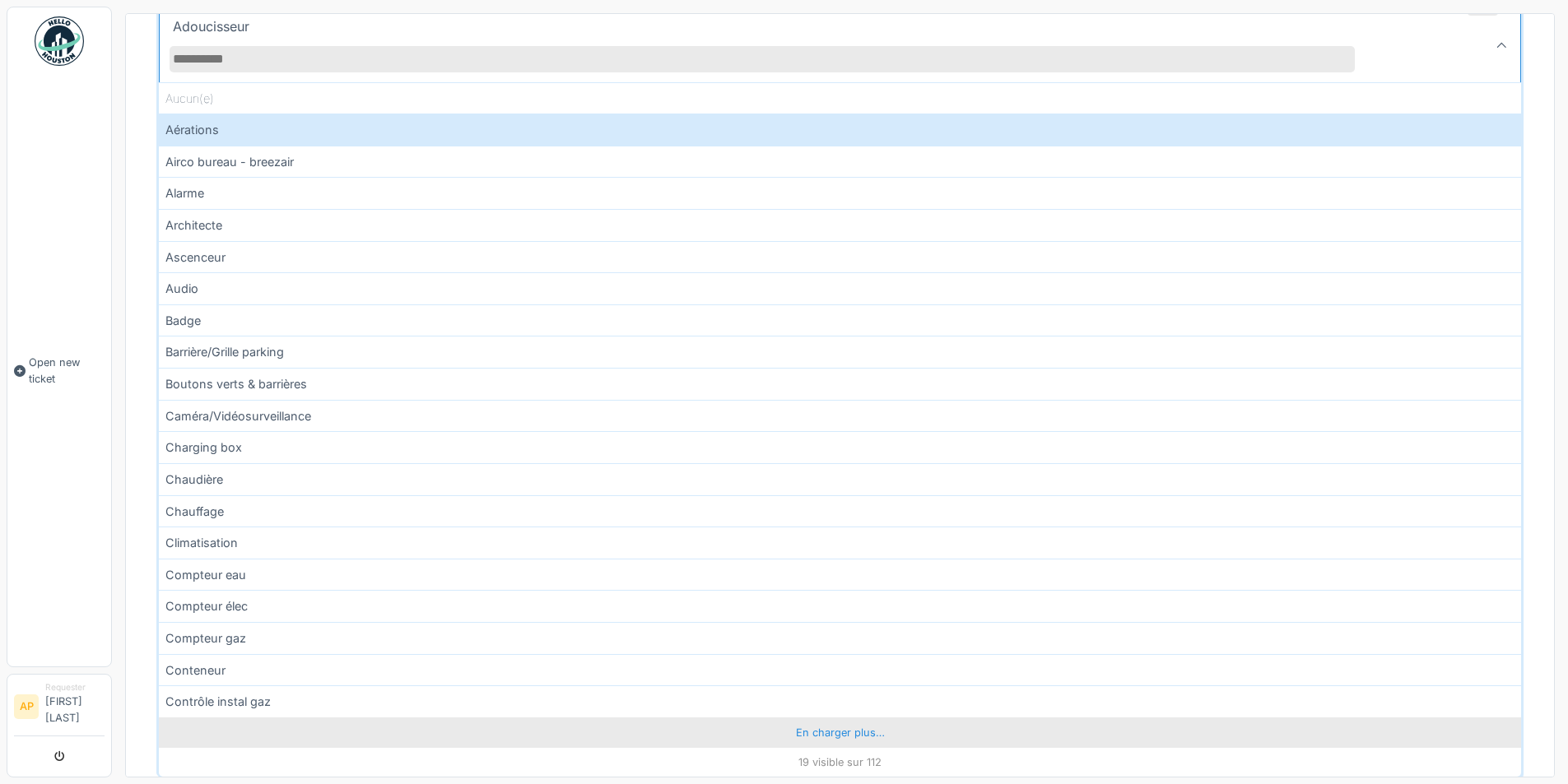 click on "En charger plus…" at bounding box center (840, 732) 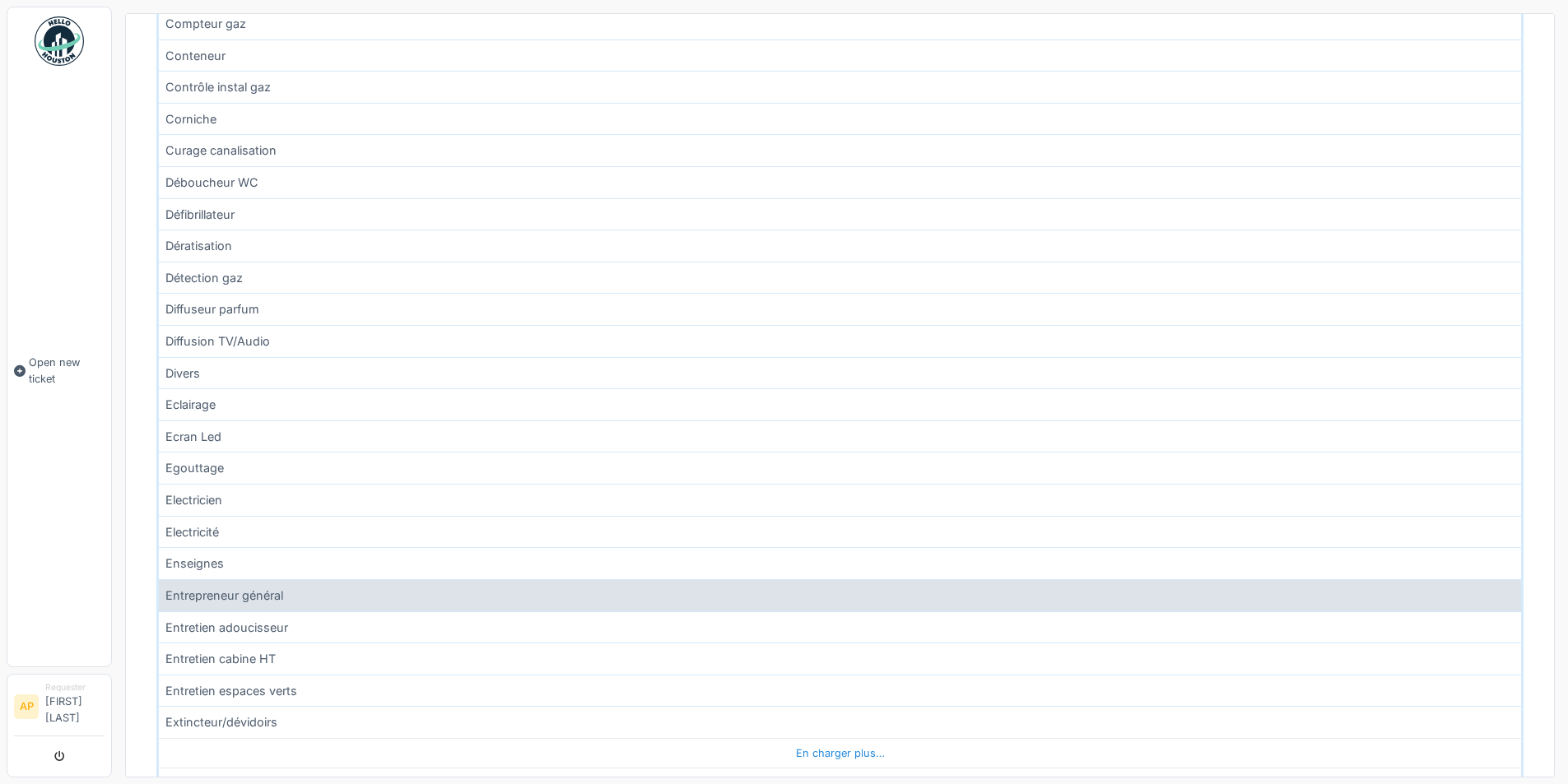 scroll, scrollTop: 767, scrollLeft: 0, axis: vertical 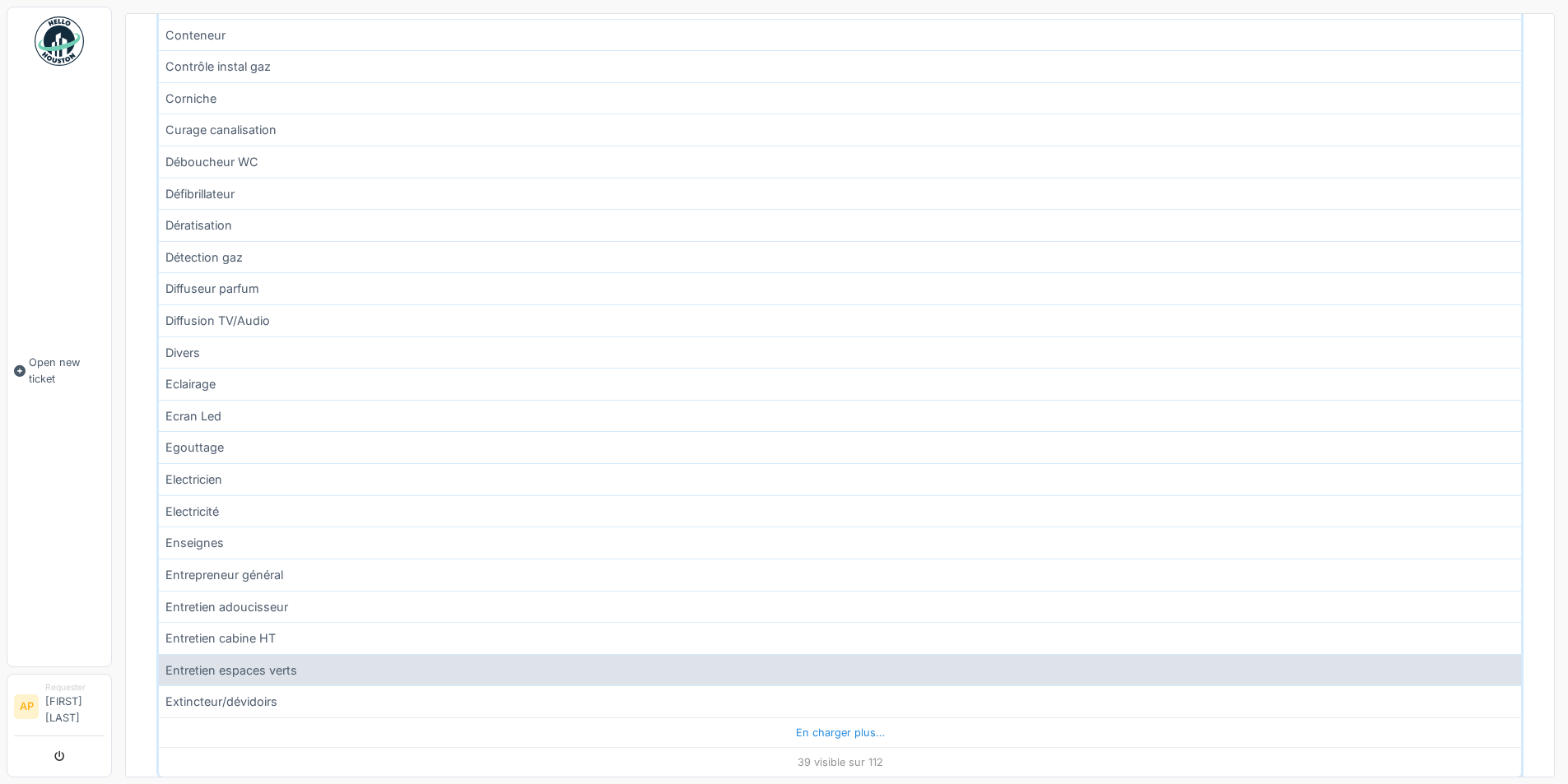 click on "Entretien espaces verts" at bounding box center (840, 670) 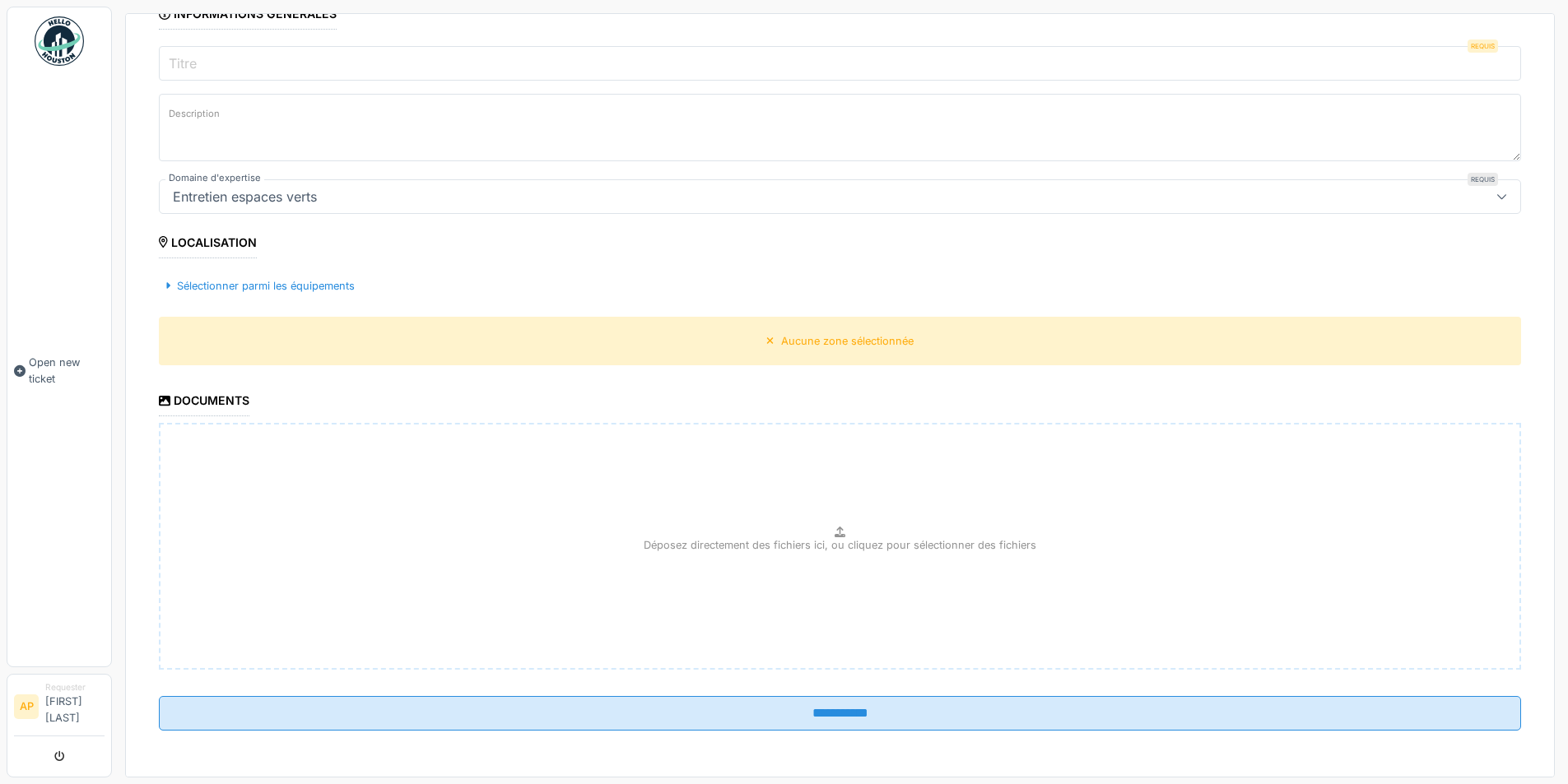 scroll, scrollTop: 0, scrollLeft: 0, axis: both 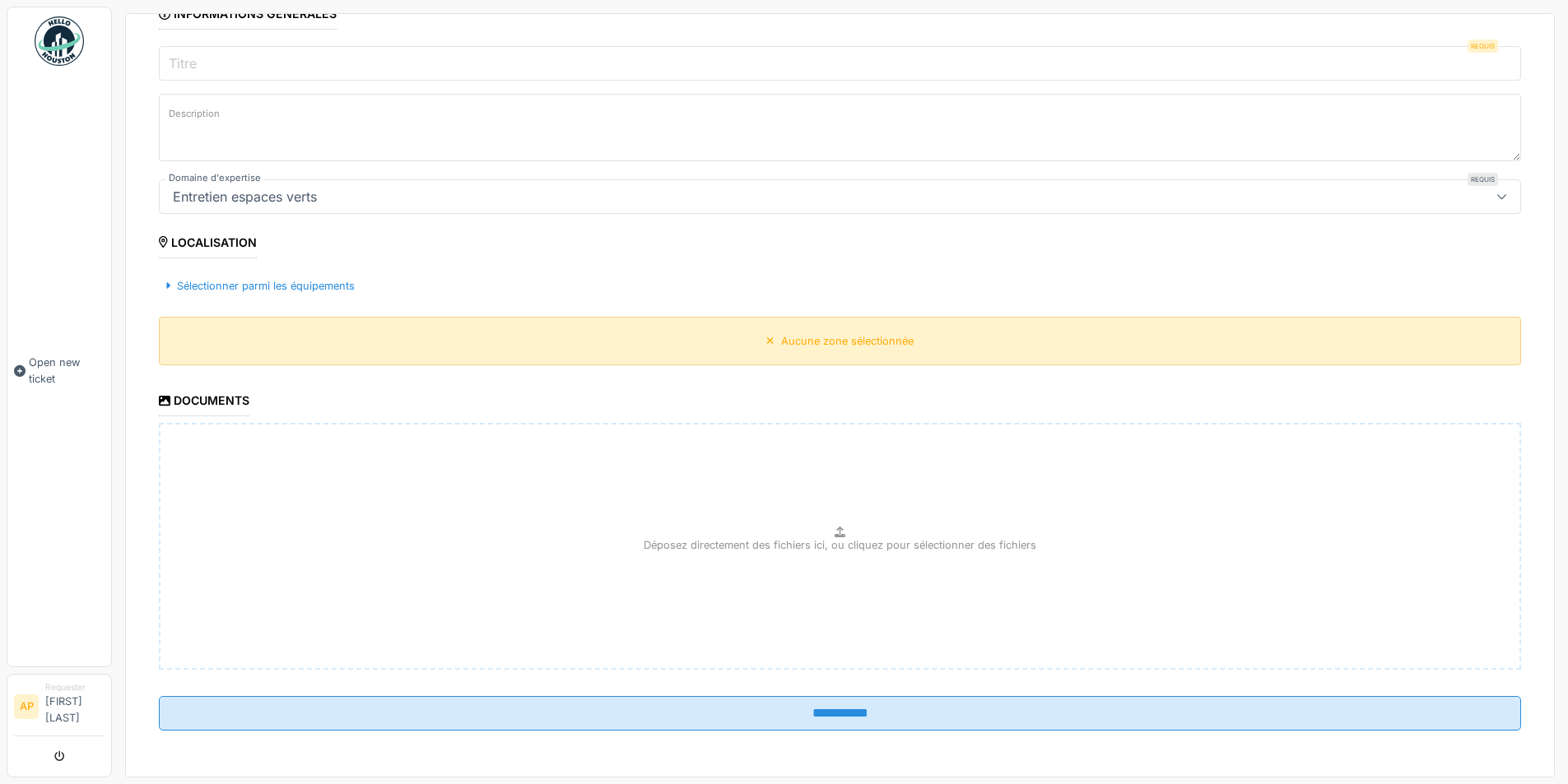 click on "Aucune zone sélectionnée" at bounding box center (840, 341) 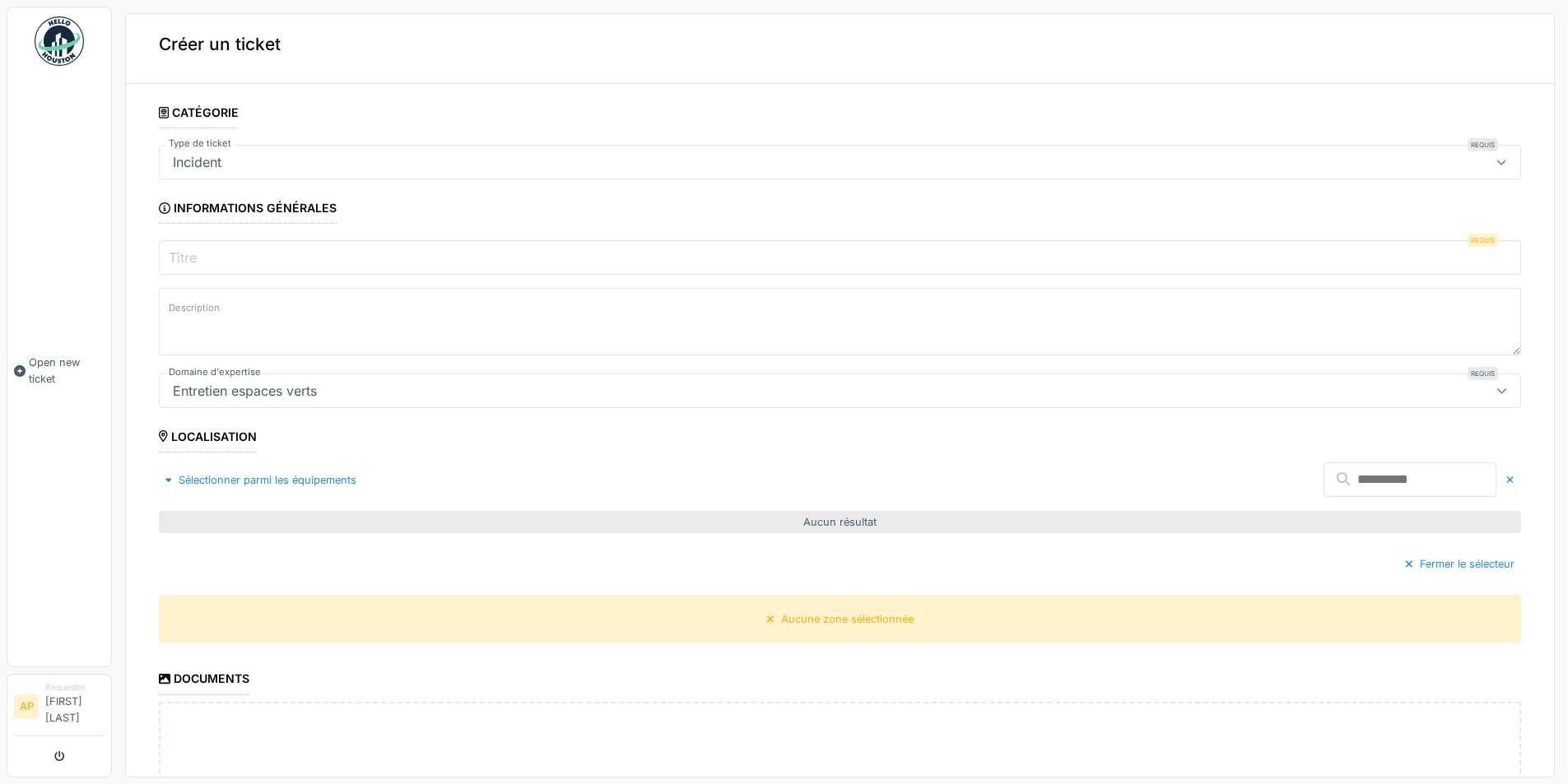 scroll, scrollTop: 0, scrollLeft: 0, axis: both 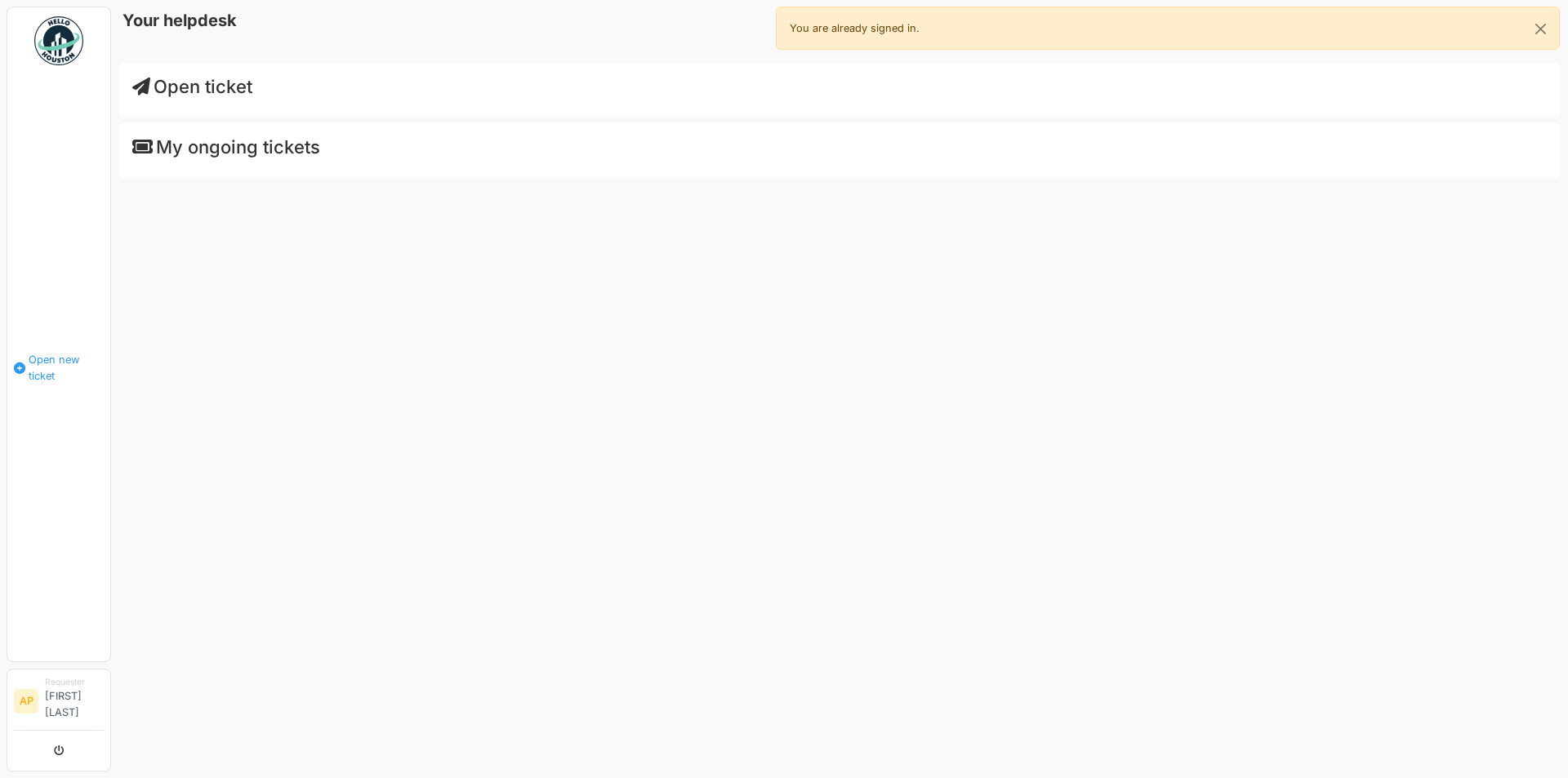 click on "Open new ticket" at bounding box center (66, 367) 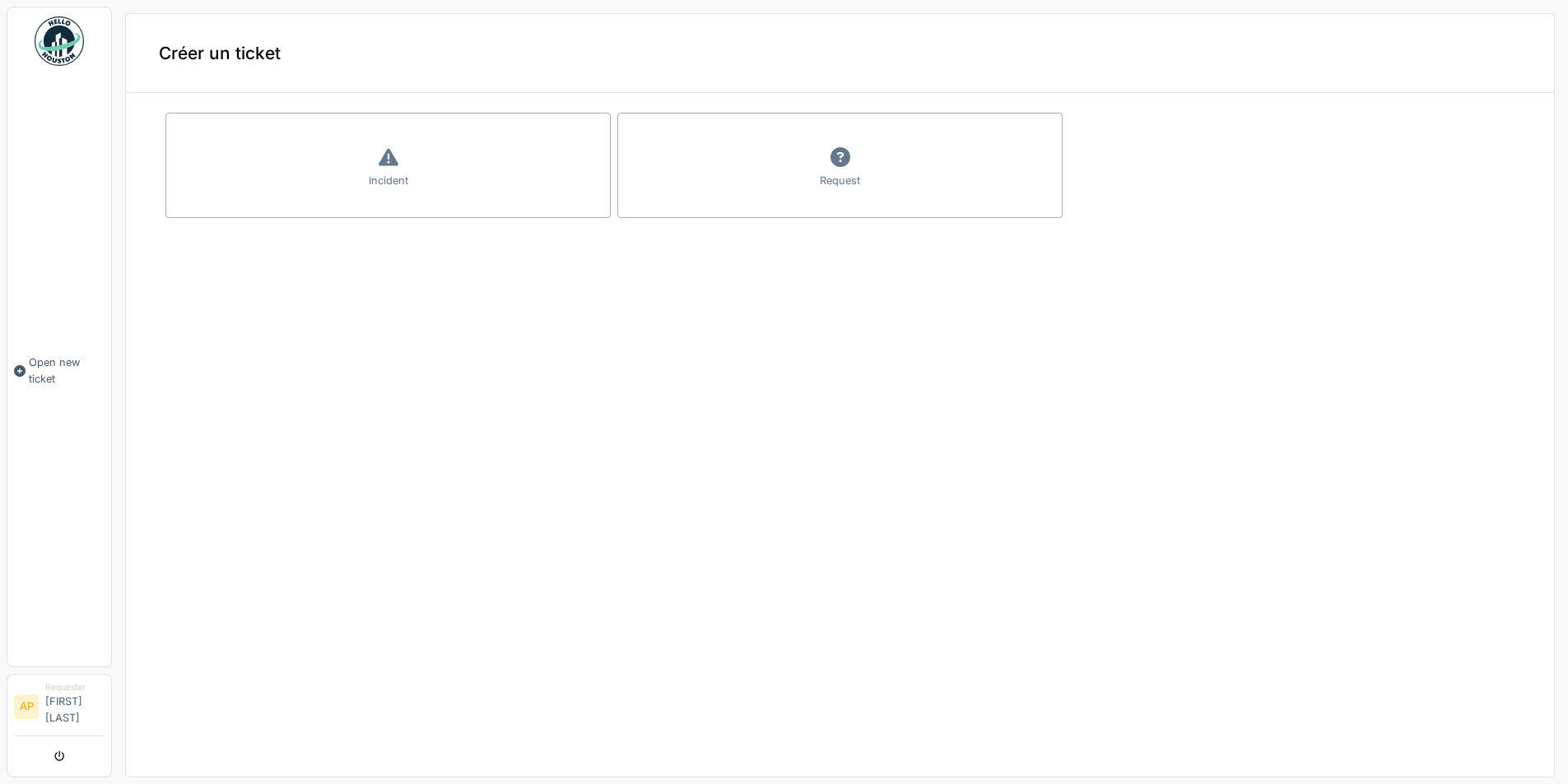 scroll, scrollTop: 0, scrollLeft: 0, axis: both 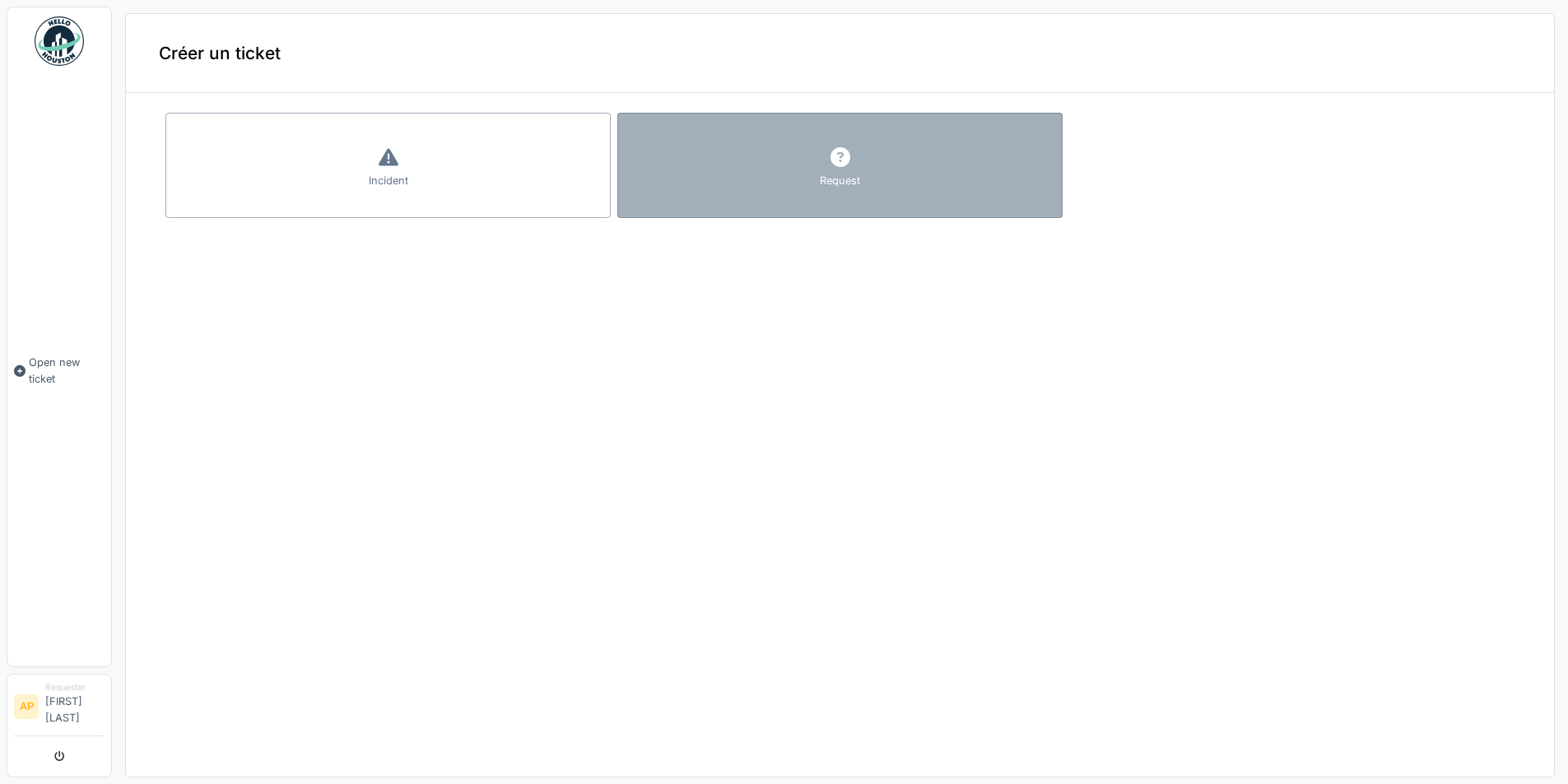 click on "Request" at bounding box center (840, 165) 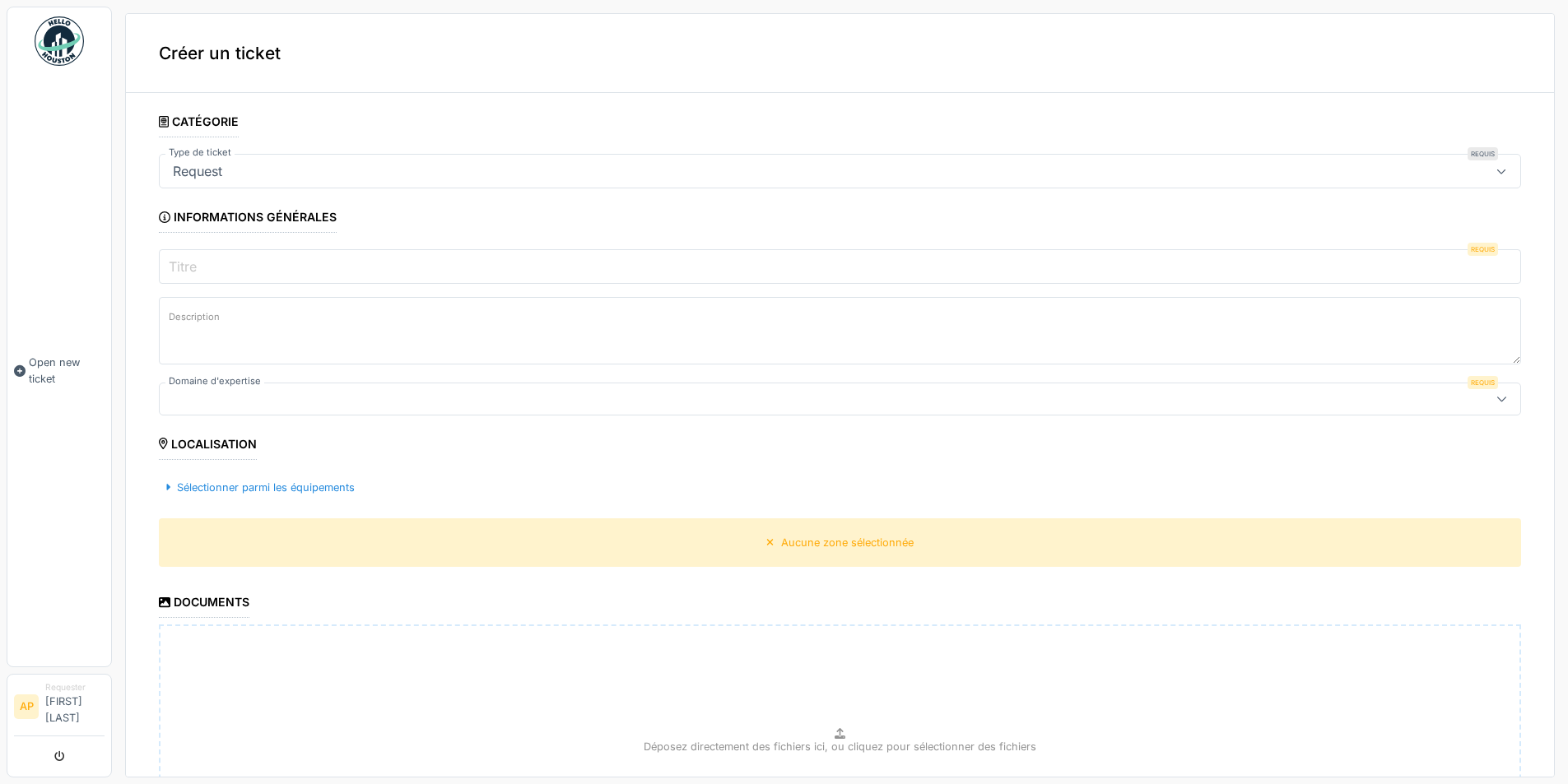 click on "Request" at bounding box center (772, 171) 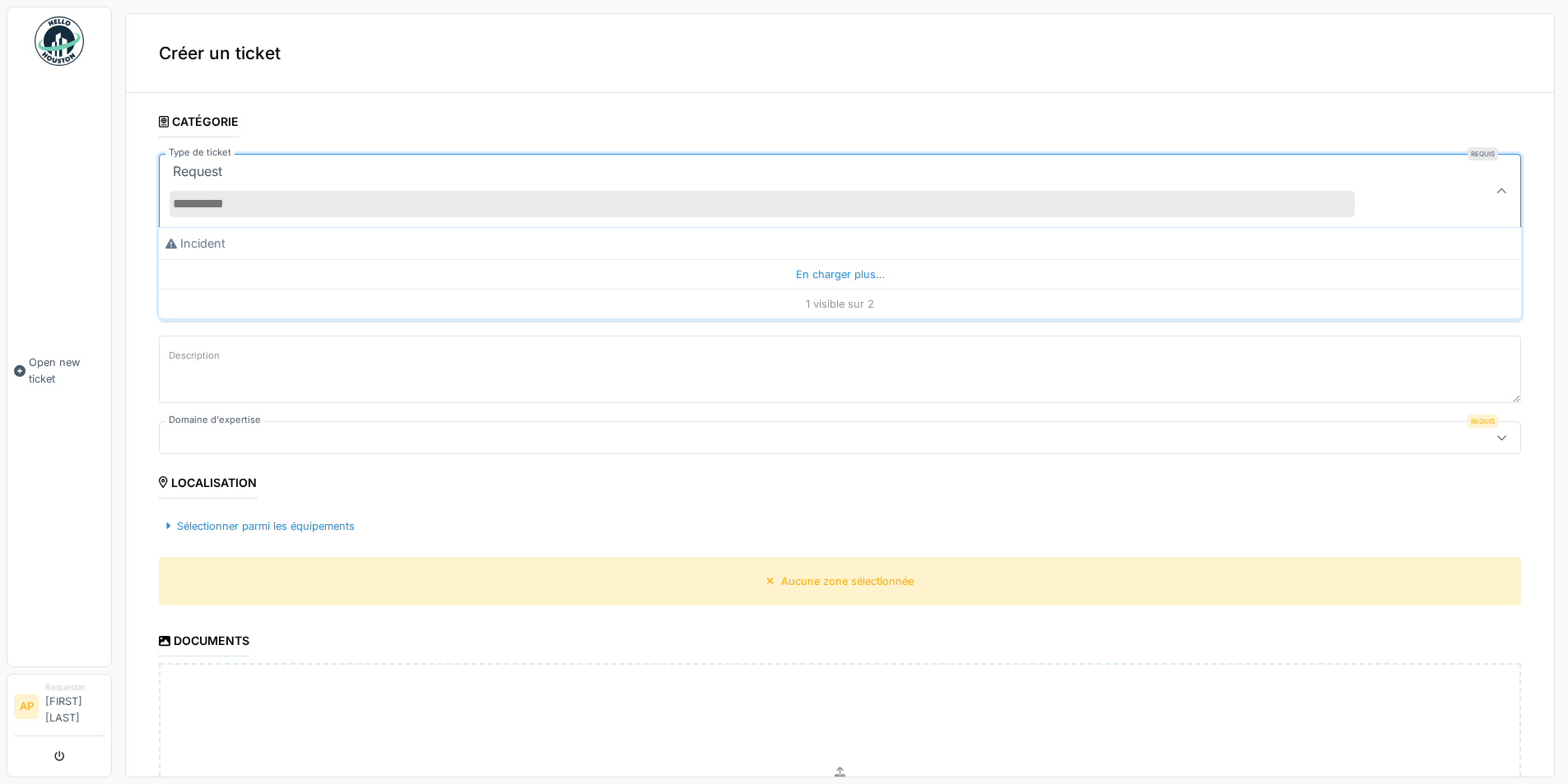 click on "Request" at bounding box center (772, 191) 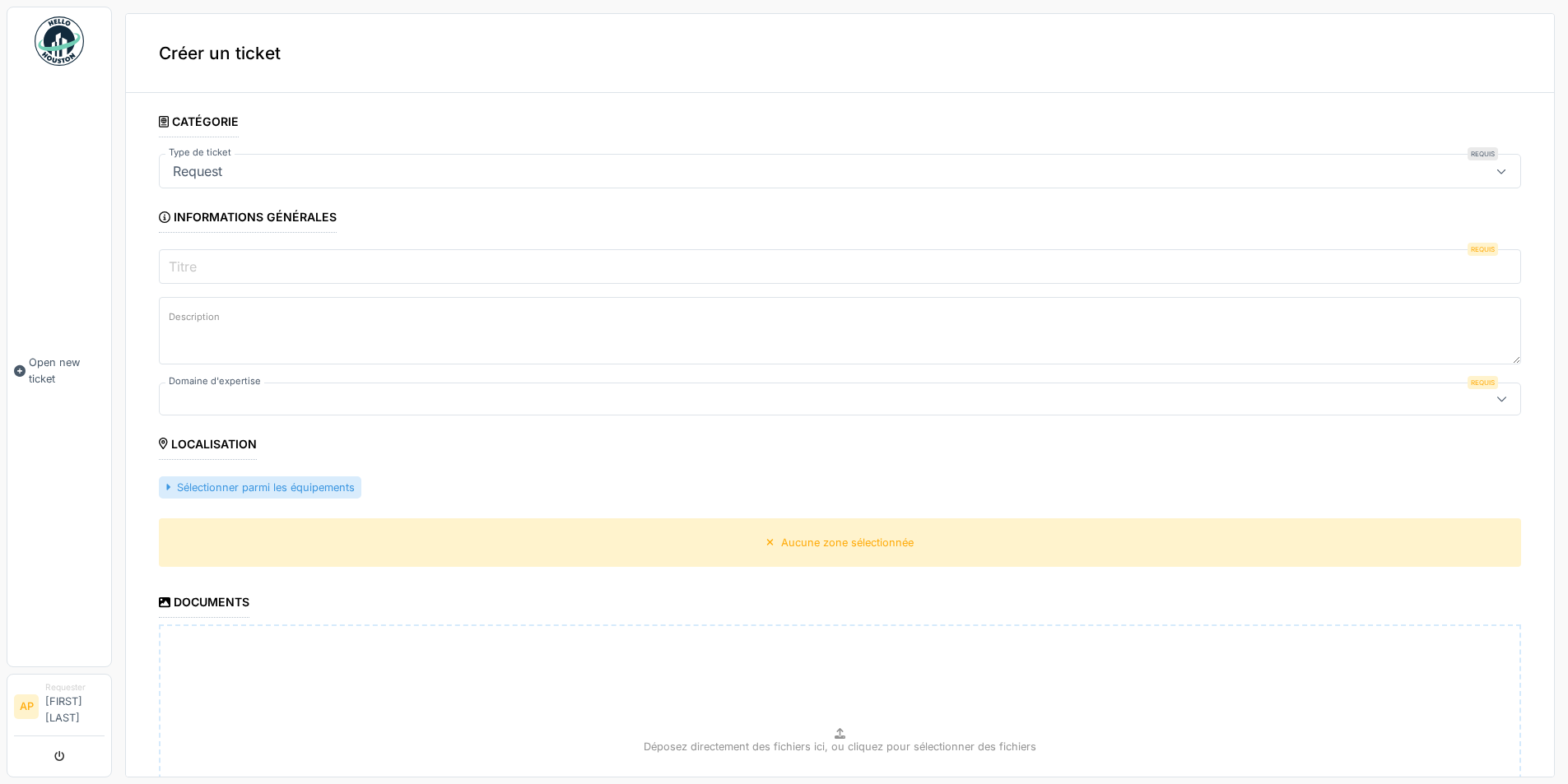 click on "Sélectionner parmi les équipements" at bounding box center (260, 487) 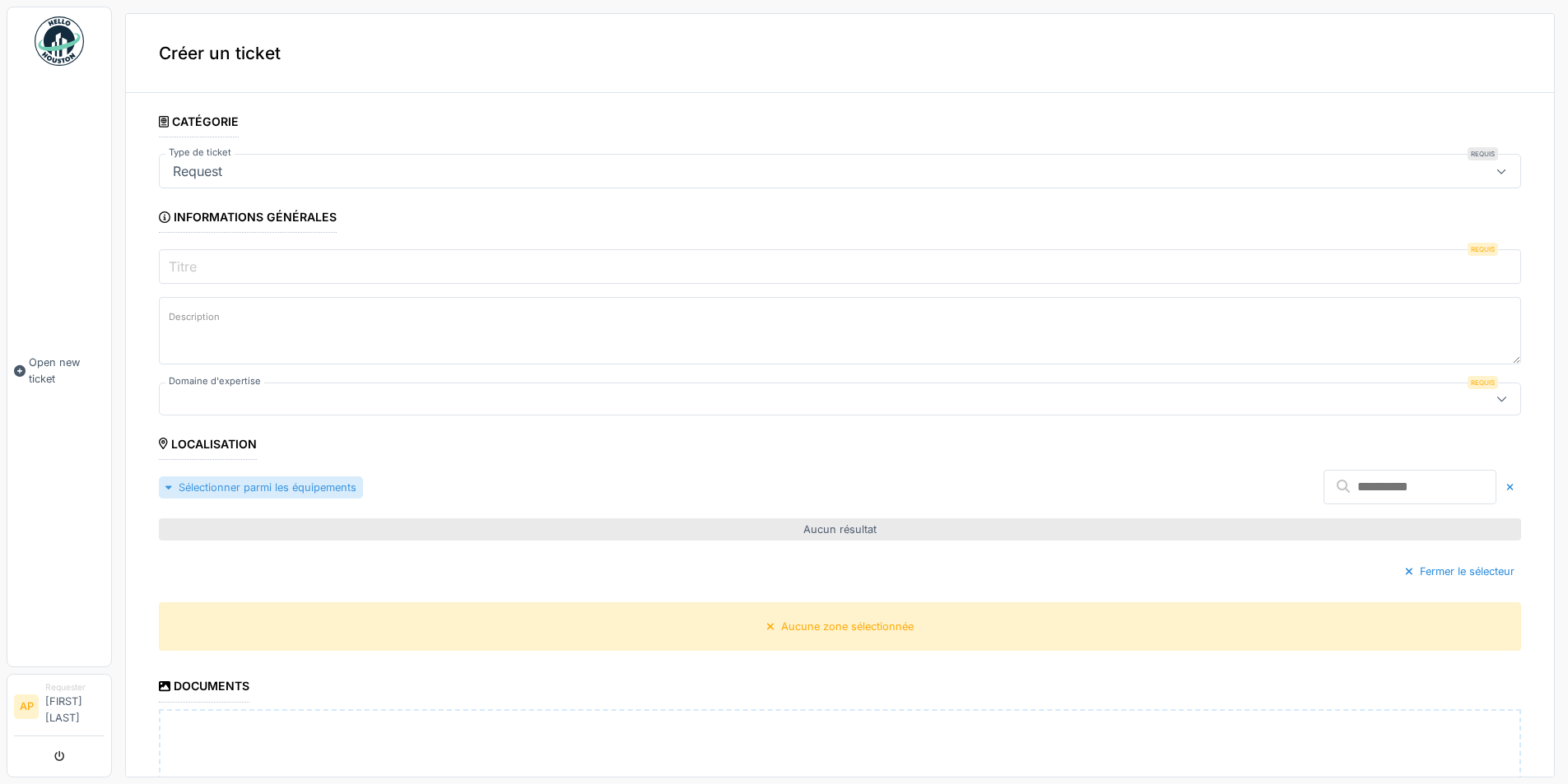click on "Sélectionner parmi les équipements" at bounding box center [261, 487] 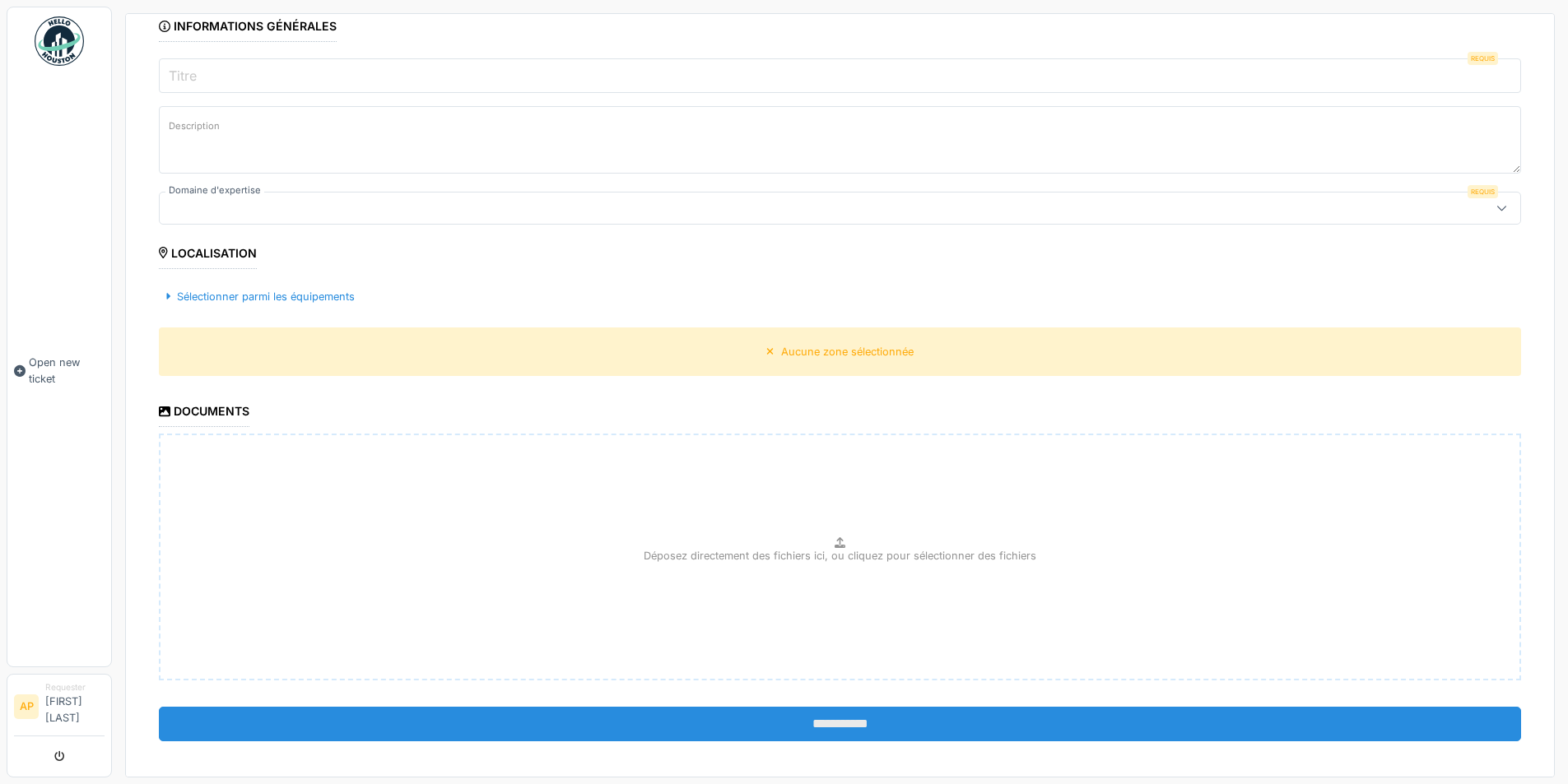 scroll, scrollTop: 202, scrollLeft: 0, axis: vertical 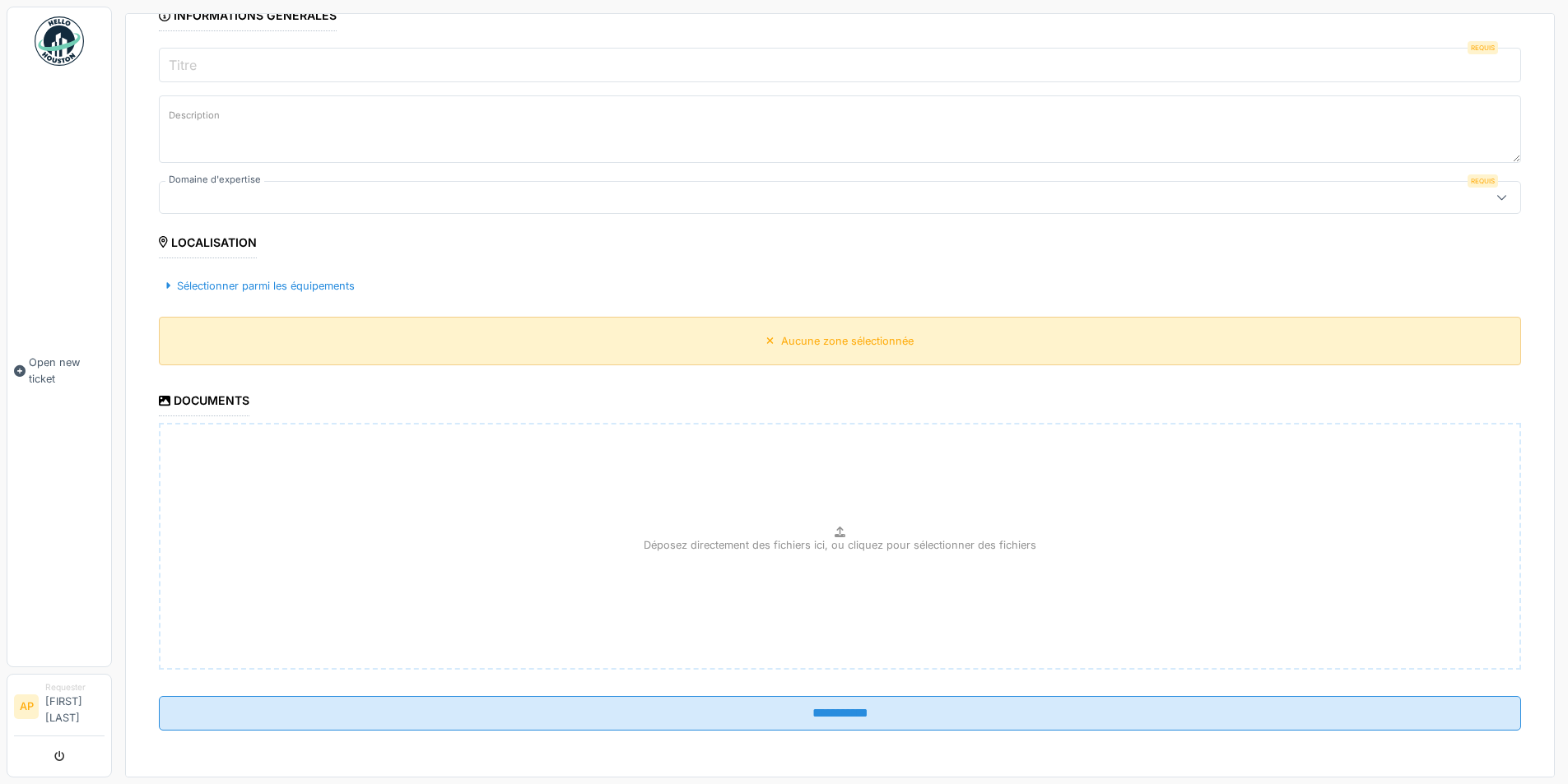 click on "Aucune zone sélectionnée" at bounding box center [840, 341] 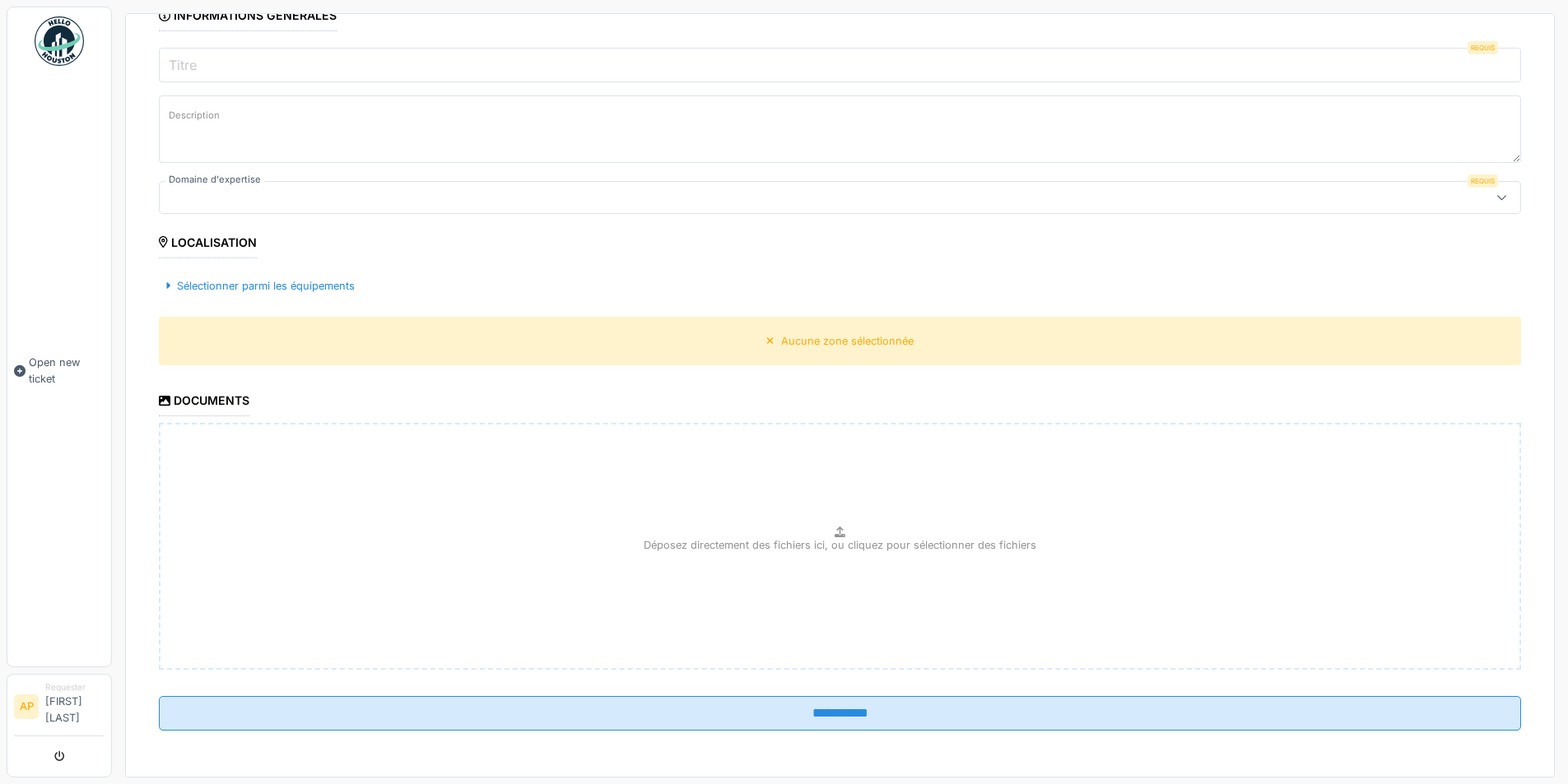 scroll, scrollTop: 6, scrollLeft: 0, axis: vertical 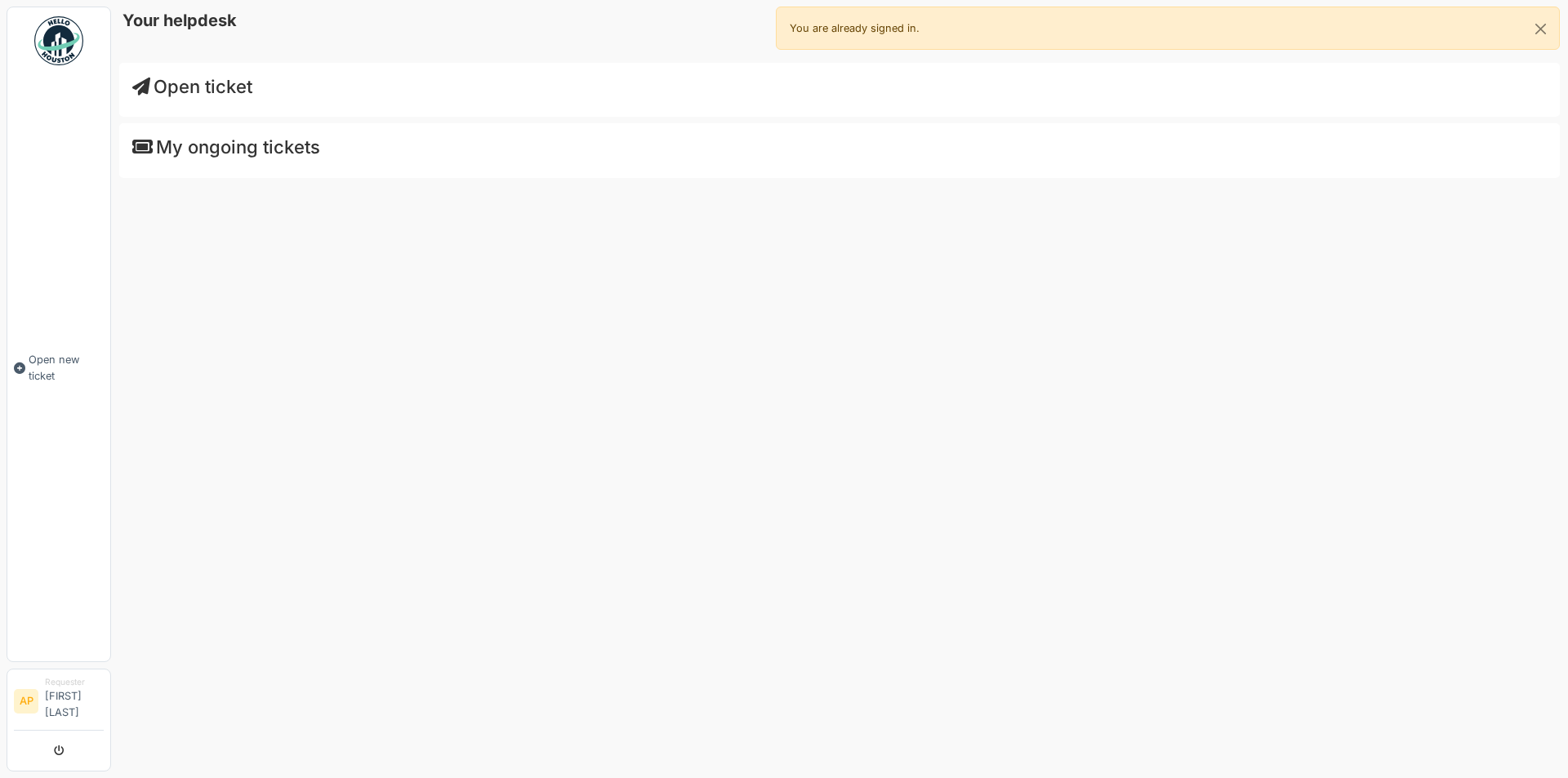 click on "Open ticket" at bounding box center [192, 87] 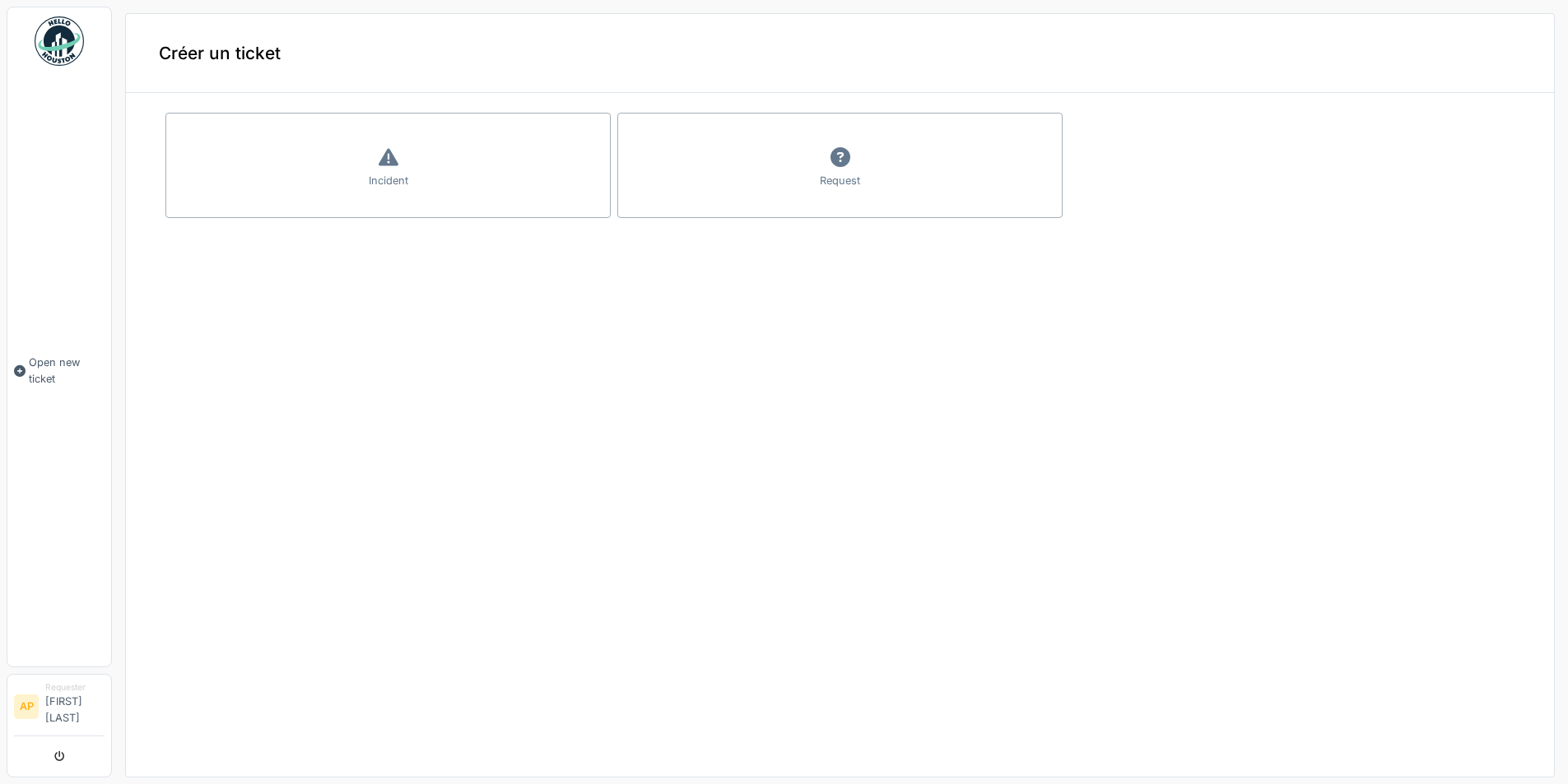 scroll, scrollTop: 0, scrollLeft: 0, axis: both 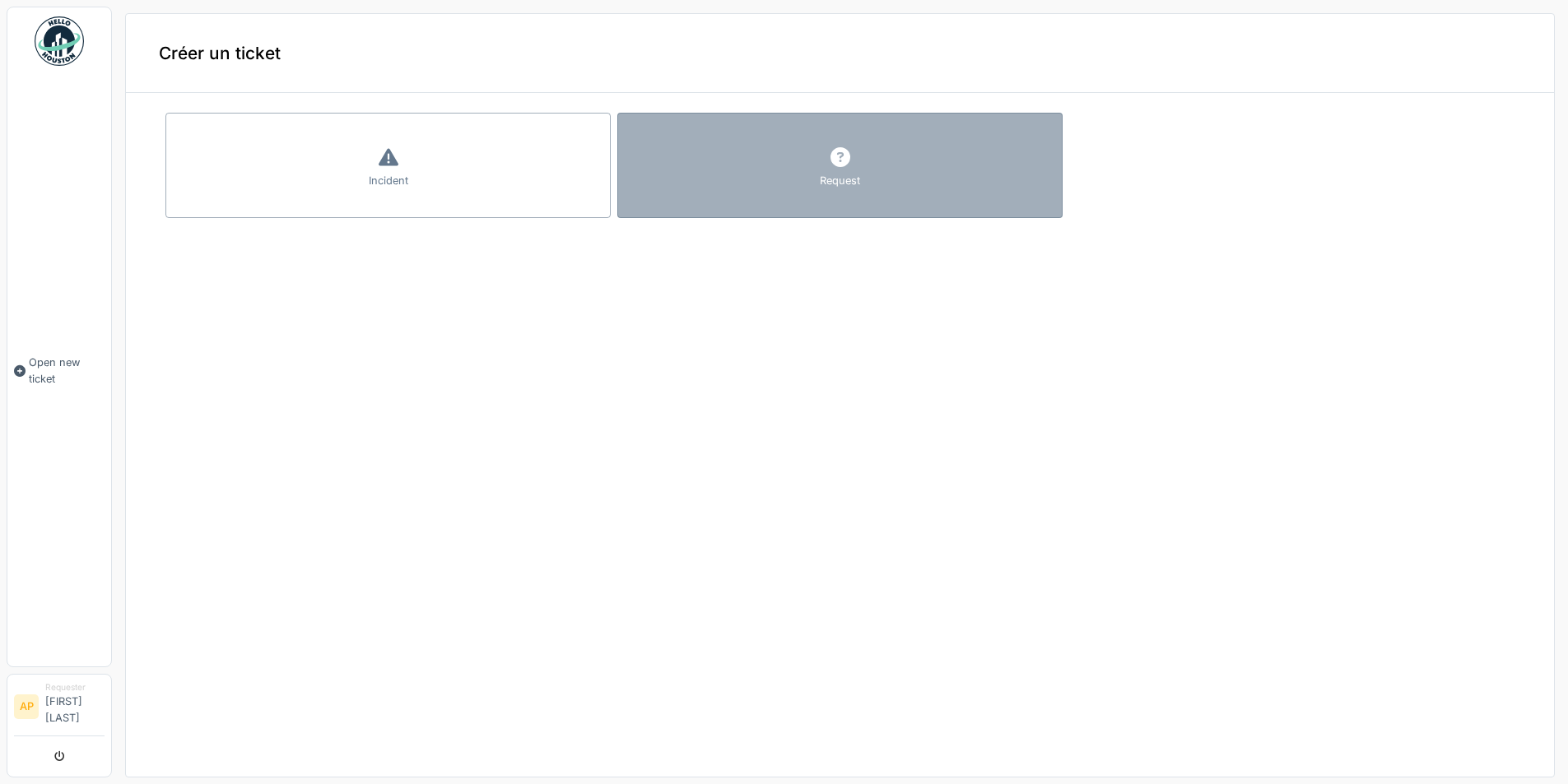 click on "Request" at bounding box center [840, 165] 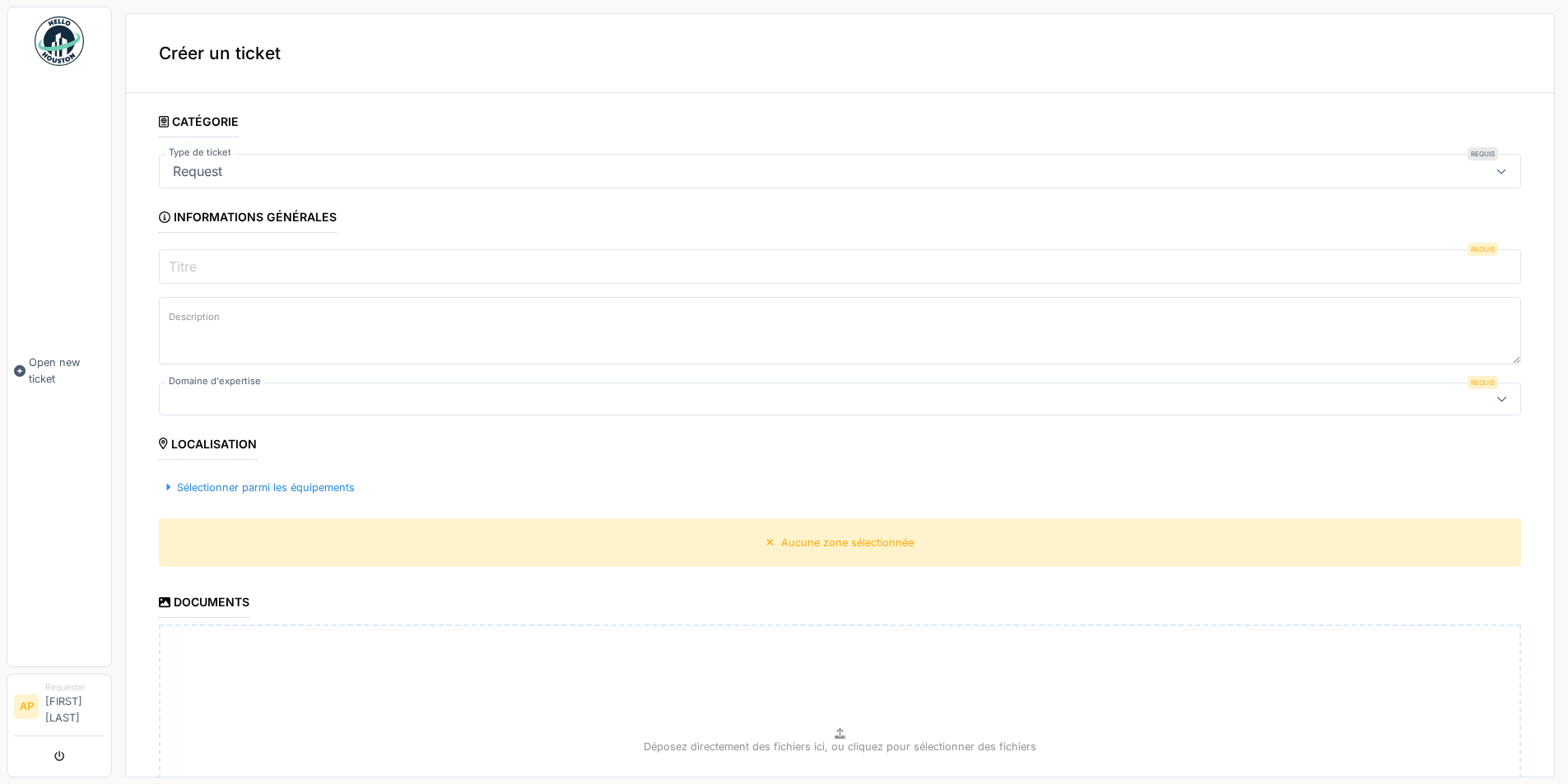click at bounding box center [772, 399] 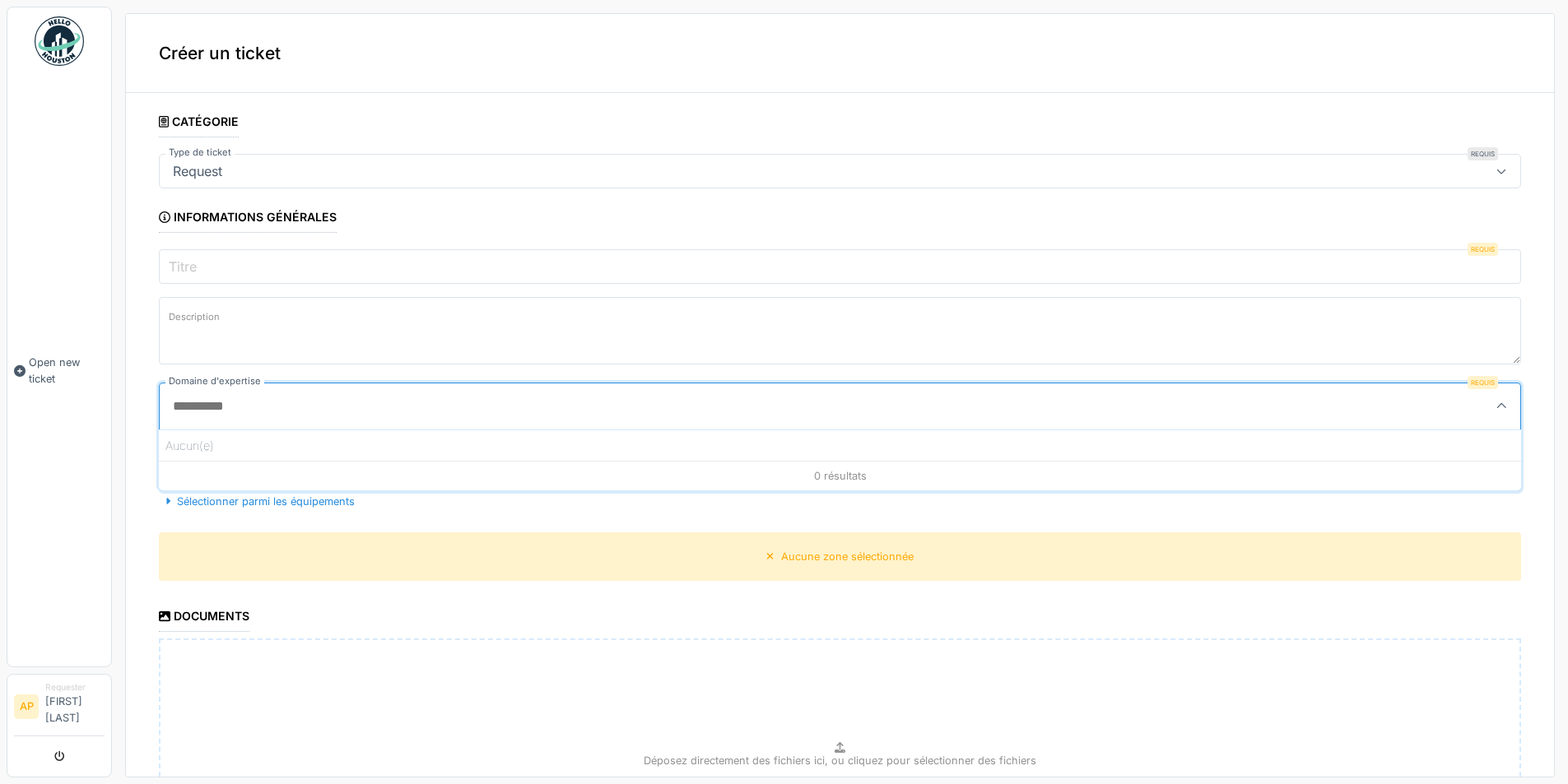 scroll, scrollTop: 3, scrollLeft: 0, axis: vertical 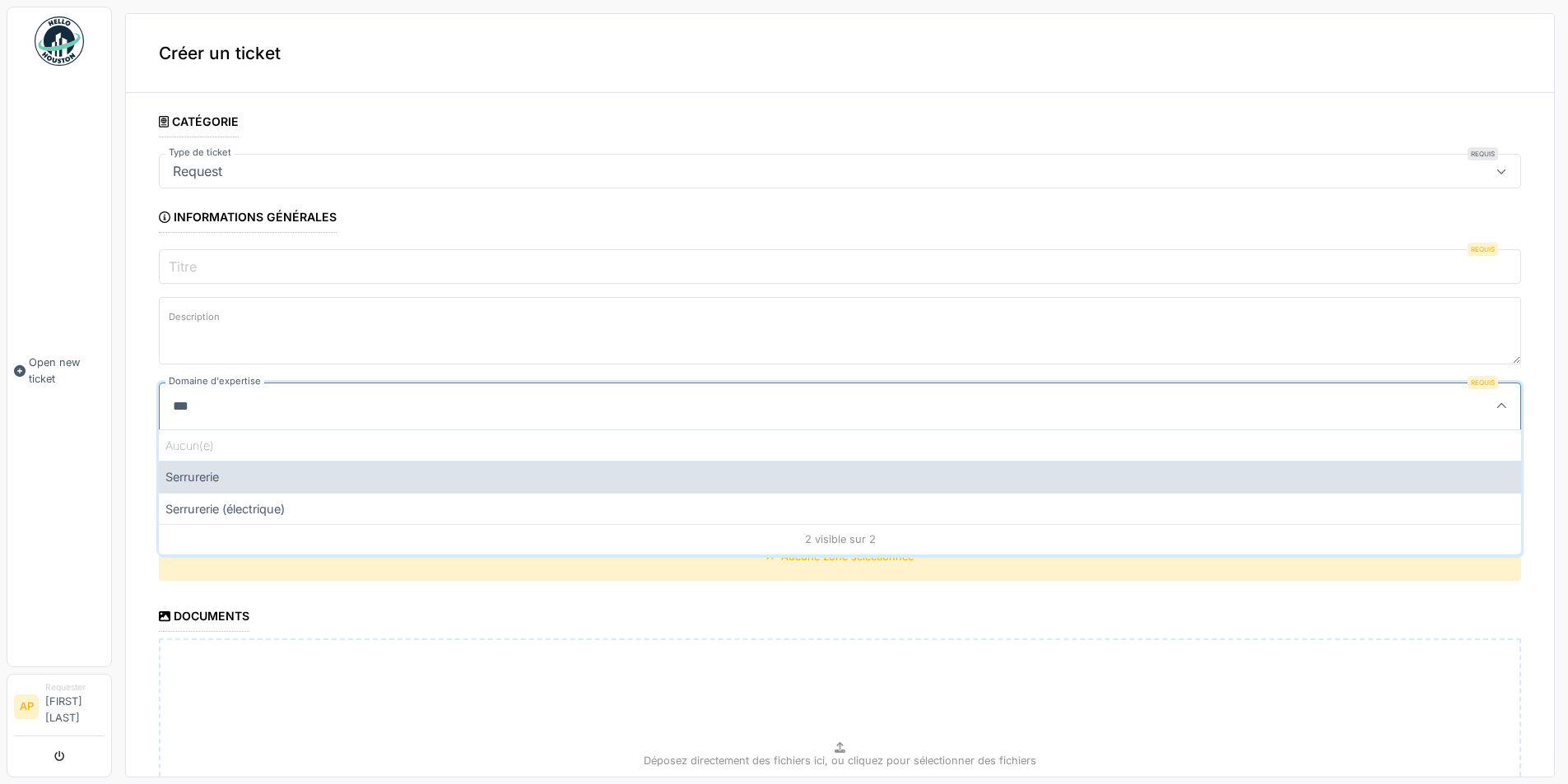 type on "***" 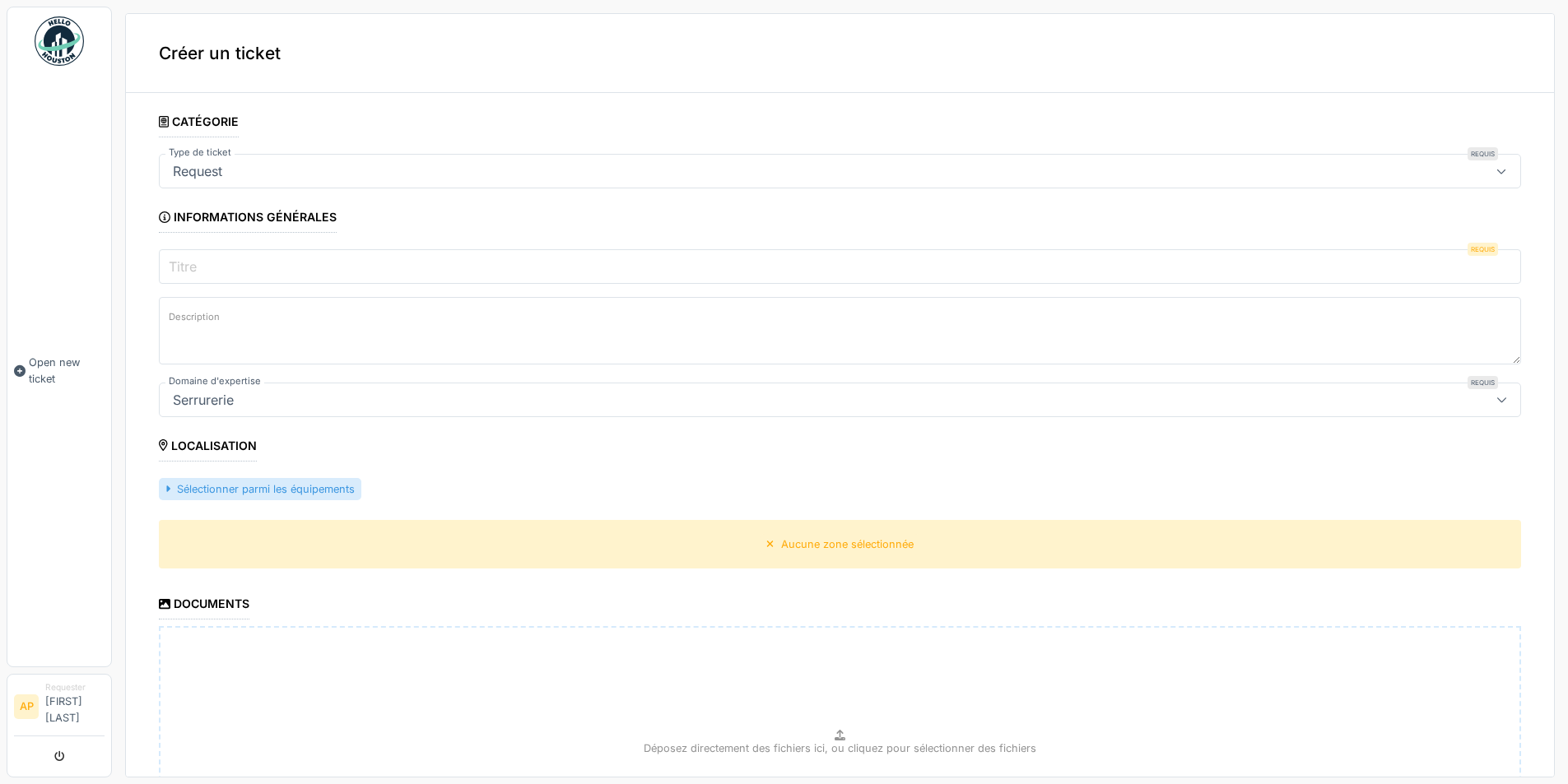 click on "Sélectionner parmi les équipements" at bounding box center [260, 489] 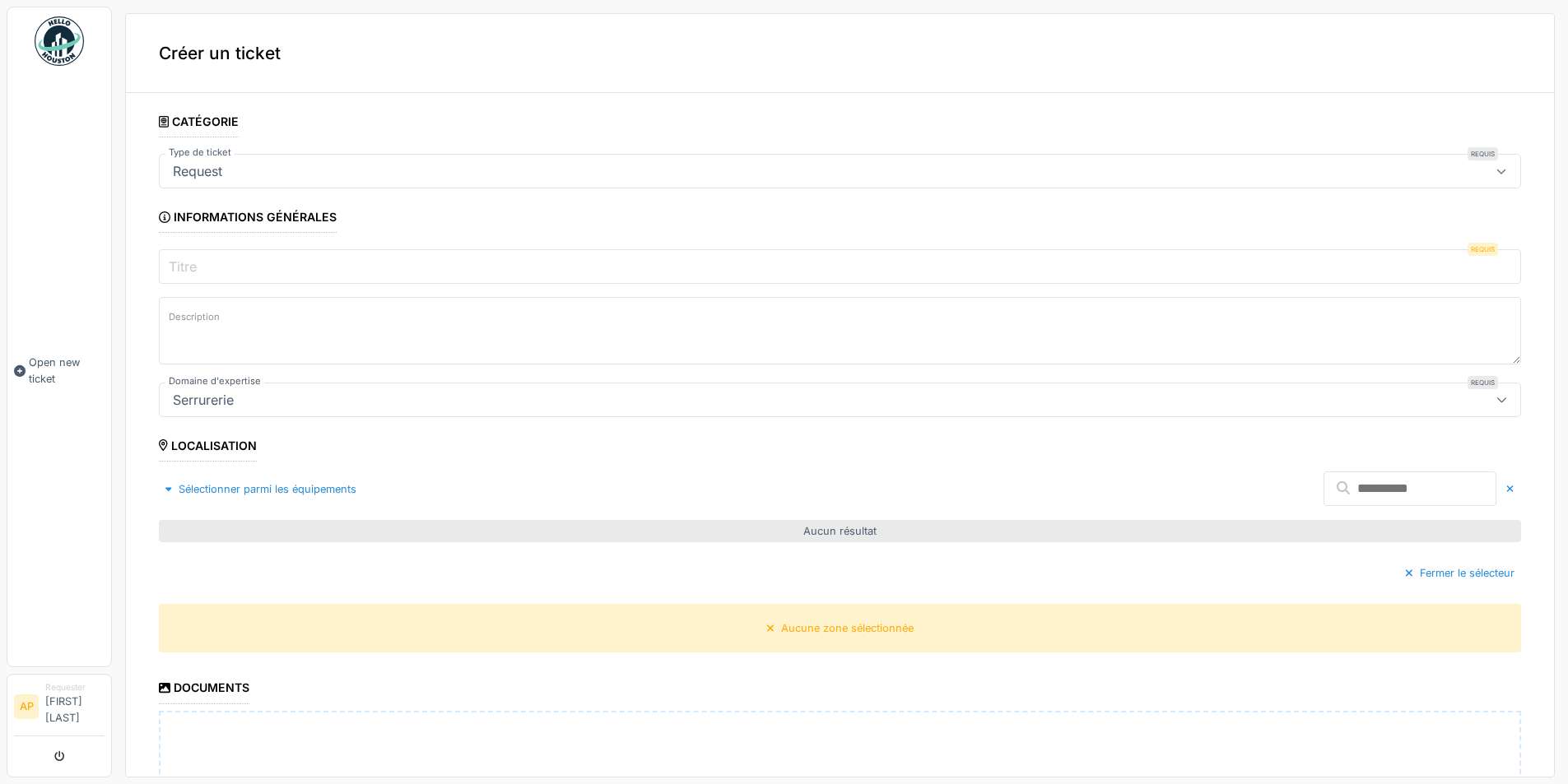 click at bounding box center (1410, 489) 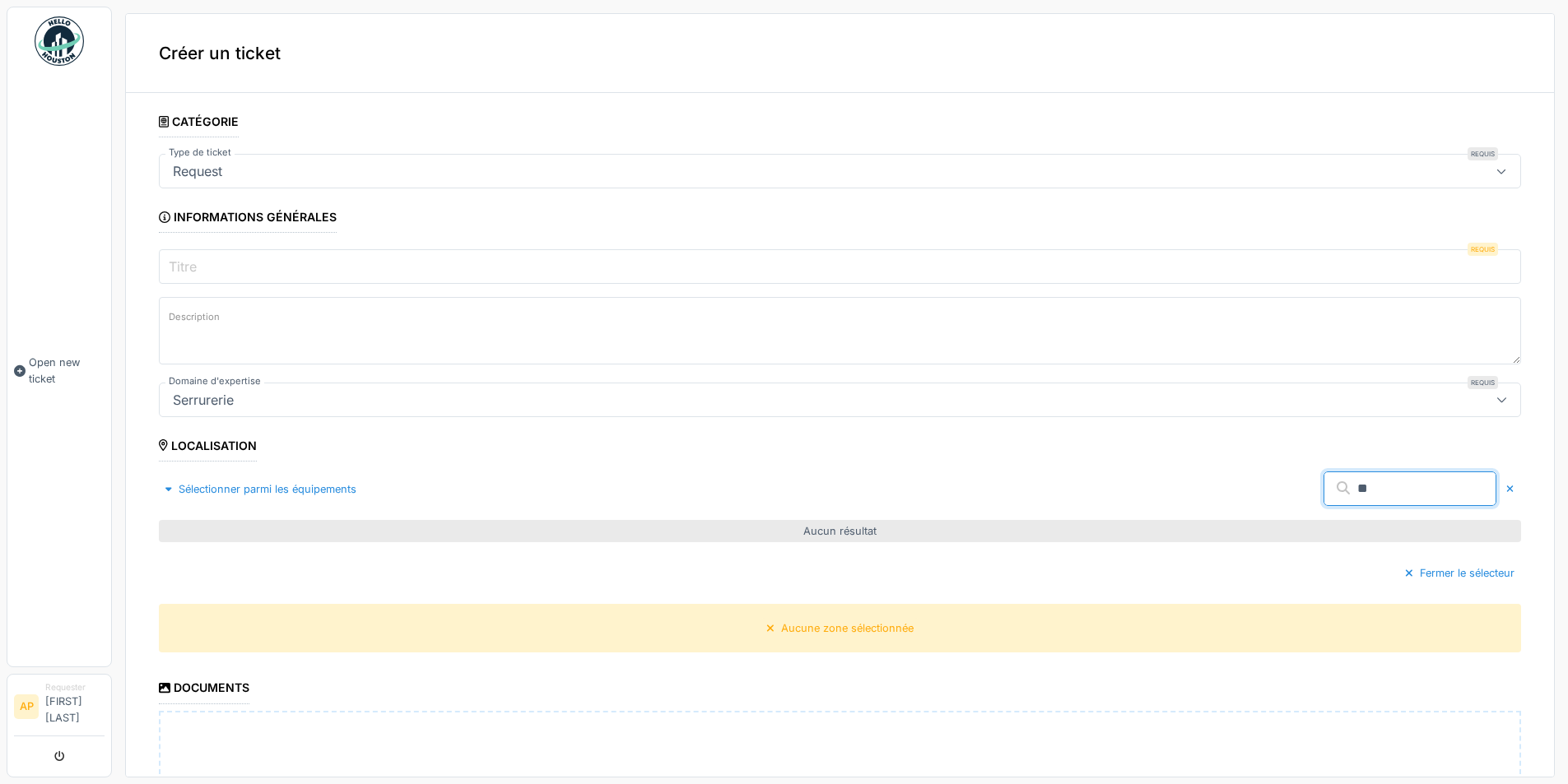 type on "***" 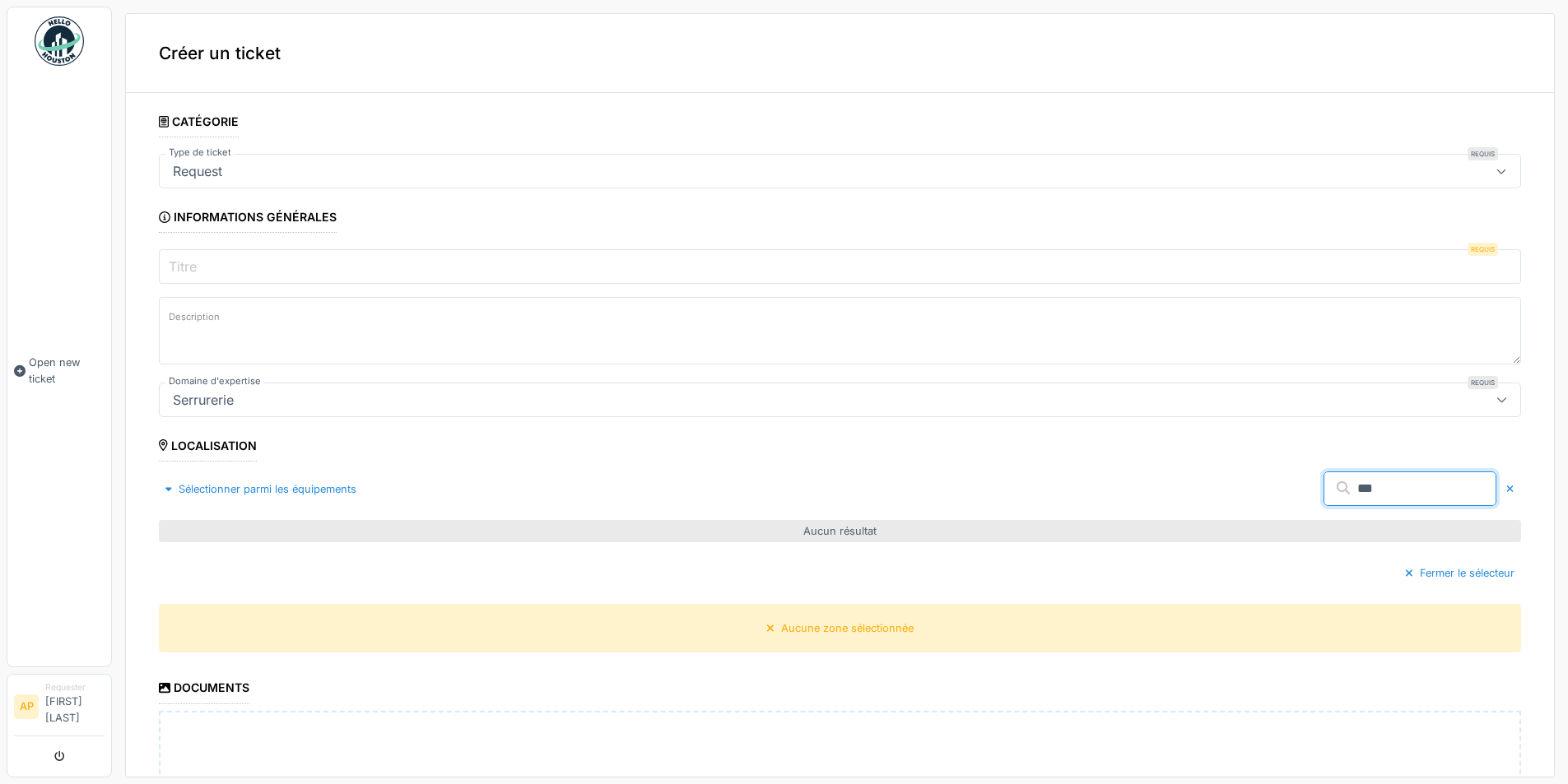 drag, startPoint x: 1372, startPoint y: 494, endPoint x: 1240, endPoint y: 494, distance: 132 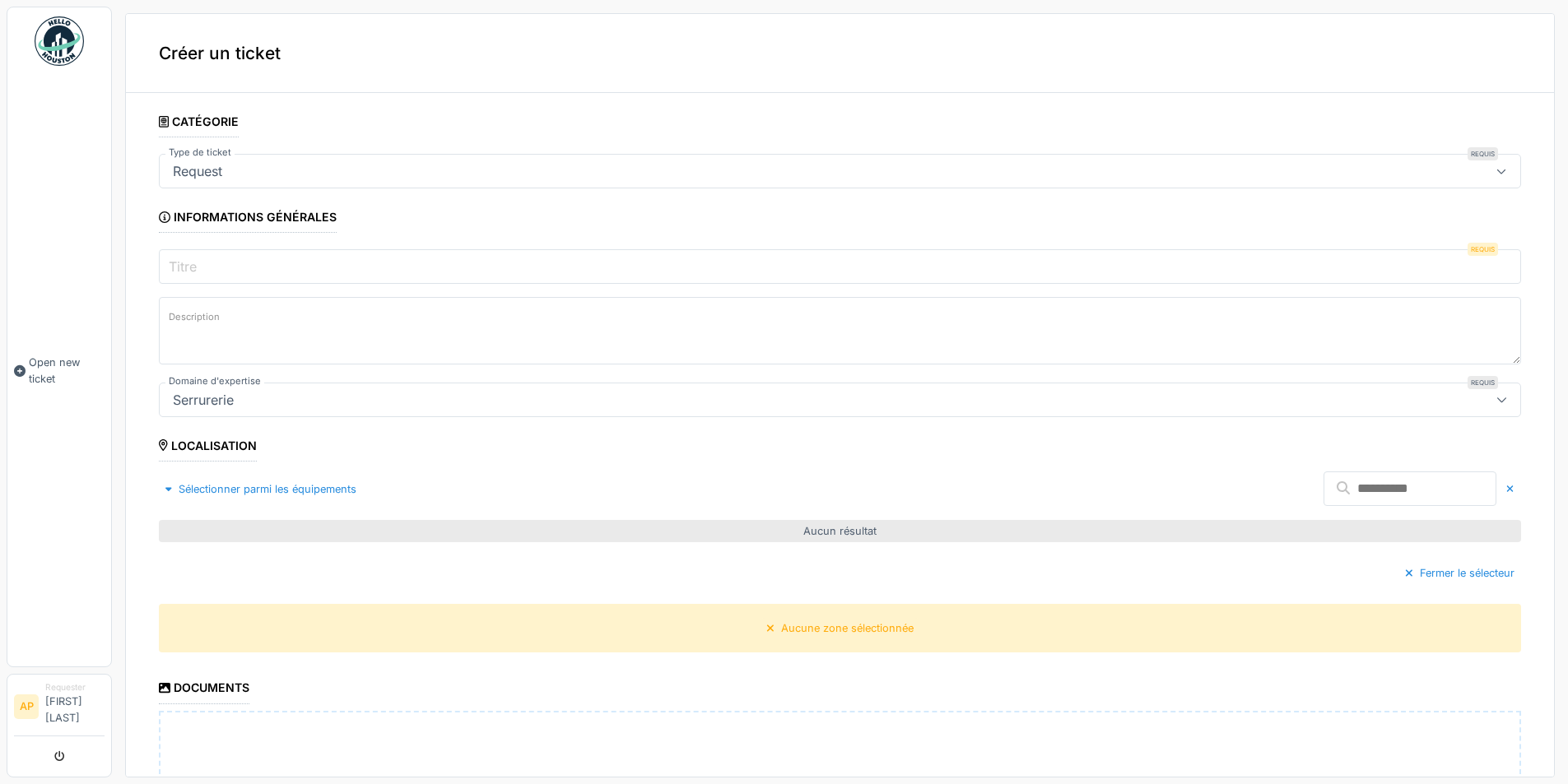 click on "Description" at bounding box center (840, 331) 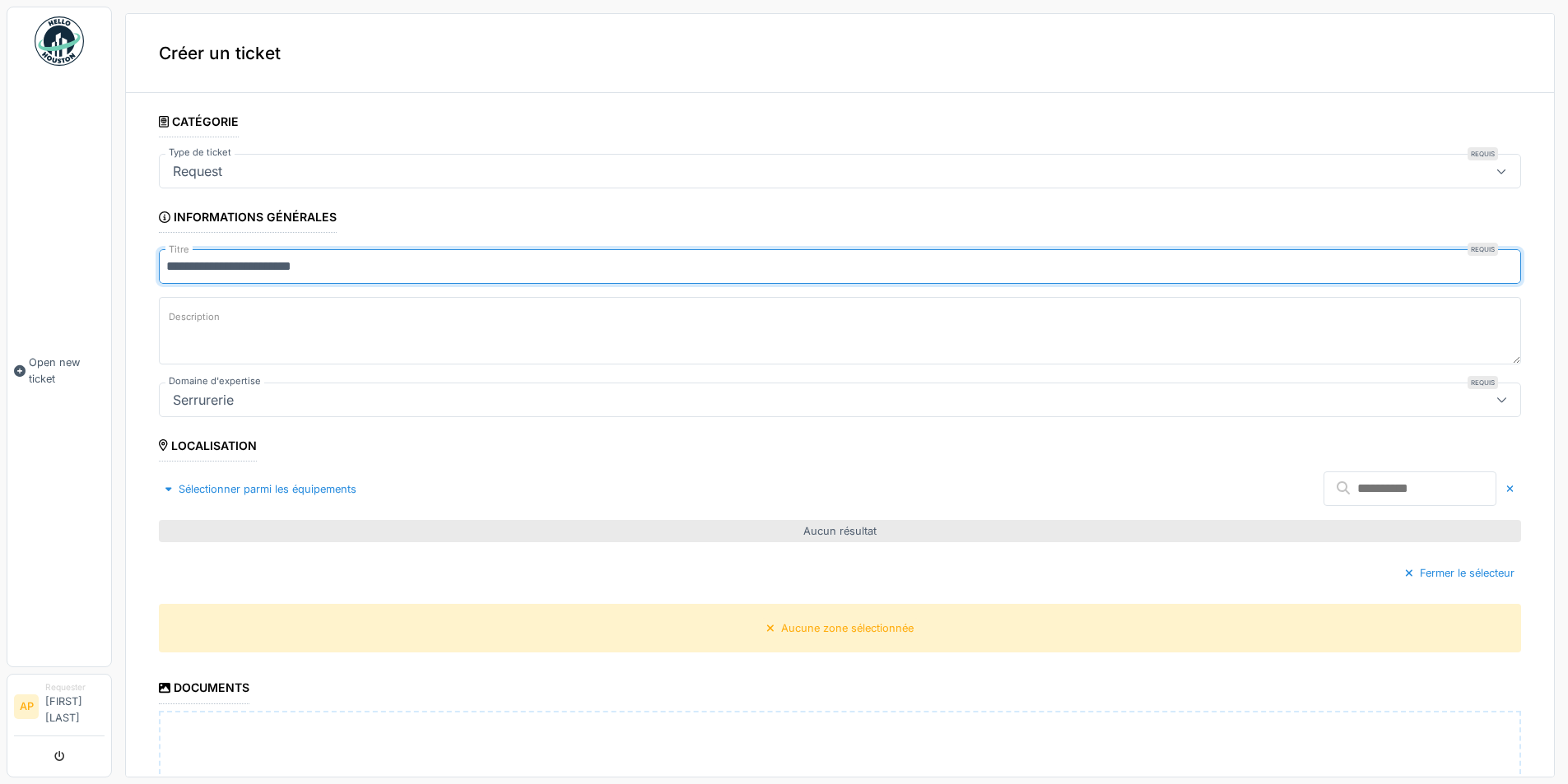 type on "**********" 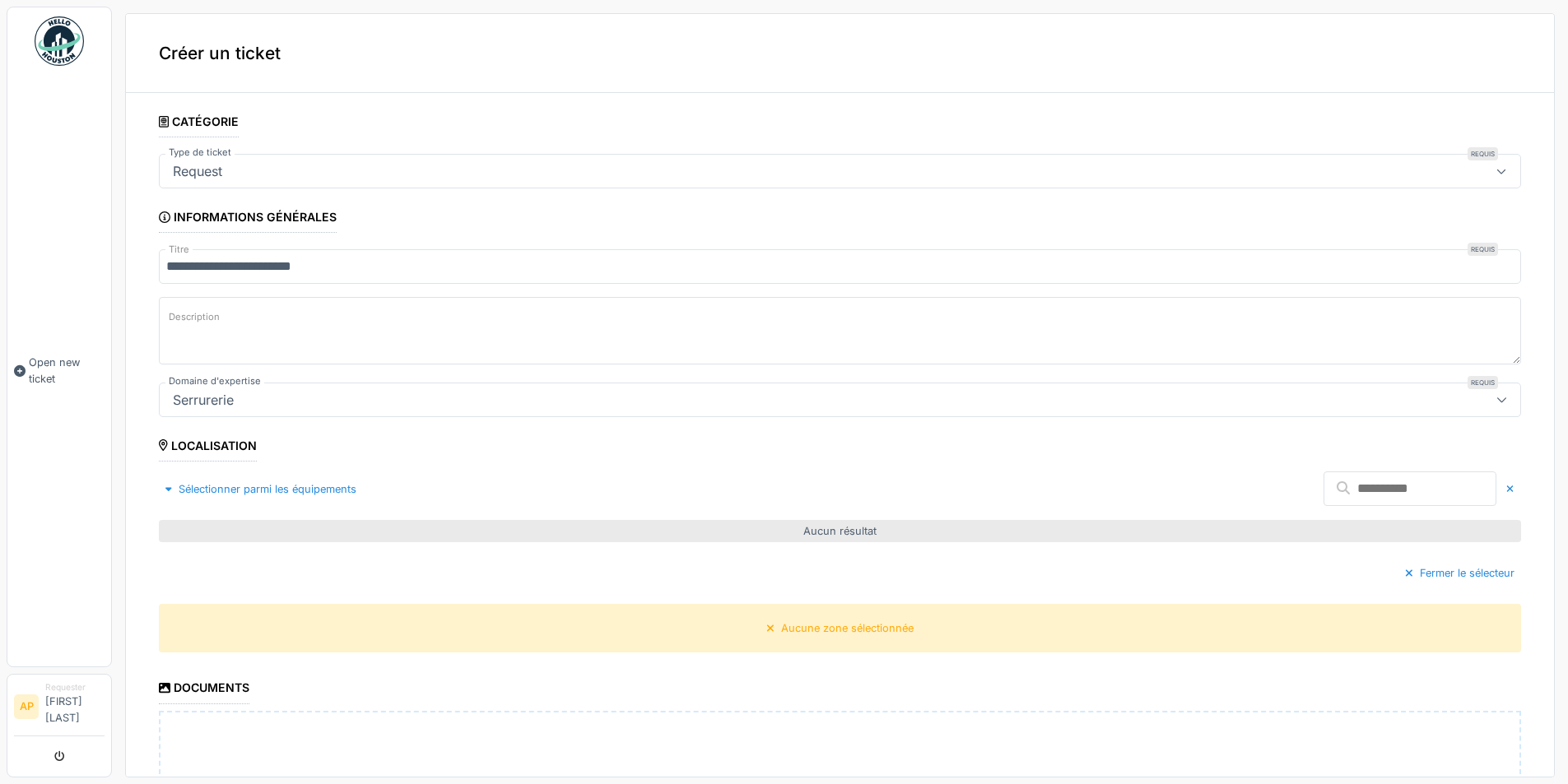 click on "Description" at bounding box center [840, 331] 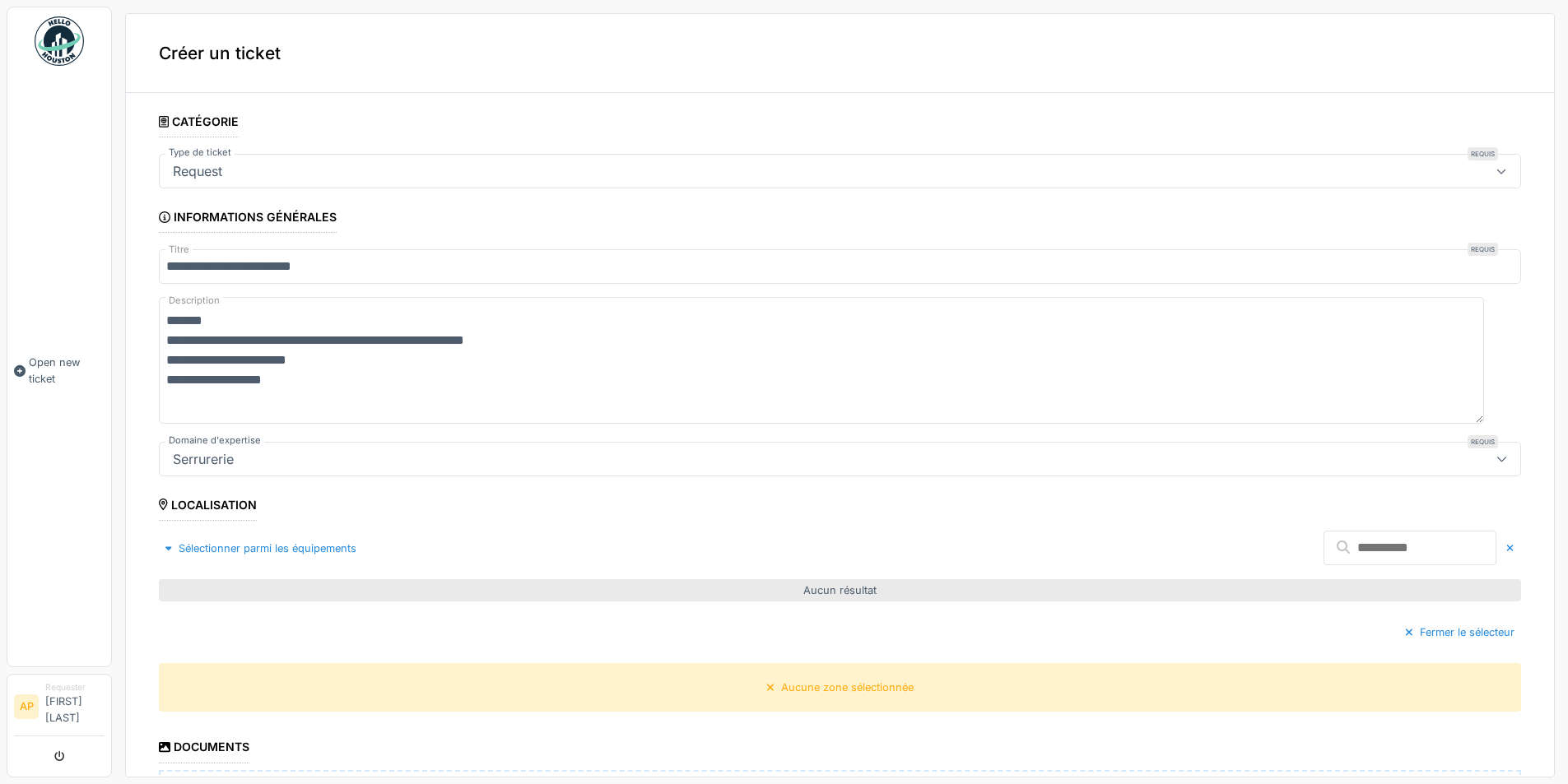 scroll, scrollTop: 0, scrollLeft: 0, axis: both 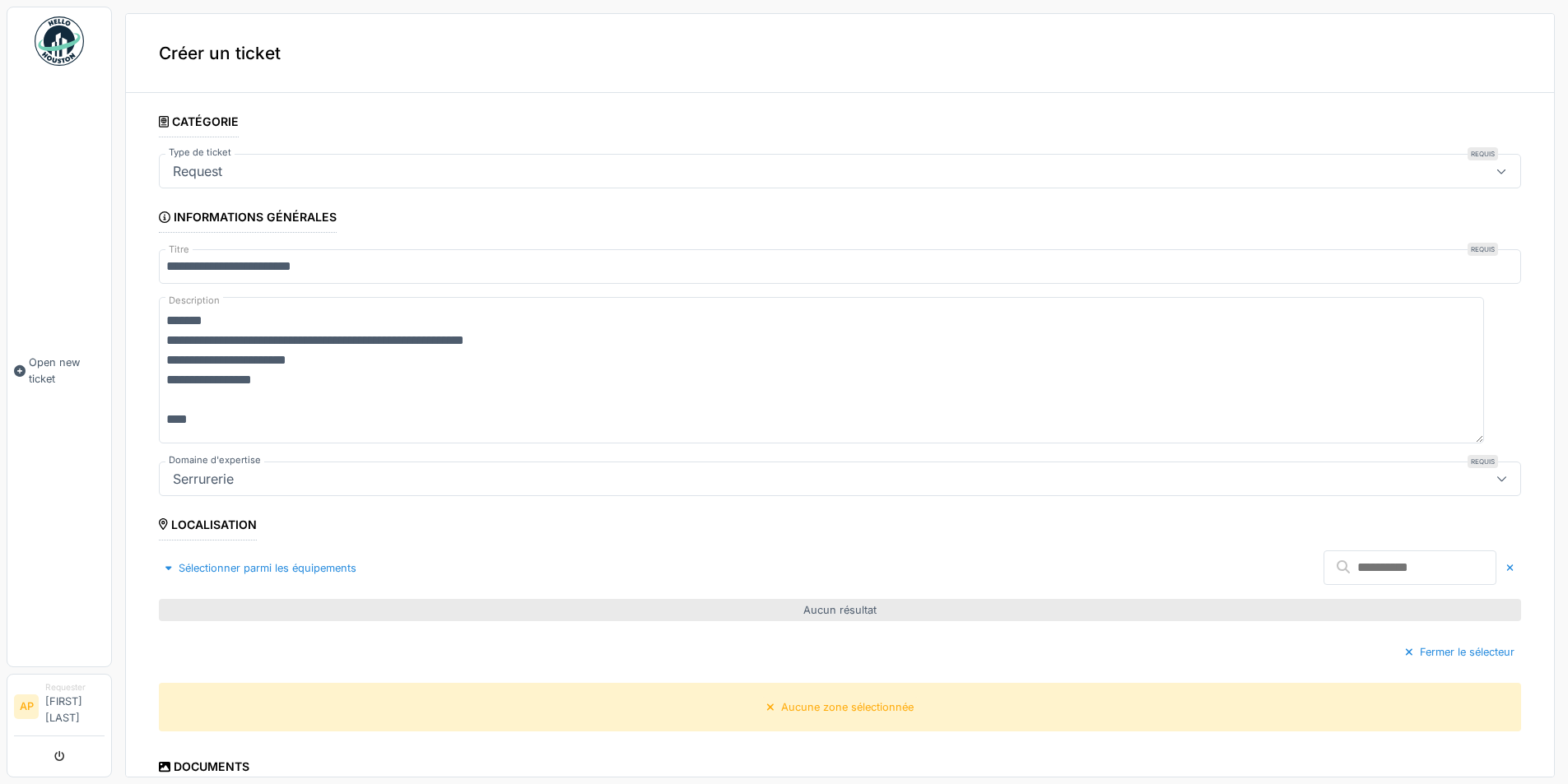click on "[REDACTED]
[REDACTED]
[REDACTED]
[REDACTED]
[REDACTED]" at bounding box center (821, 370) 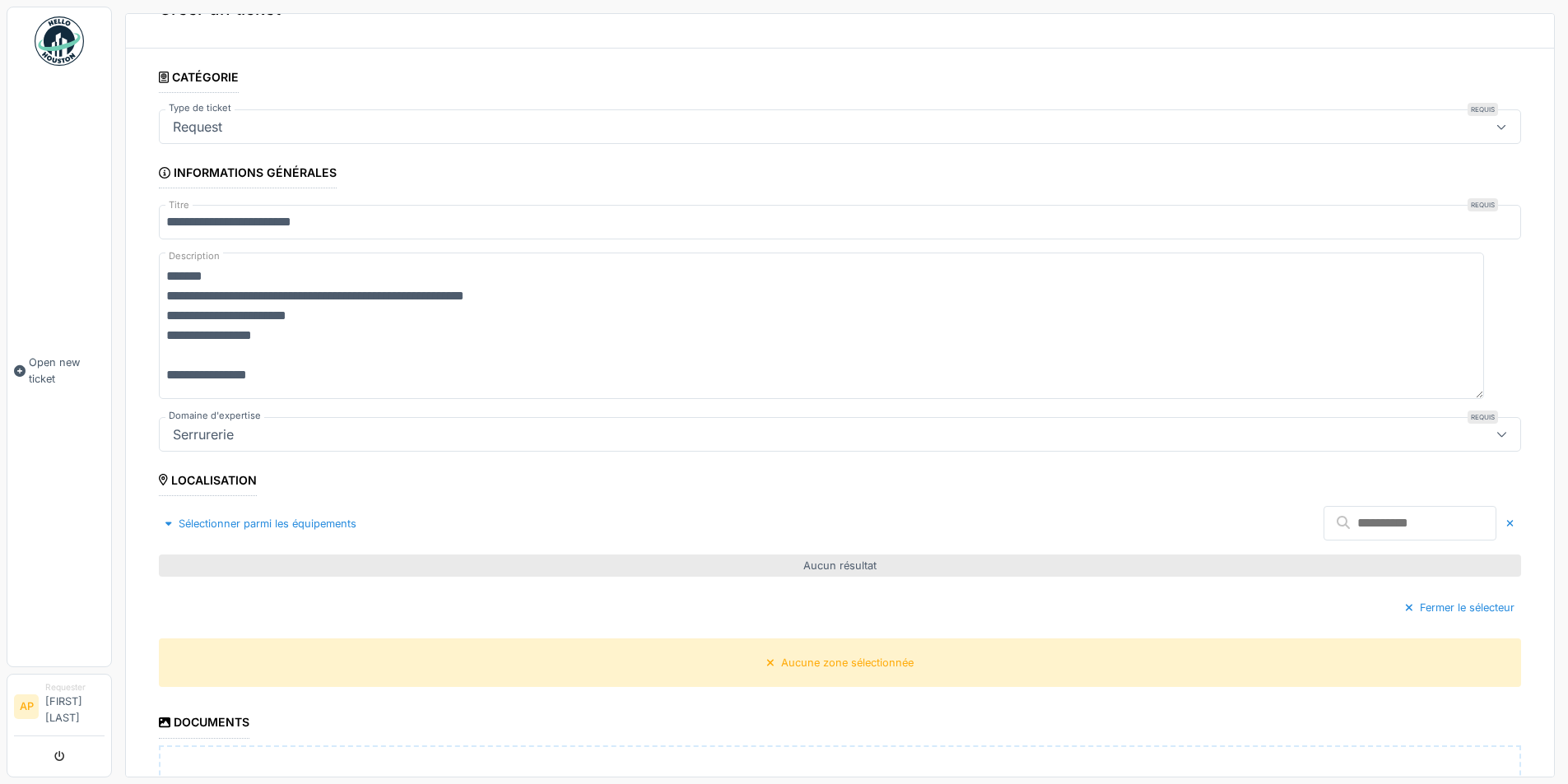 scroll, scrollTop: 82, scrollLeft: 0, axis: vertical 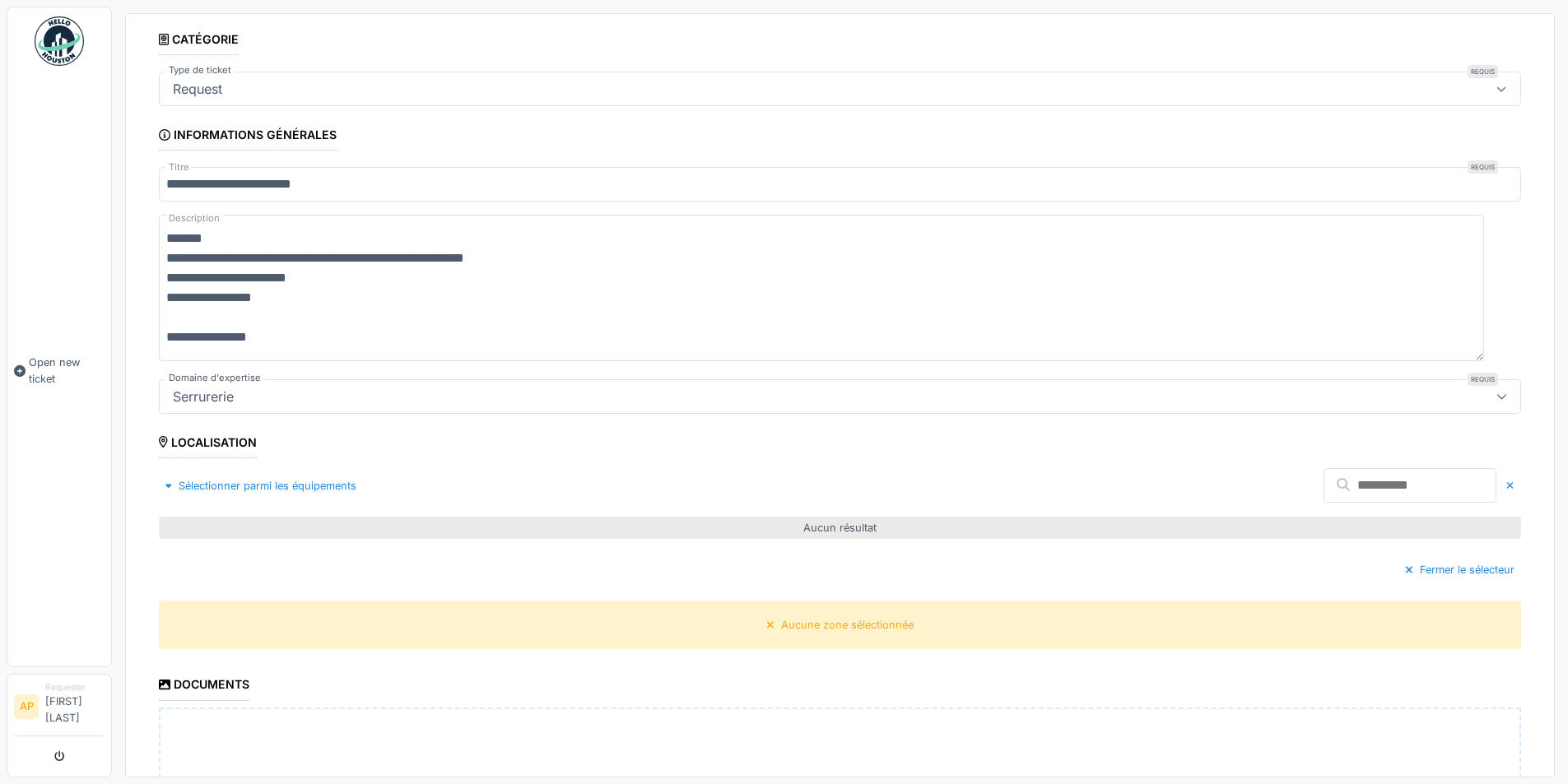 type on "[REDACTED]
[REDACTED]
[REDACTED]
[REDACTED]
[REDACTED]" 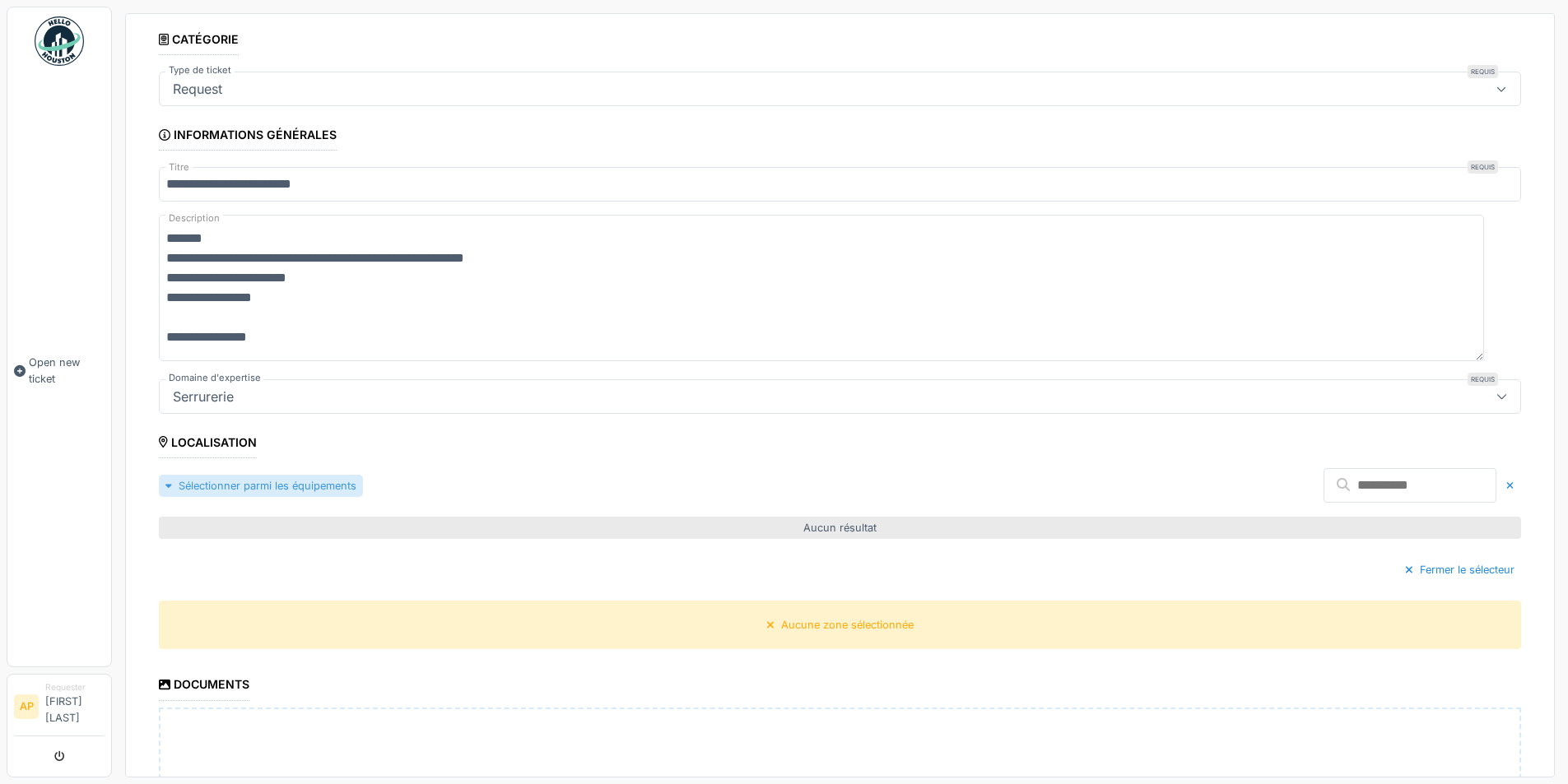 click on "Sélectionner parmi les équipements" at bounding box center [261, 485] 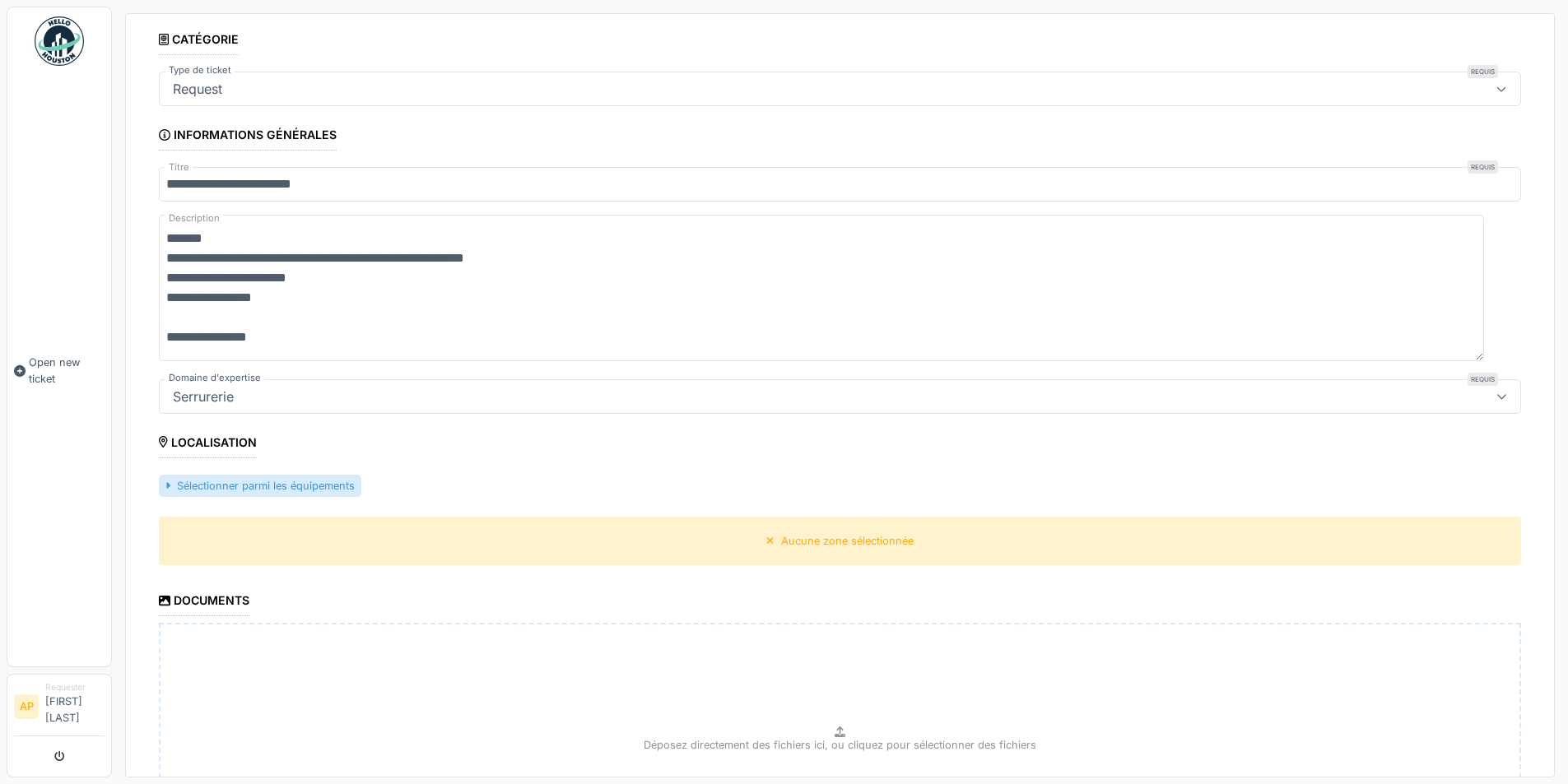 click on "Sélectionner parmi les équipements" at bounding box center (260, 485) 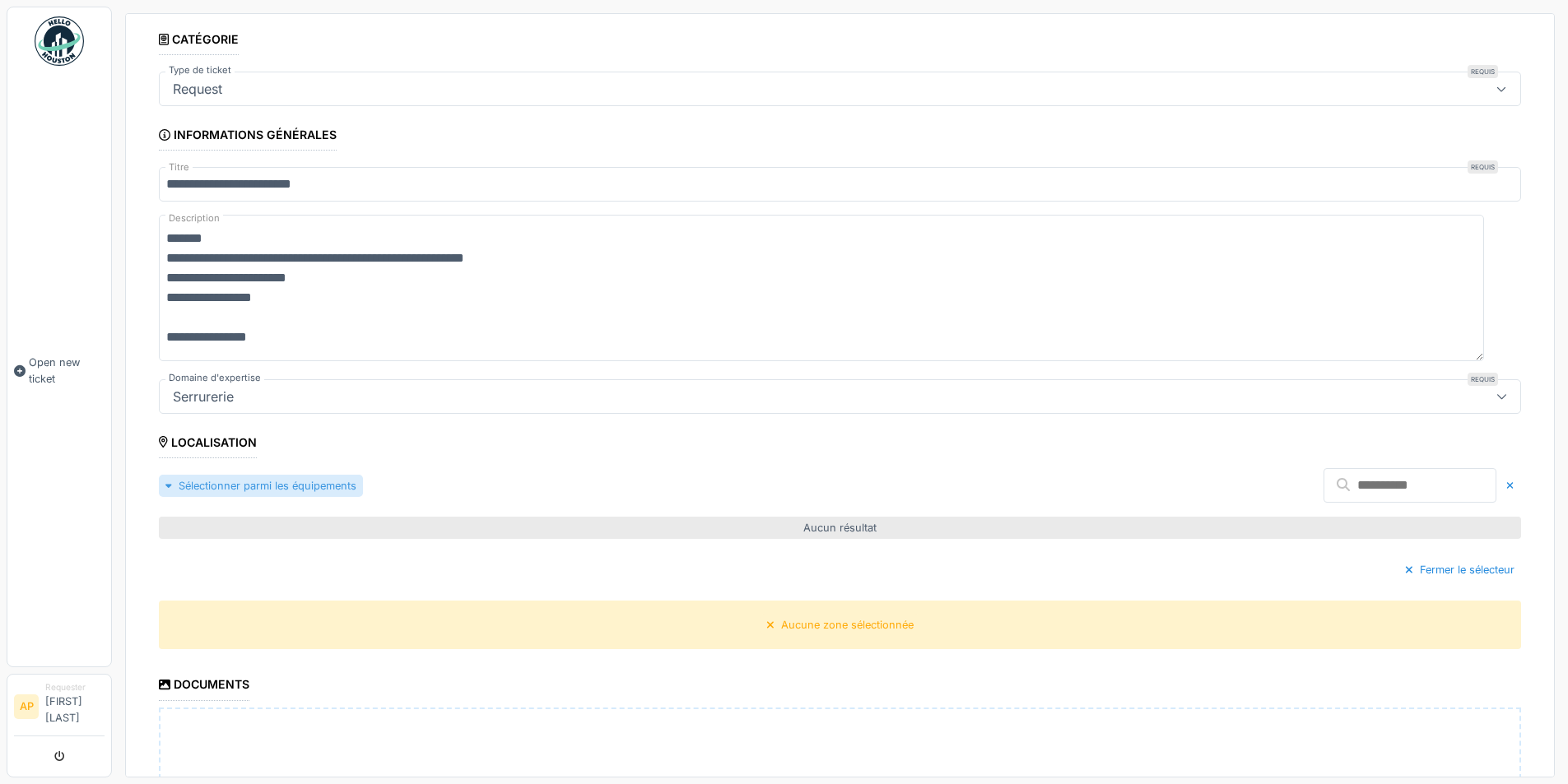 click on "Sélectionner parmi les équipements" at bounding box center (261, 485) 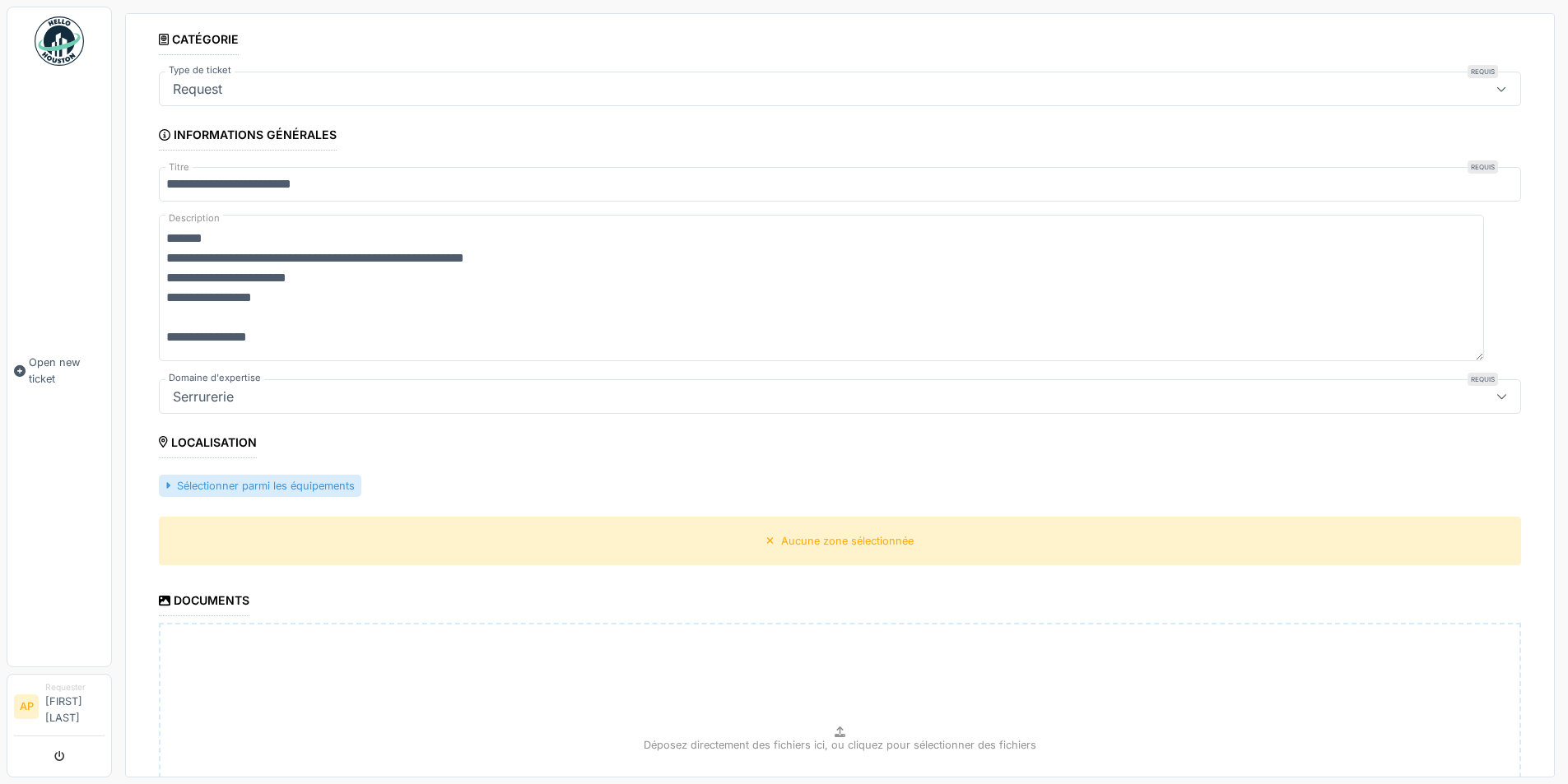 click on "Sélectionner parmi les équipements" at bounding box center (260, 485) 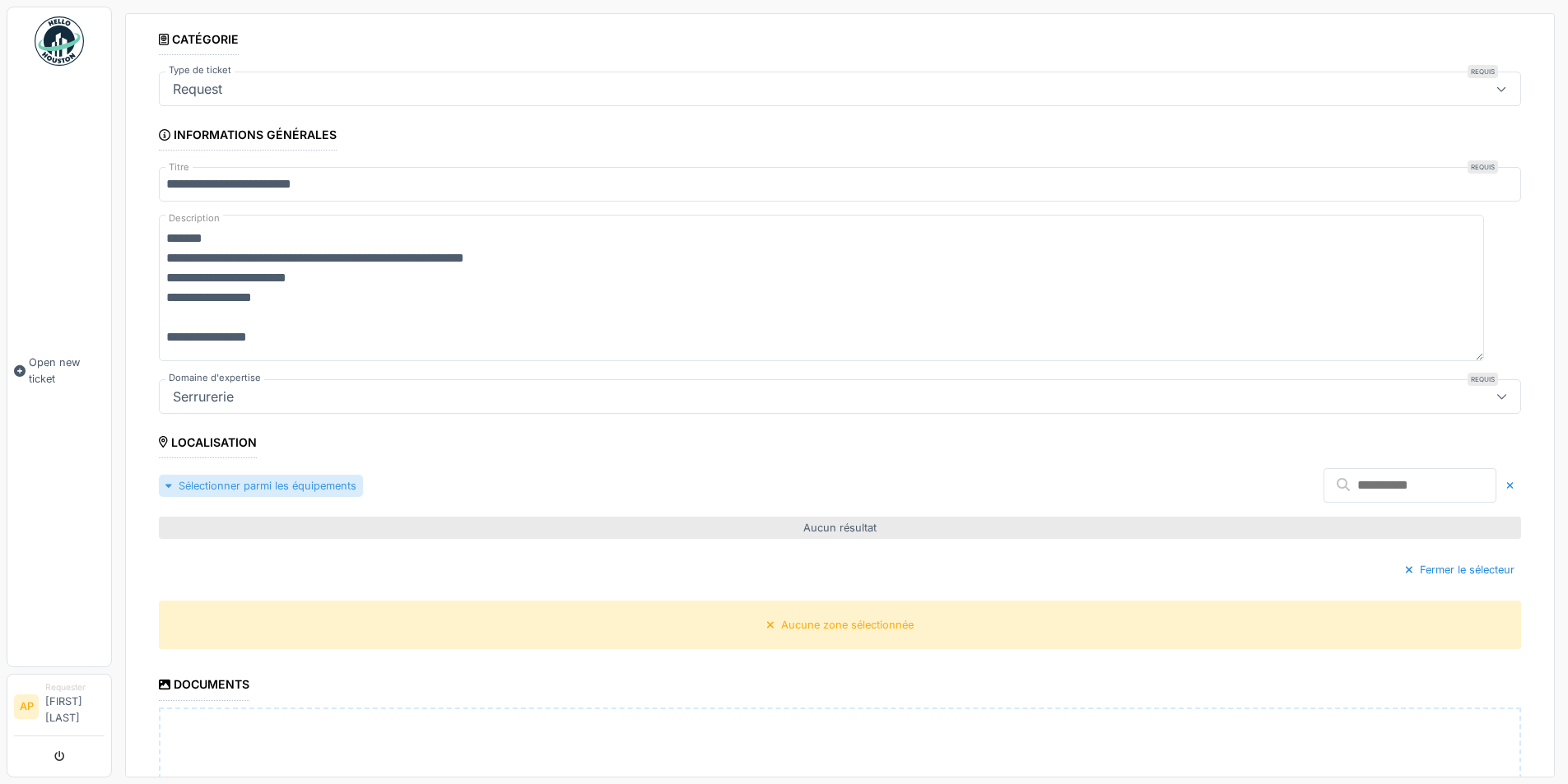 click on "Sélectionner parmi les équipements" at bounding box center [261, 485] 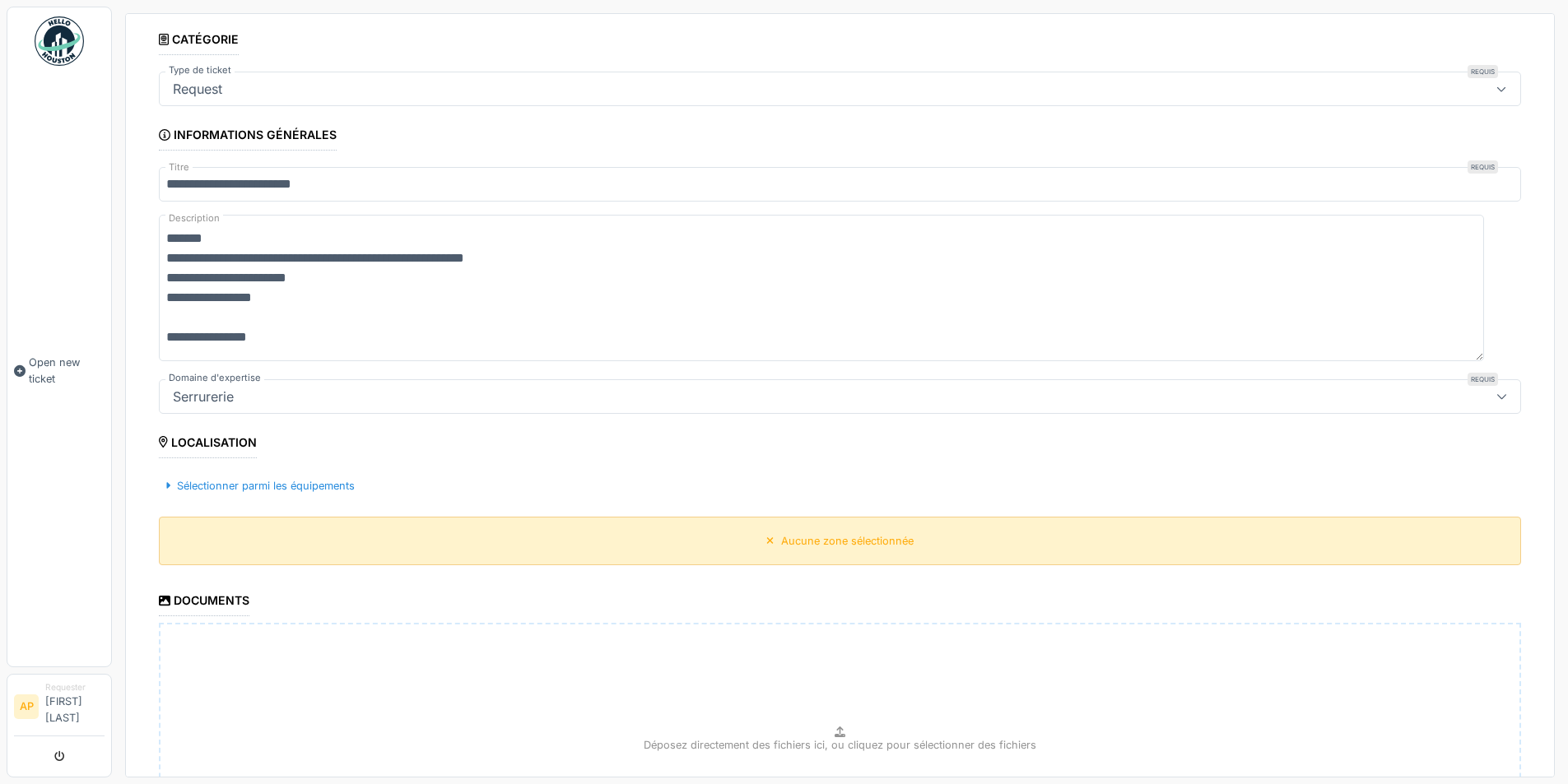 click on "Aucune zone sélectionnée" at bounding box center (847, 540) 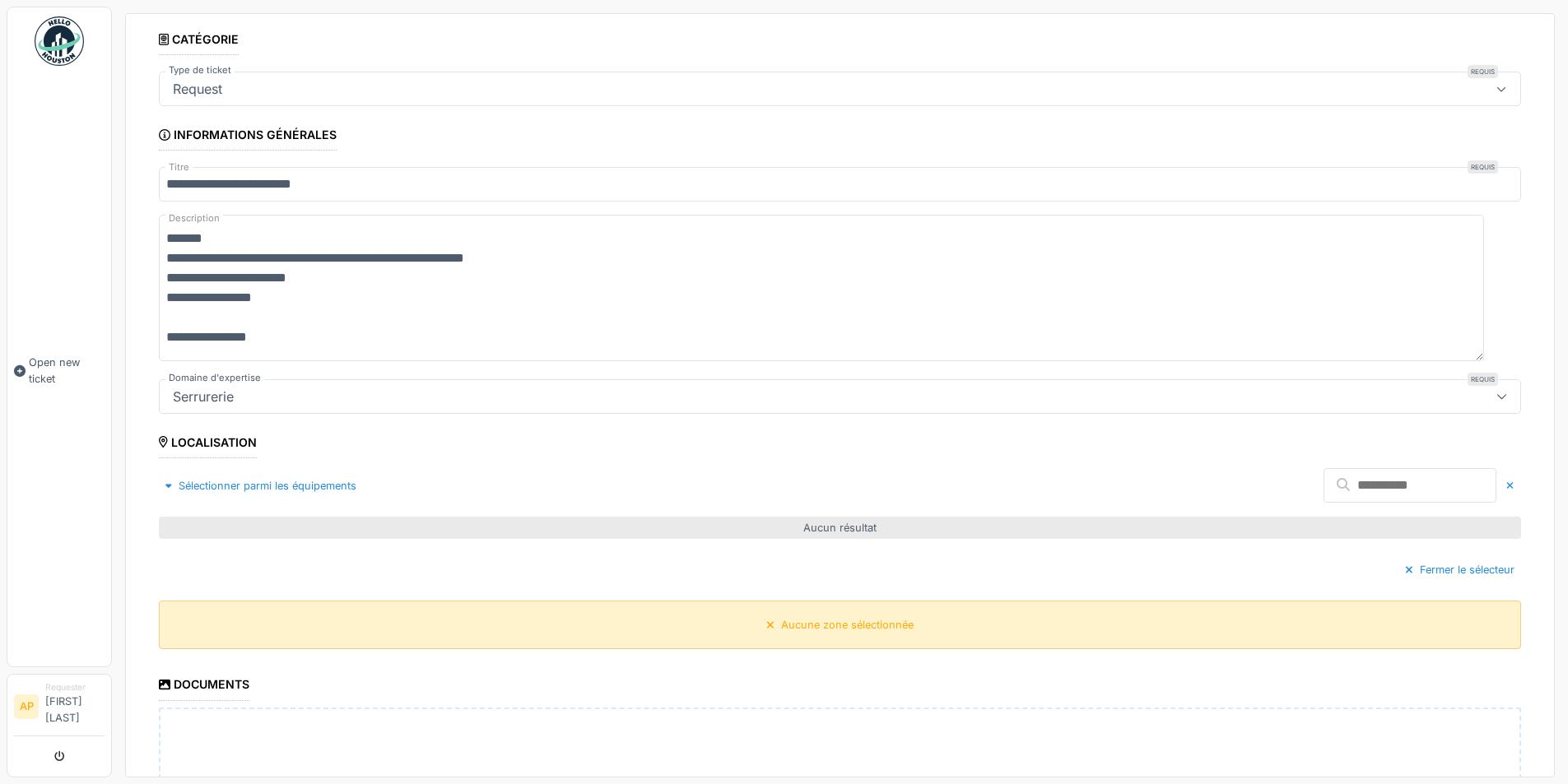 click on "Fermer le sélecteur" at bounding box center (840, 569) 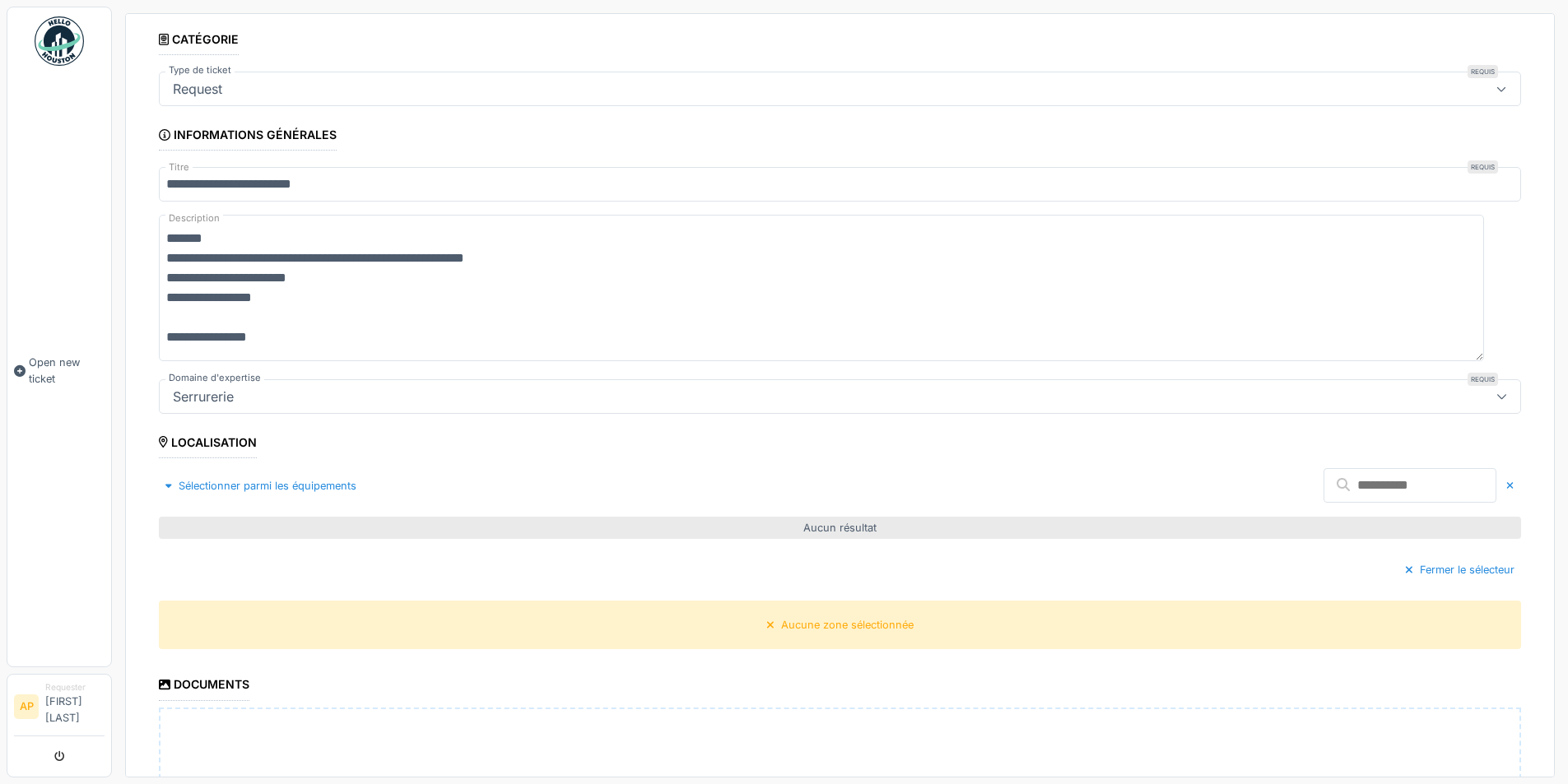 click on "Aucun résultat" at bounding box center (840, 527) 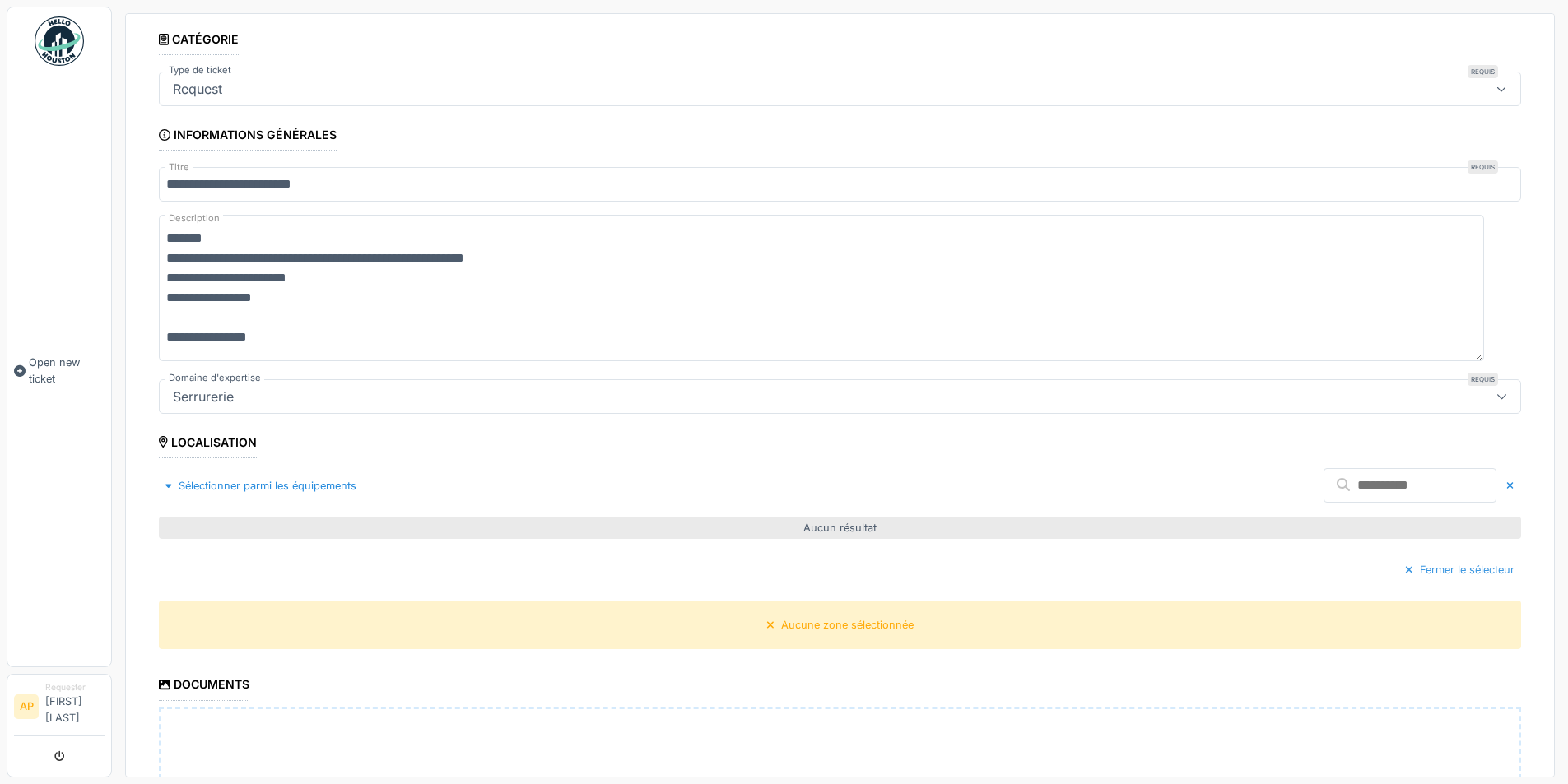 click on "Fermer le sélecteur" at bounding box center [1459, 569] 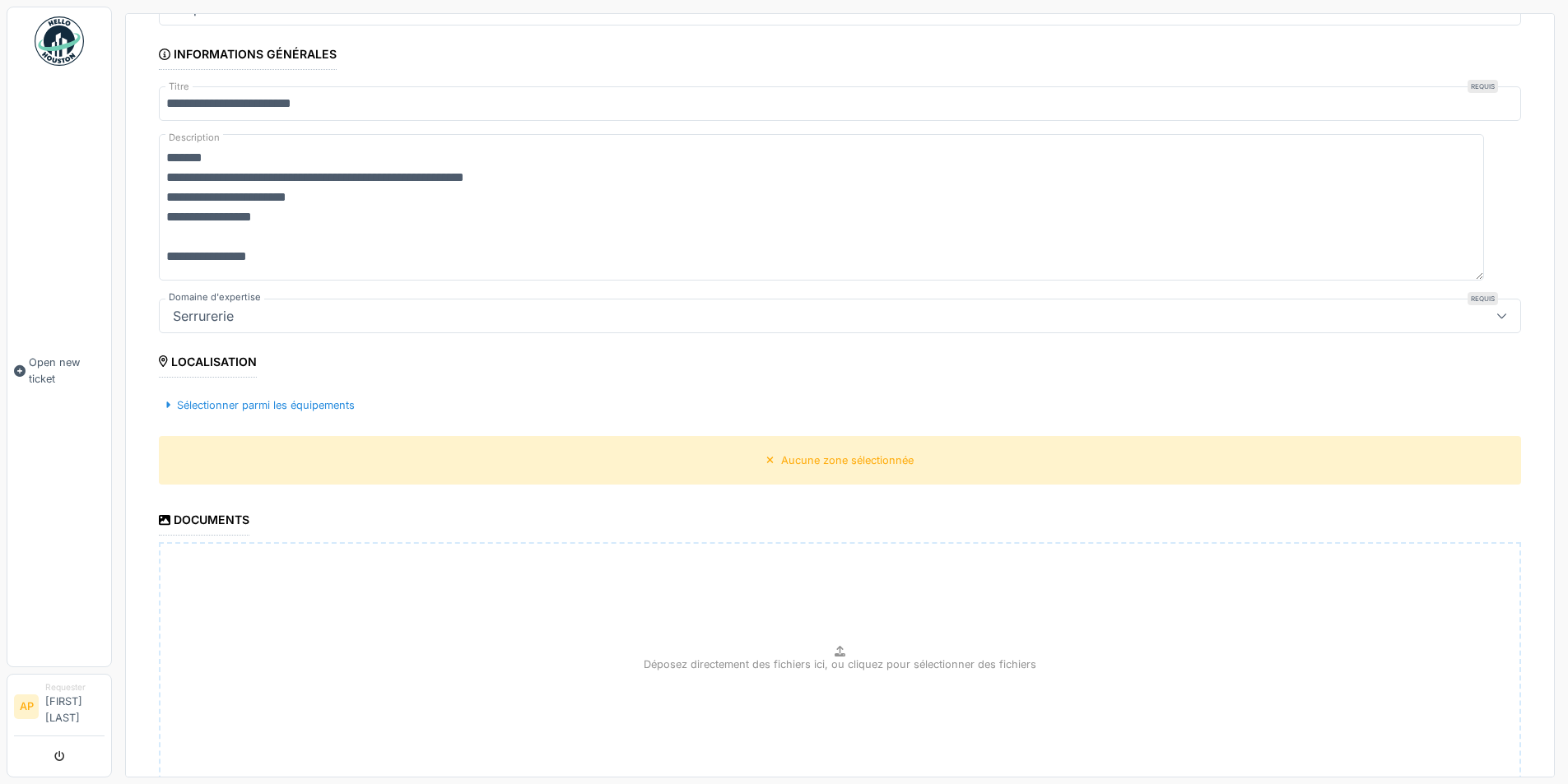 scroll, scrollTop: 282, scrollLeft: 0, axis: vertical 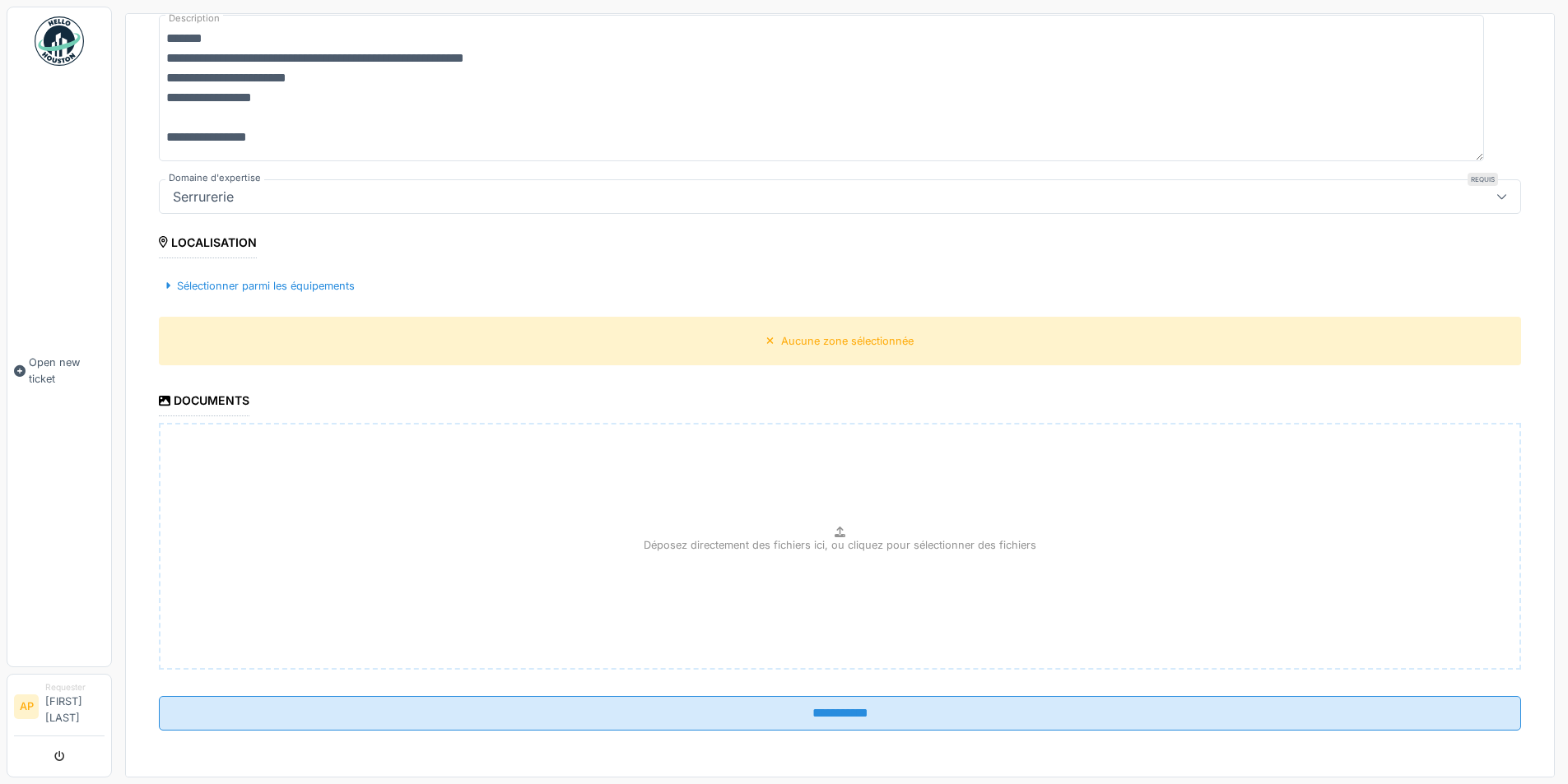 click on "Déposez directement des fichiers ici, ou cliquez pour sélectionner des fichiers" at bounding box center [840, 545] 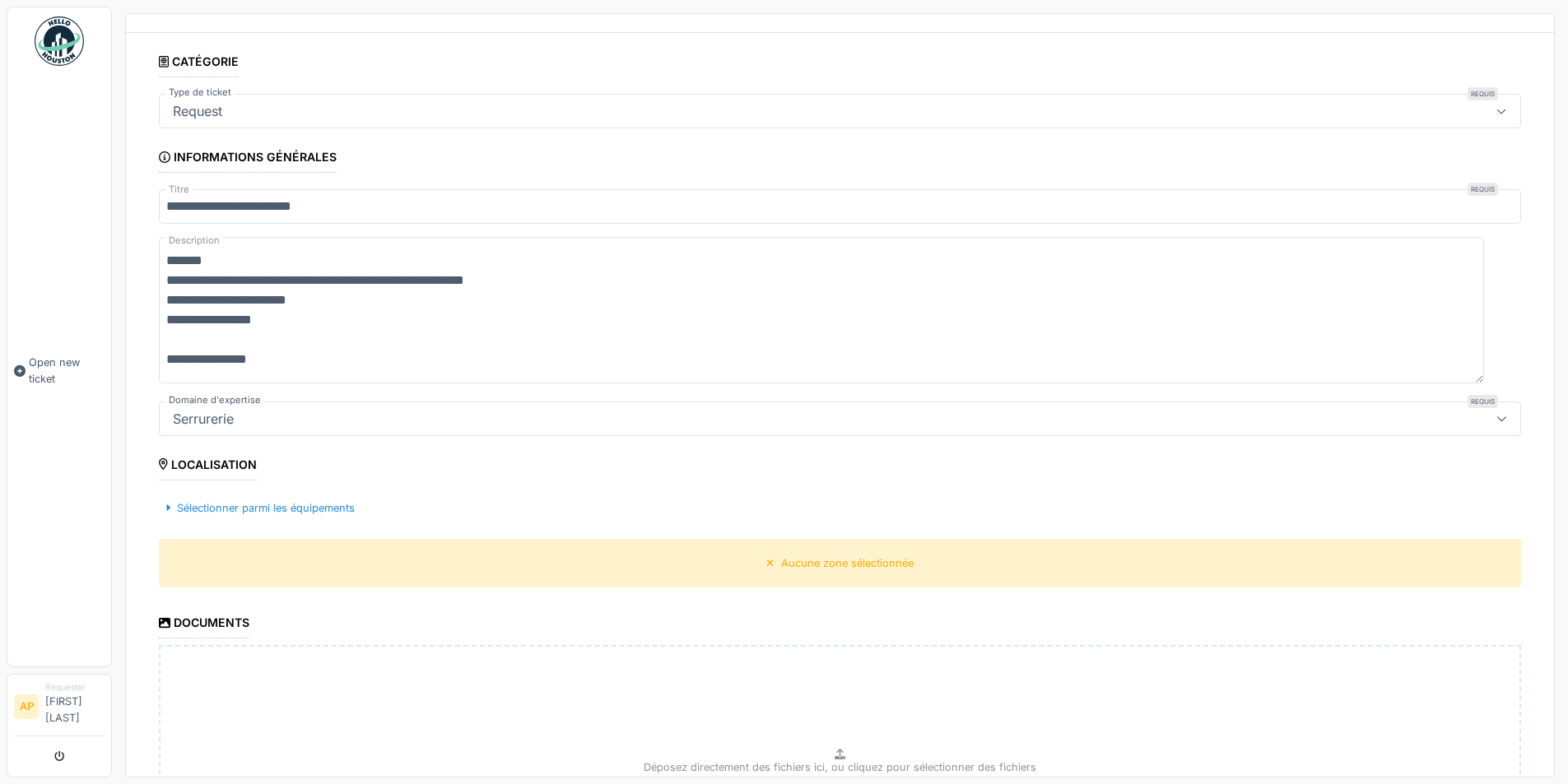 scroll, scrollTop: 0, scrollLeft: 0, axis: both 